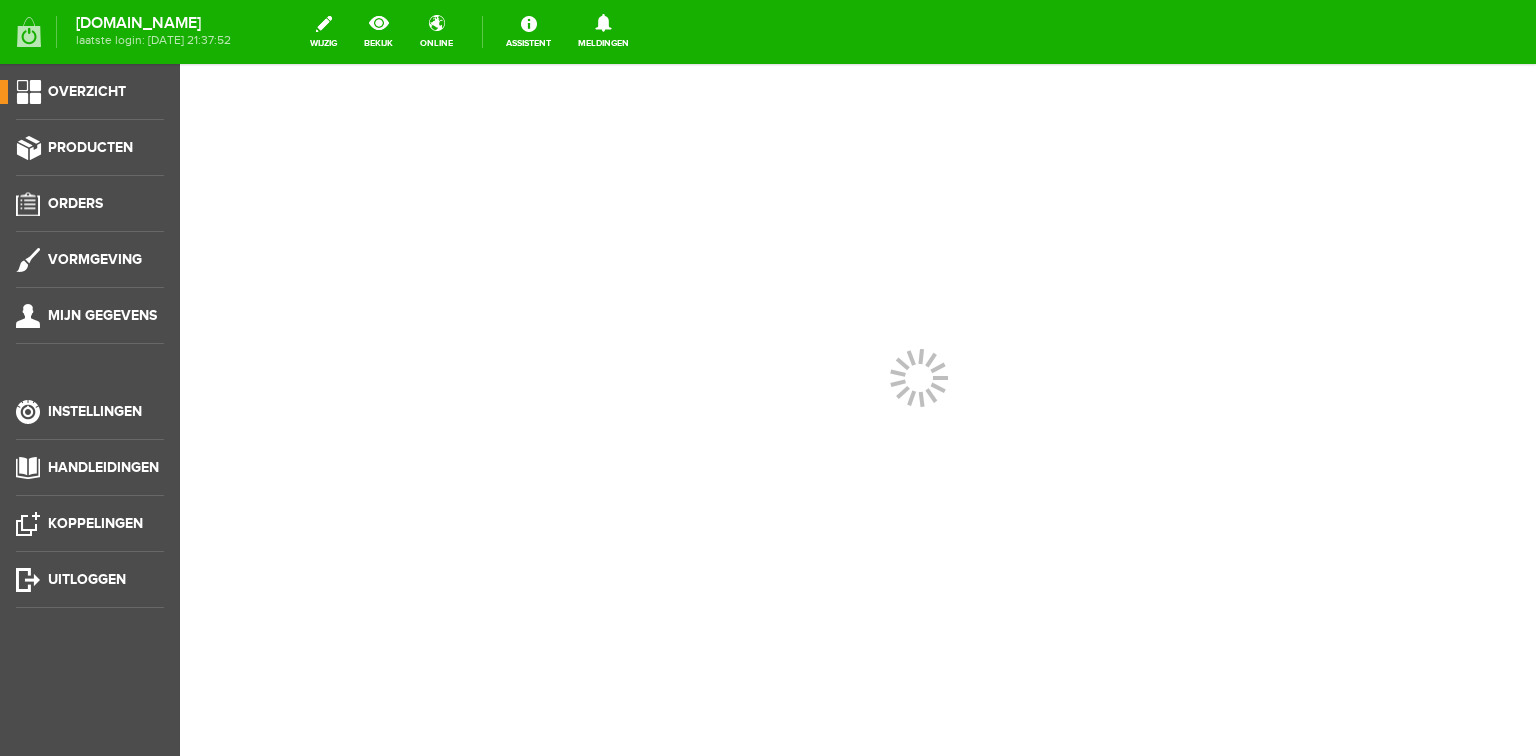 scroll, scrollTop: 0, scrollLeft: 0, axis: both 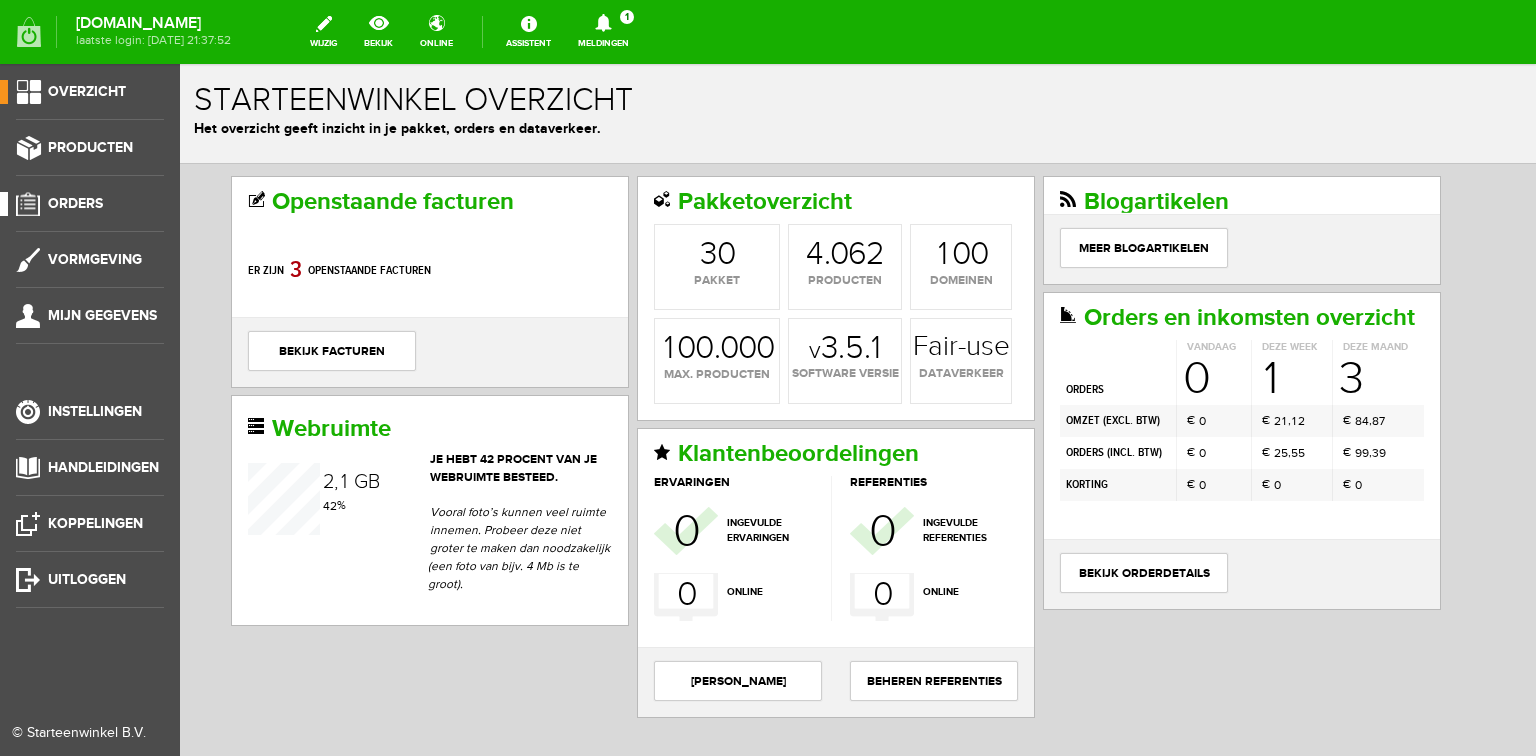 click on "Orders" at bounding box center (75, 203) 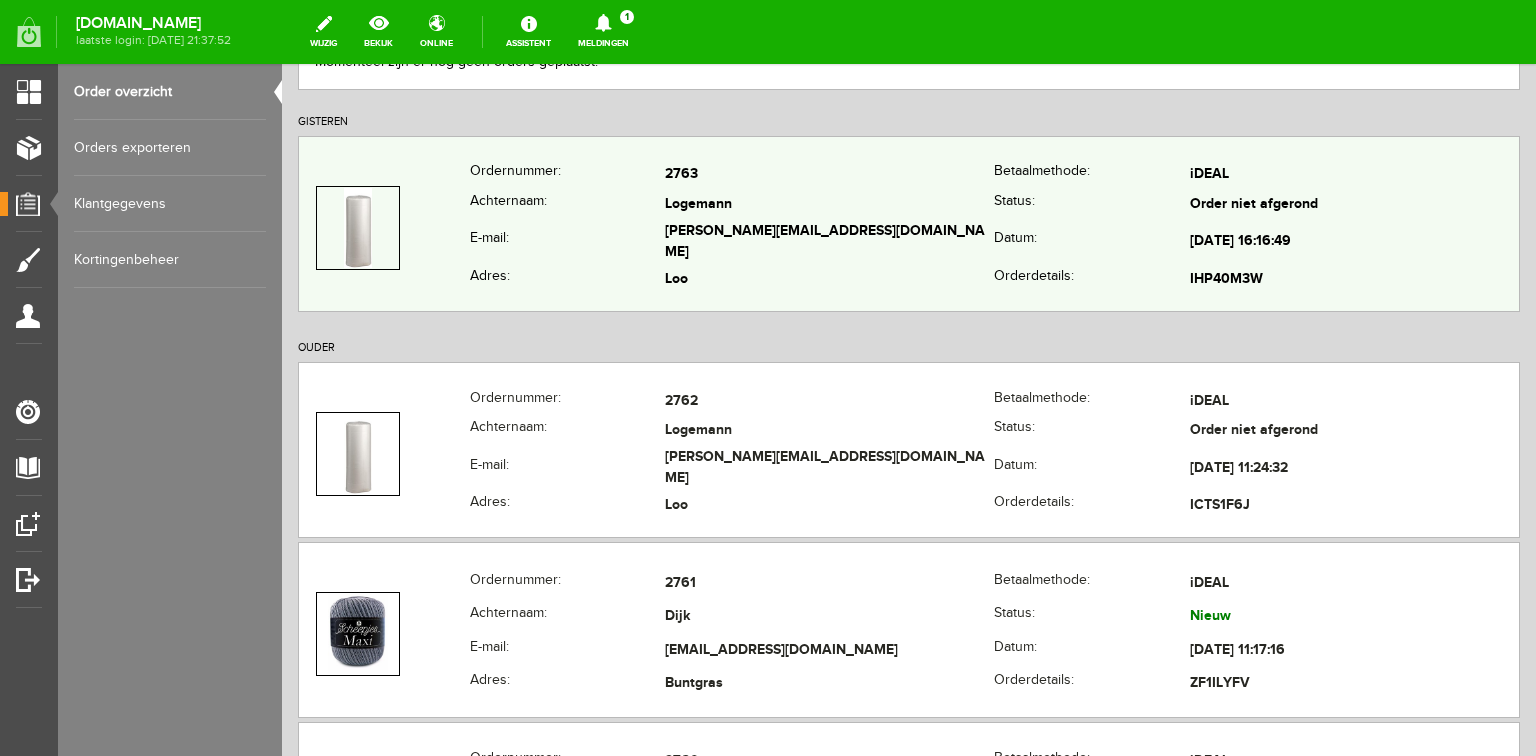 scroll, scrollTop: 160, scrollLeft: 0, axis: vertical 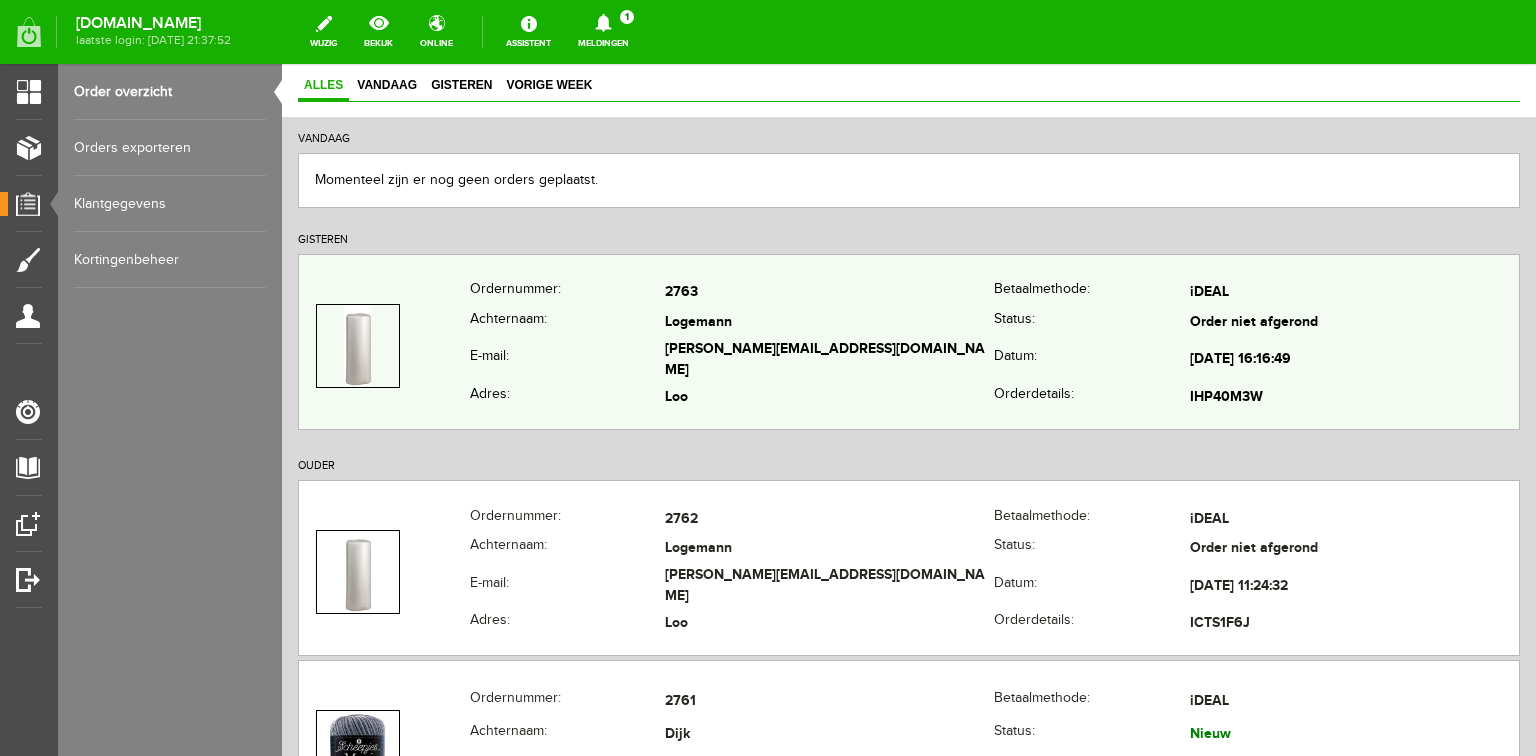 click on "Logemann" at bounding box center [829, 323] 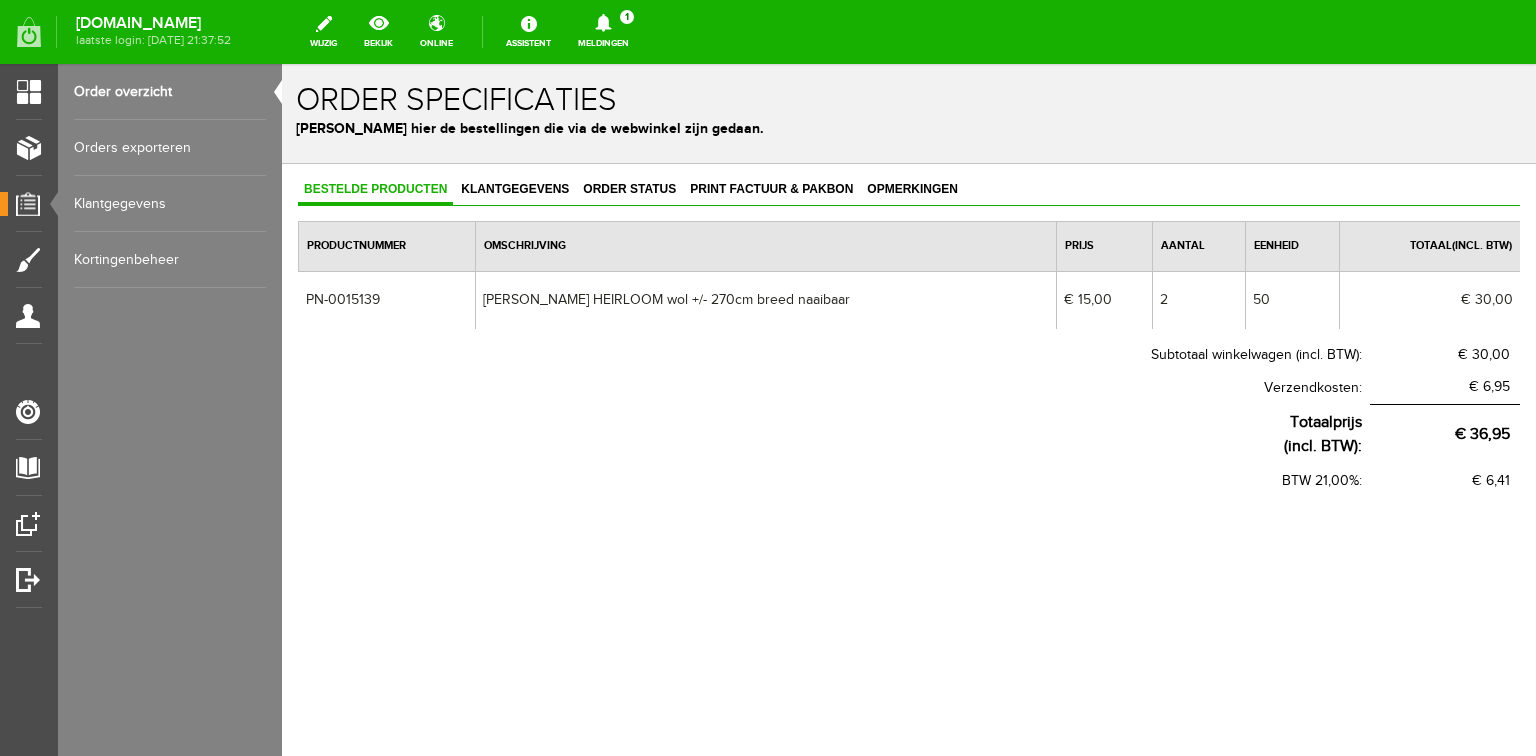 scroll, scrollTop: 0, scrollLeft: 0, axis: both 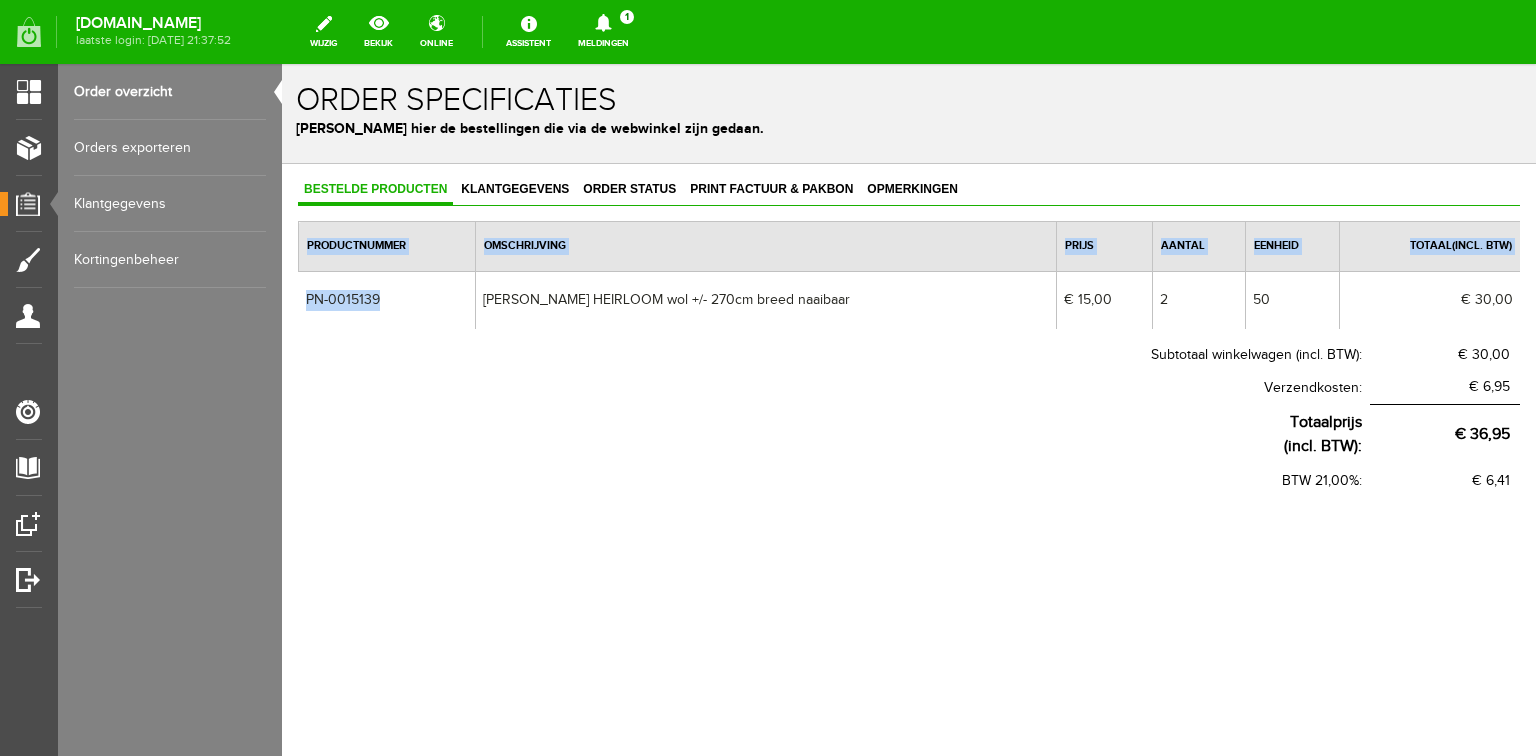 drag, startPoint x: 390, startPoint y: 300, endPoint x: 257, endPoint y: 300, distance: 133 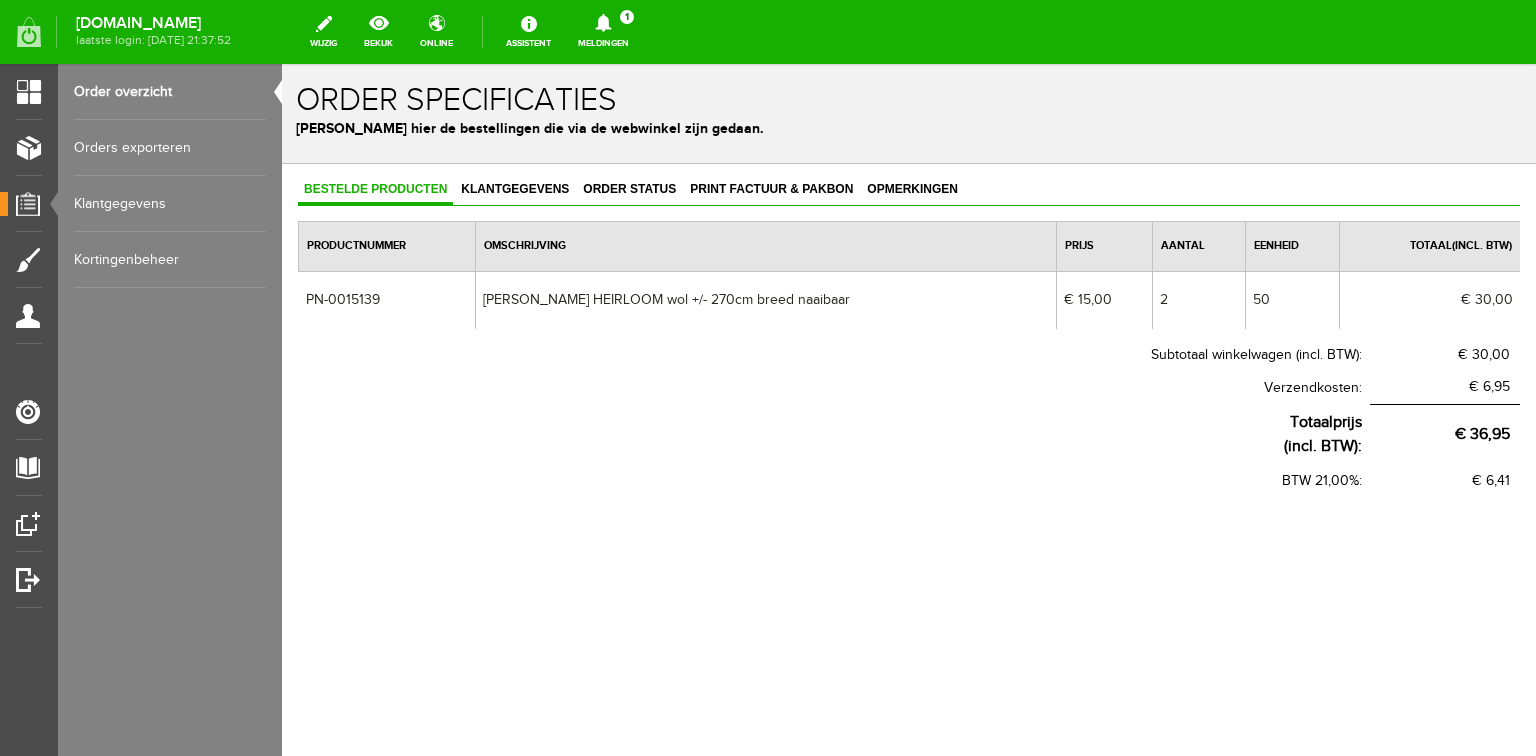 drag, startPoint x: 362, startPoint y: 344, endPoint x: 356, endPoint y: 335, distance: 10.816654 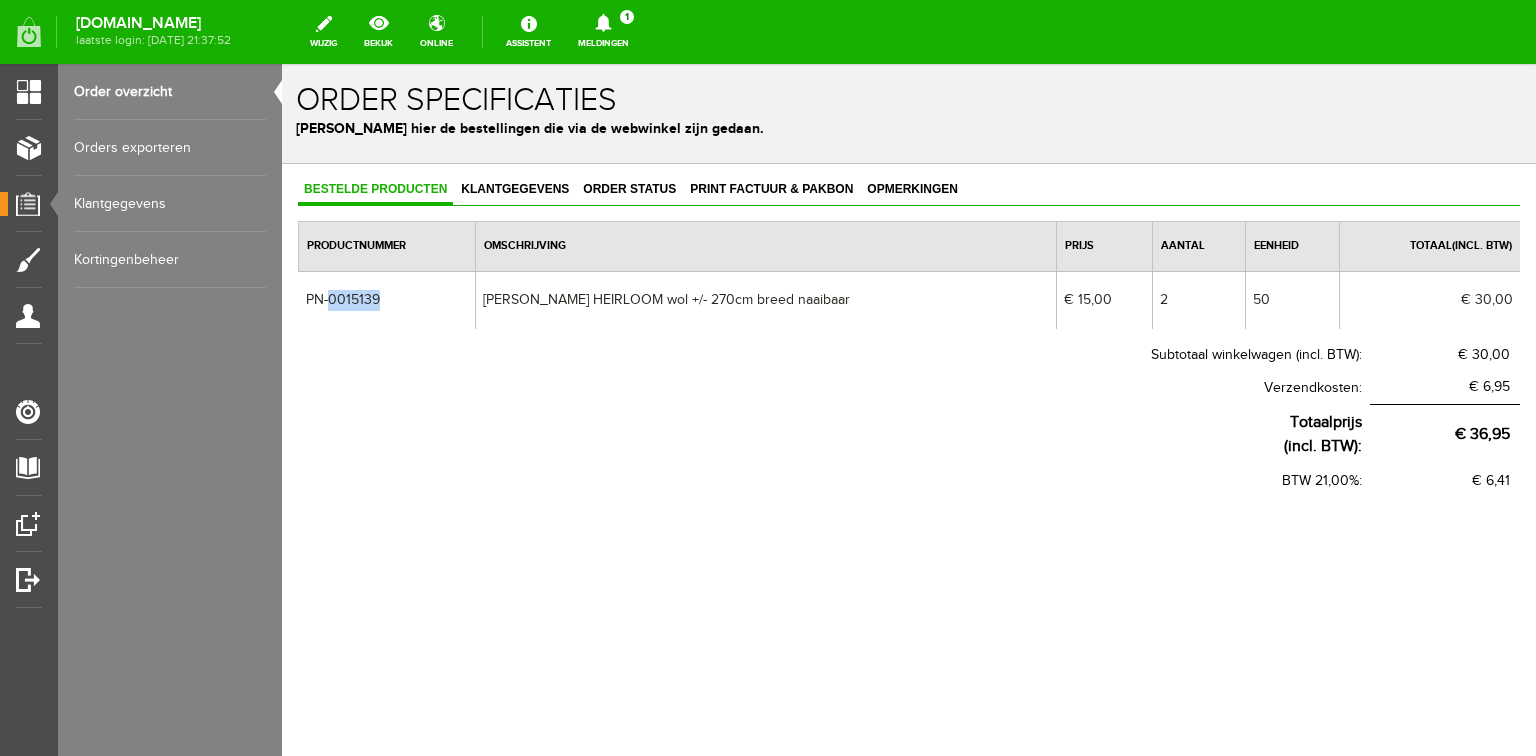 click on "PN-0015139" at bounding box center (387, 300) 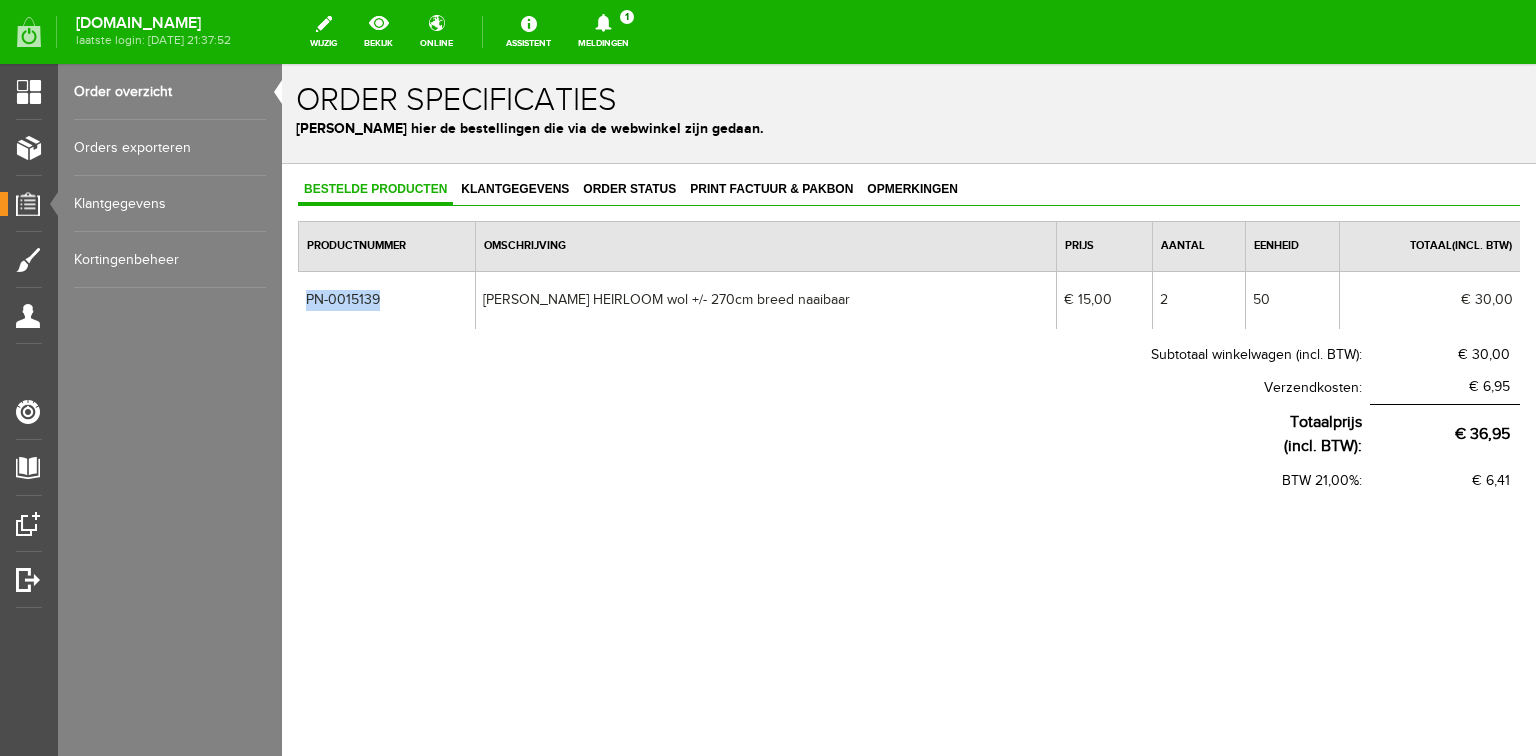 drag, startPoint x: 388, startPoint y: 300, endPoint x: 303, endPoint y: 300, distance: 85 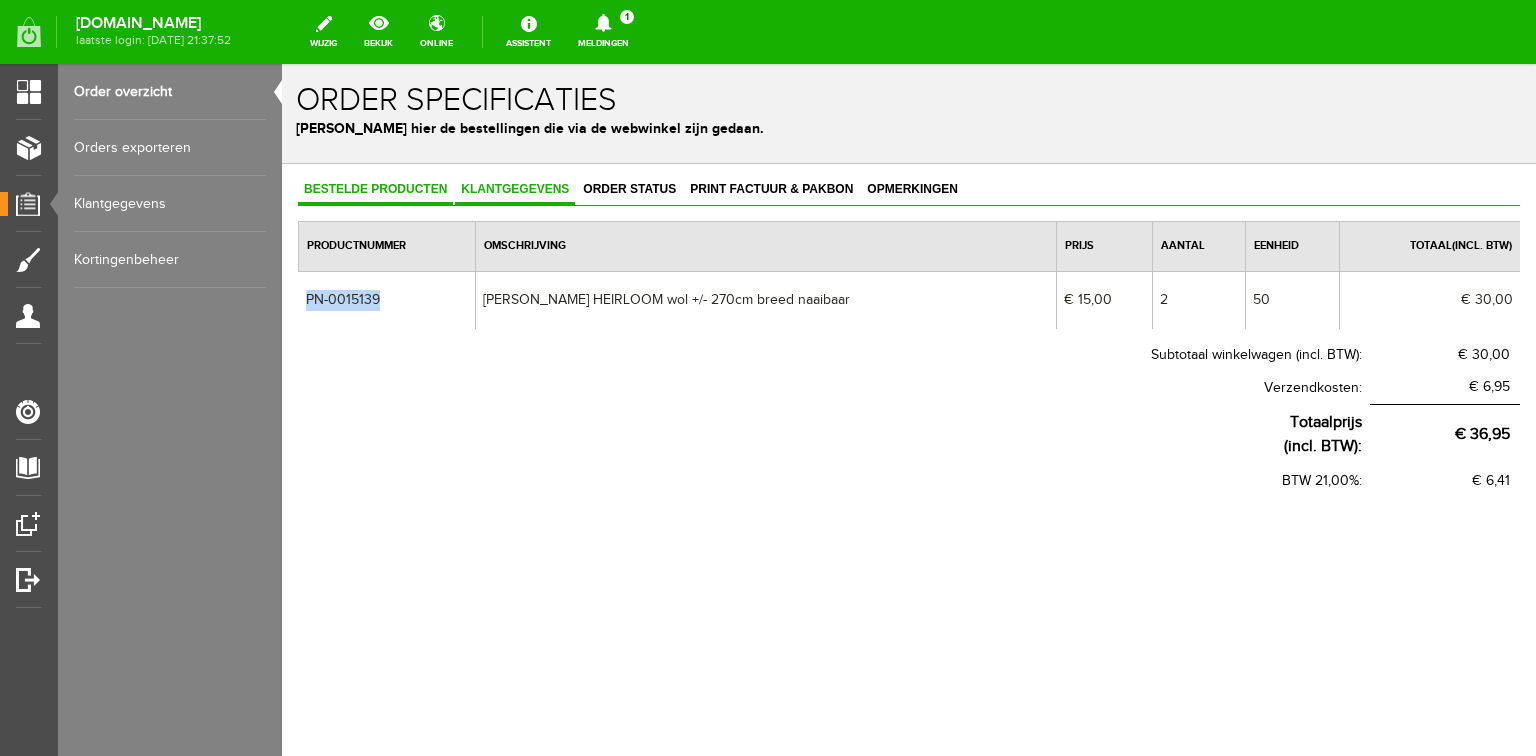 click on "Klantgegevens" at bounding box center (515, 189) 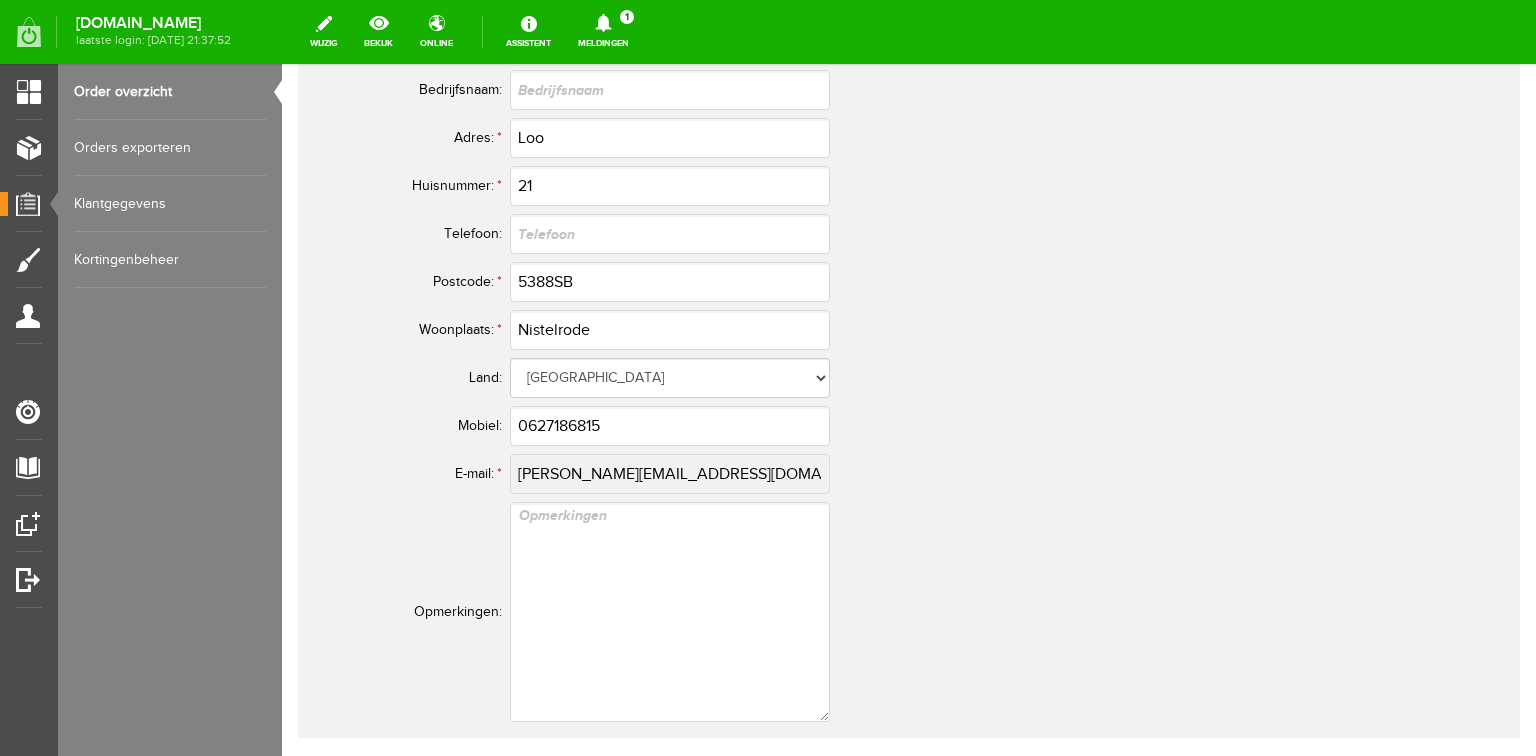 scroll, scrollTop: 1120, scrollLeft: 0, axis: vertical 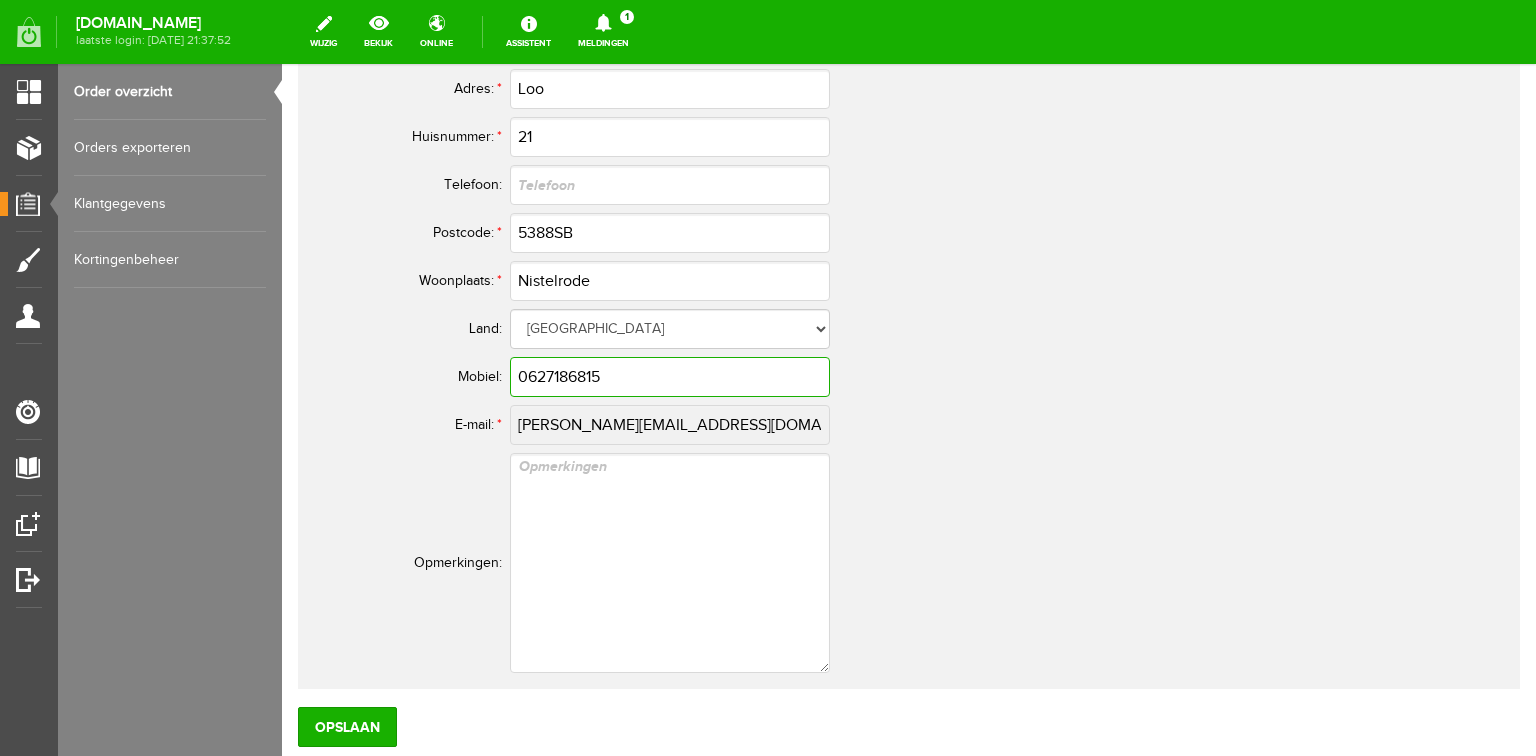 click on "0627186815" at bounding box center (670, 377) 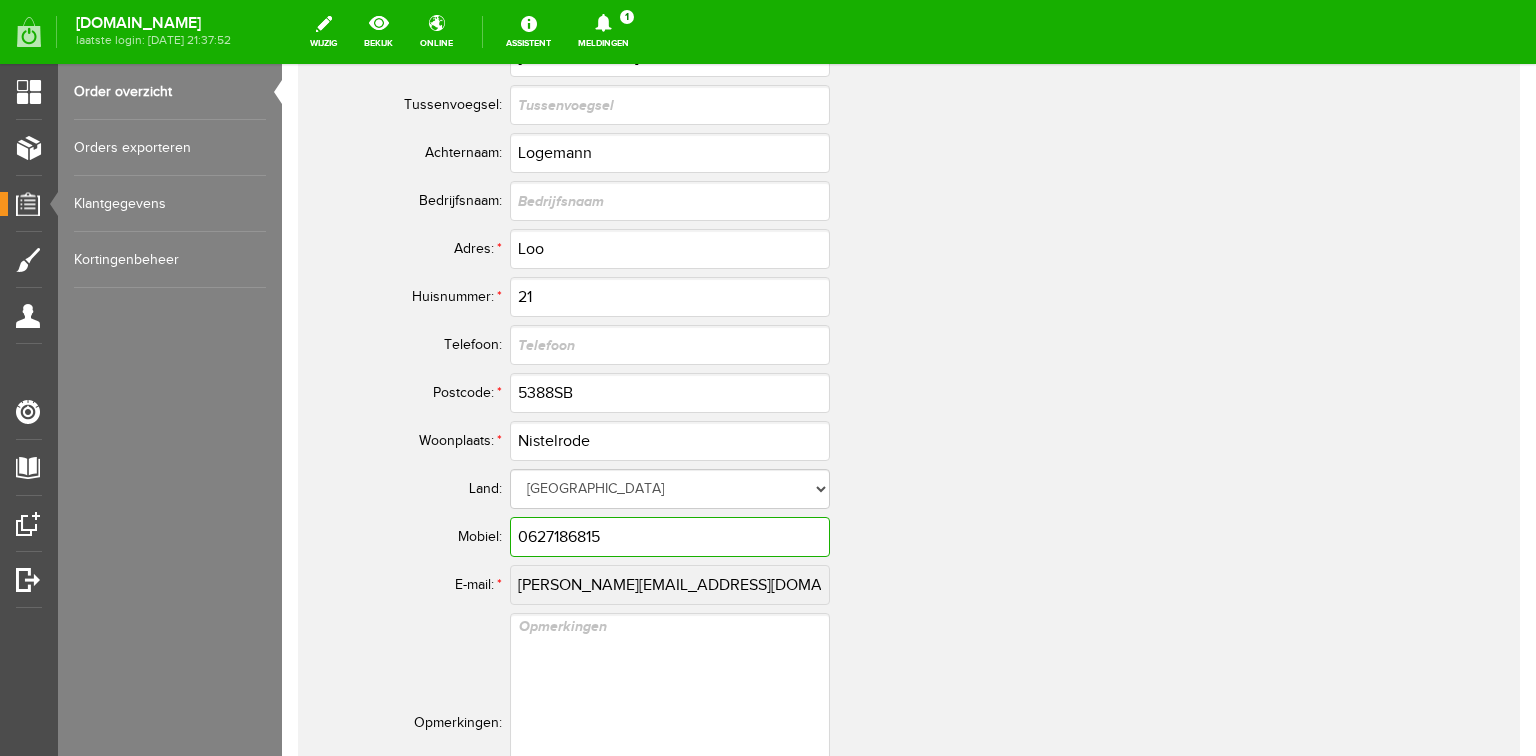 scroll, scrollTop: 1040, scrollLeft: 0, axis: vertical 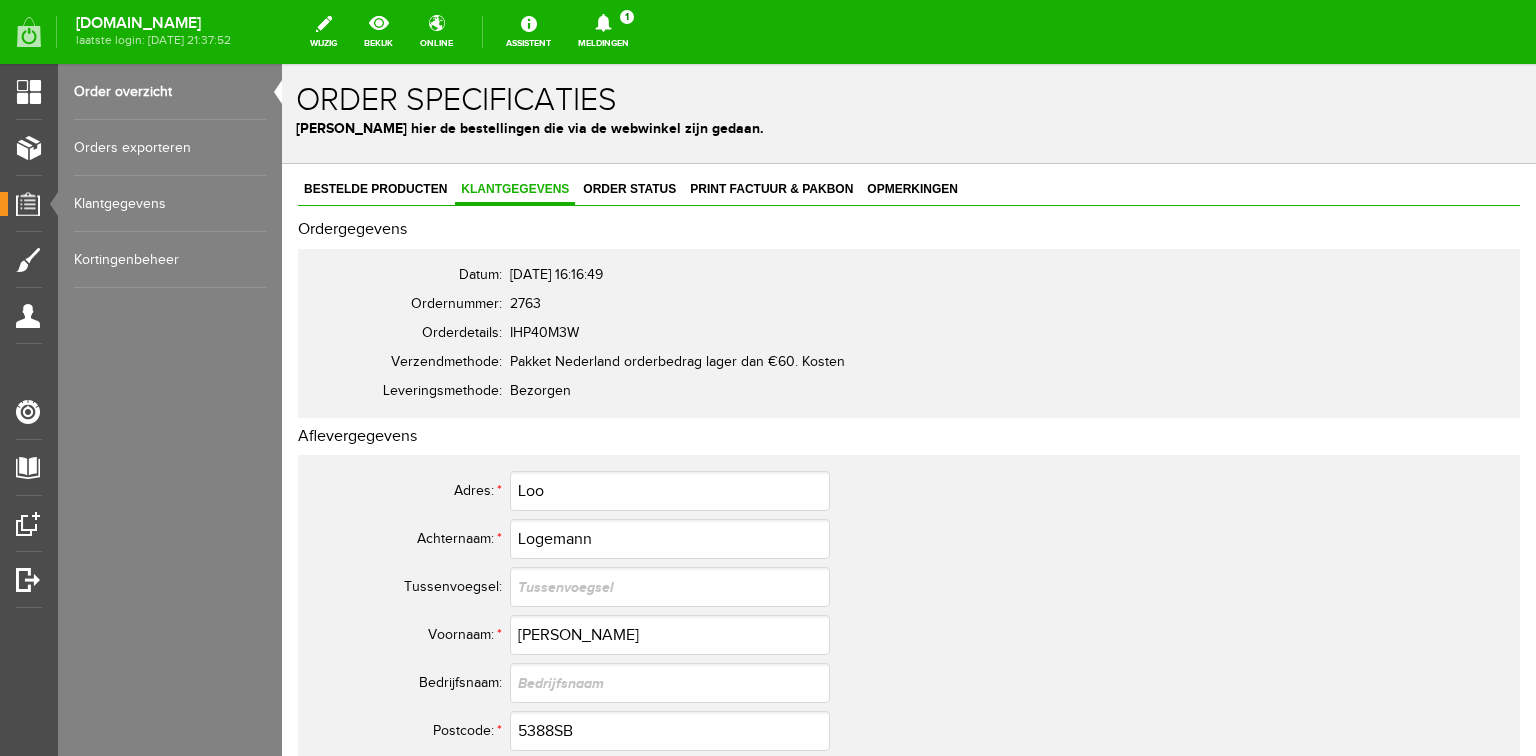 click on "Order overzicht" at bounding box center [170, 92] 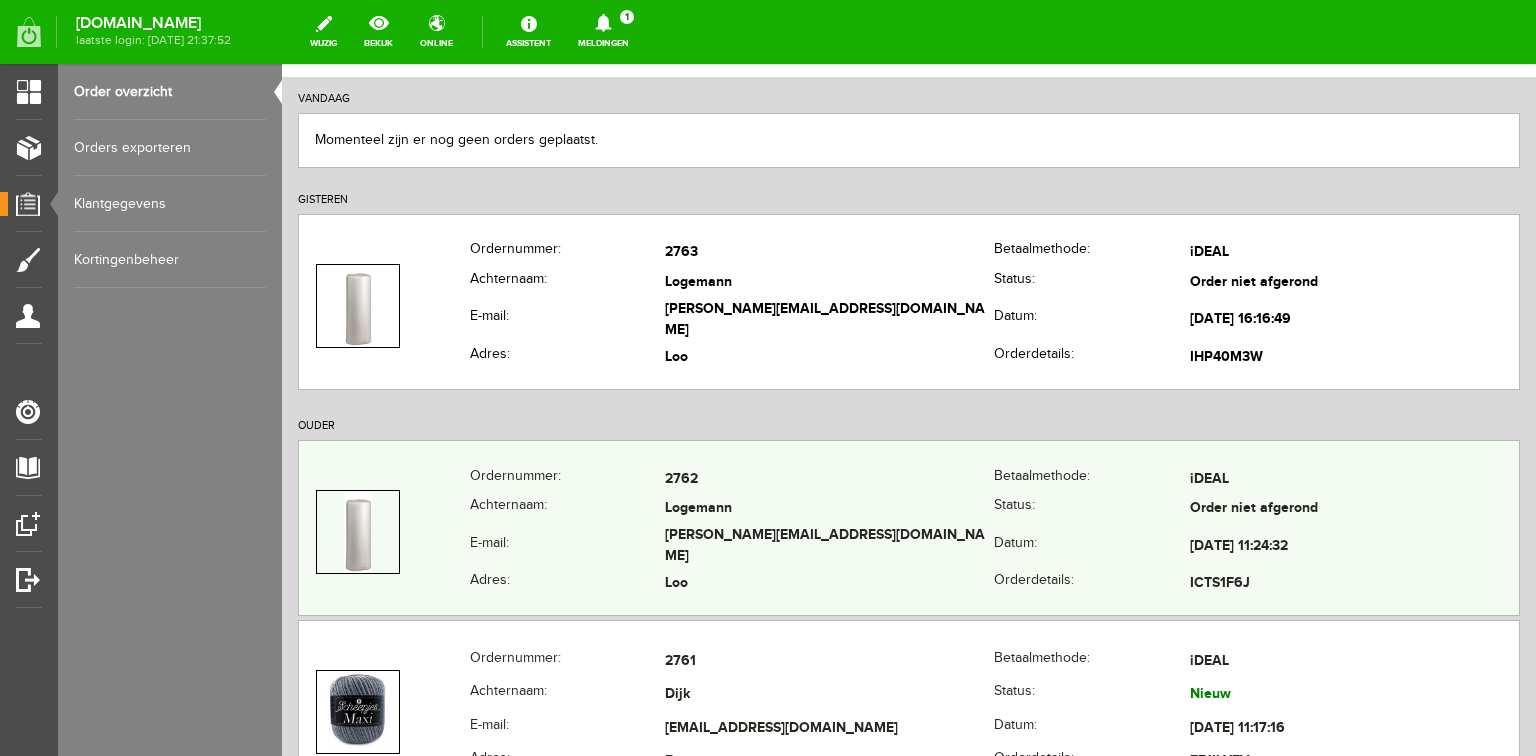 scroll, scrollTop: 320, scrollLeft: 0, axis: vertical 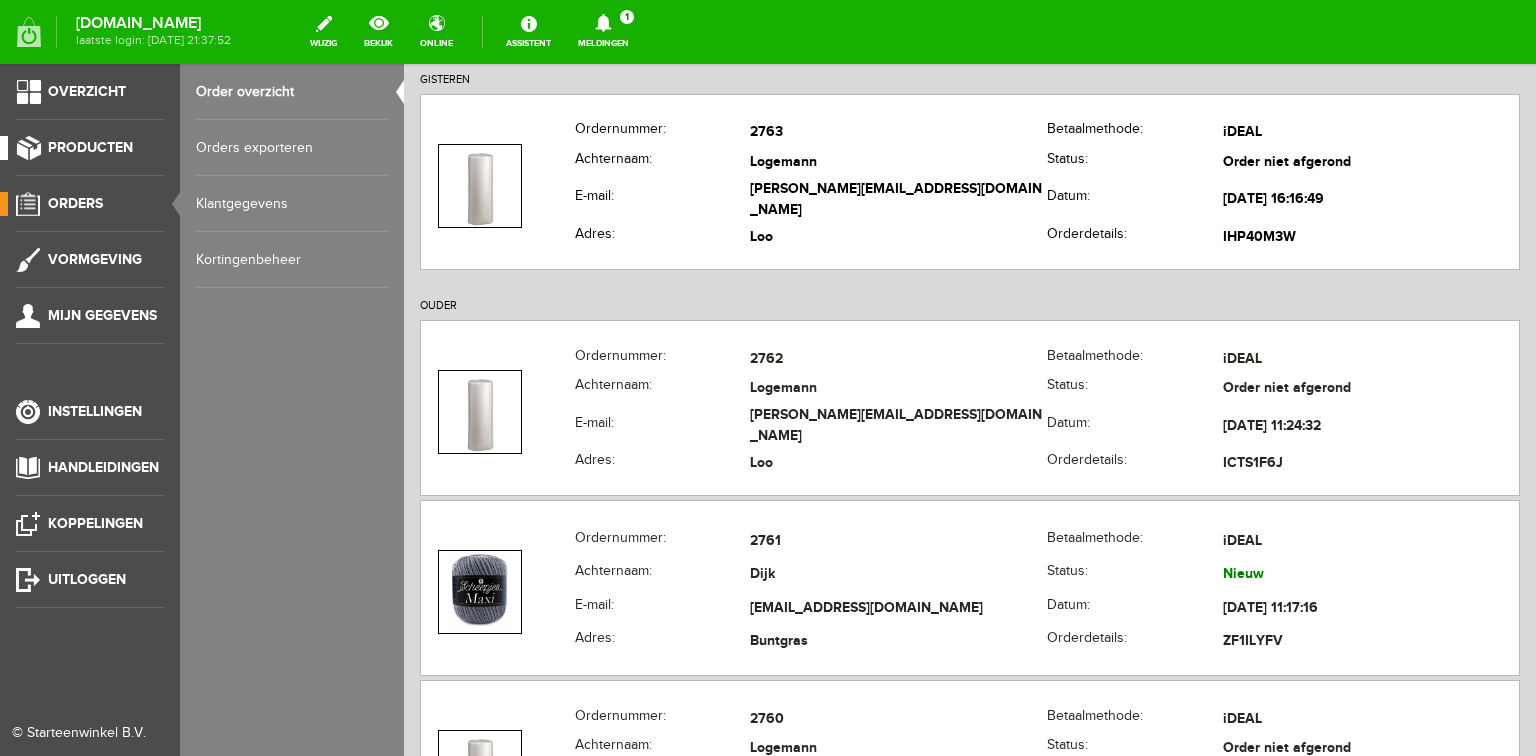 click on "Producten" at bounding box center (90, 147) 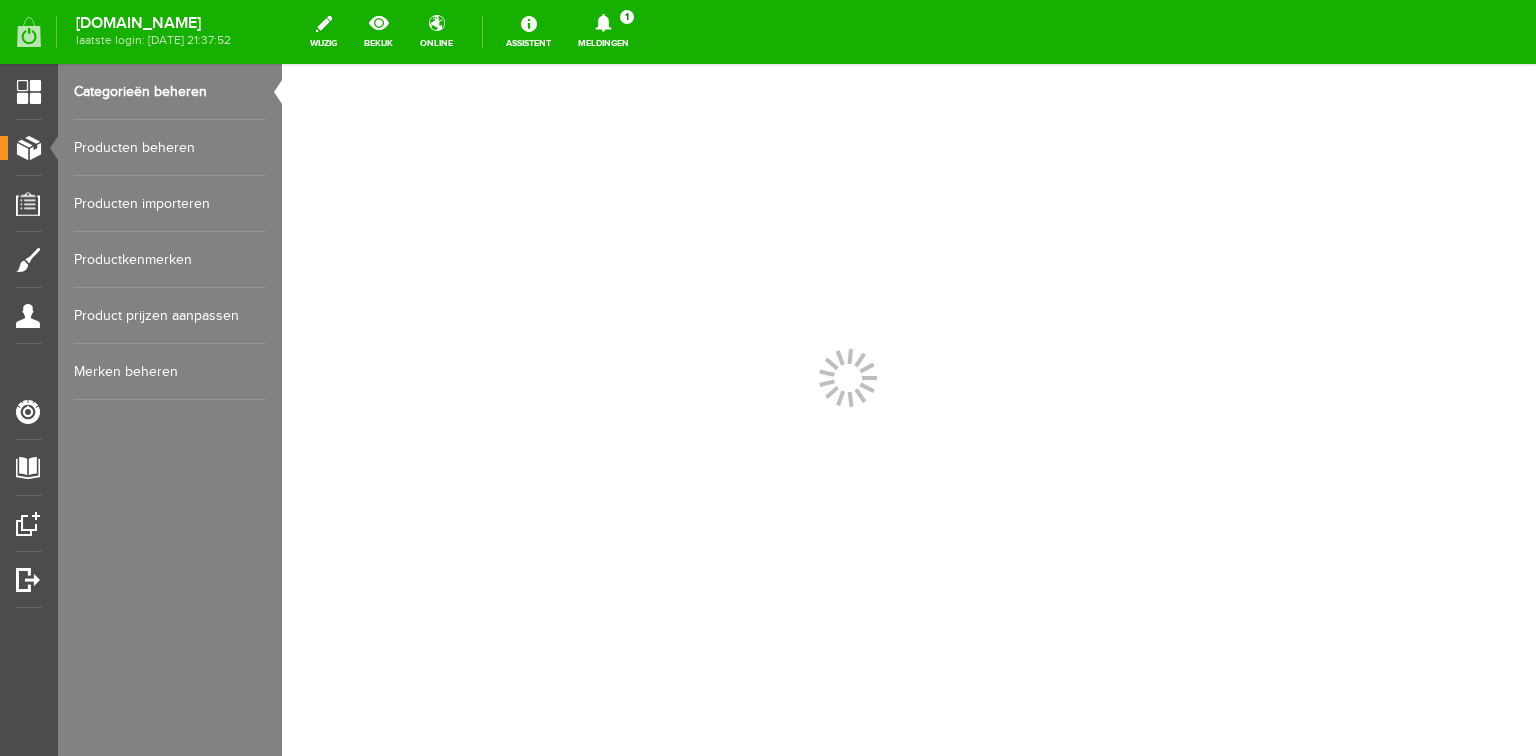 scroll, scrollTop: 0, scrollLeft: 0, axis: both 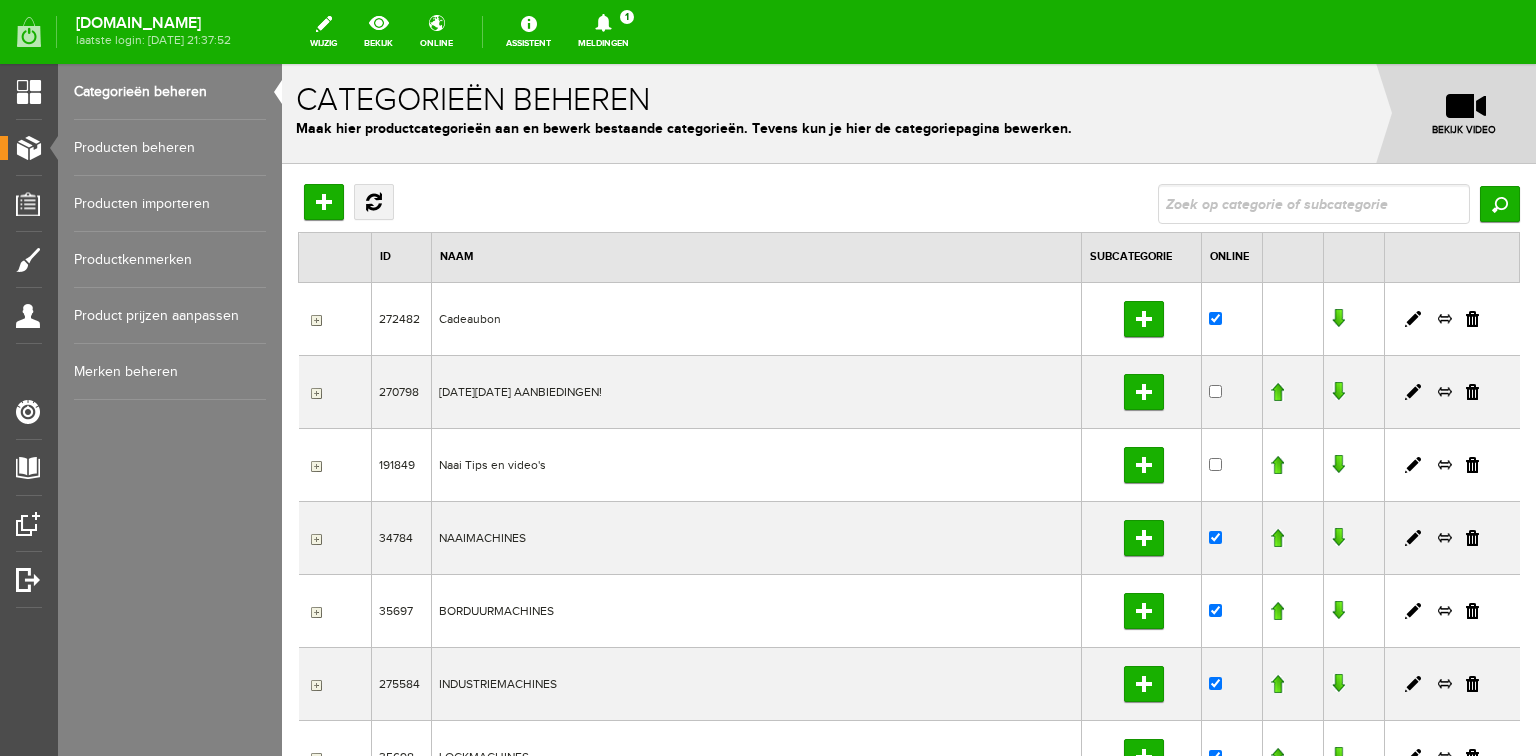 click on "Producten beheren" at bounding box center [170, 148] 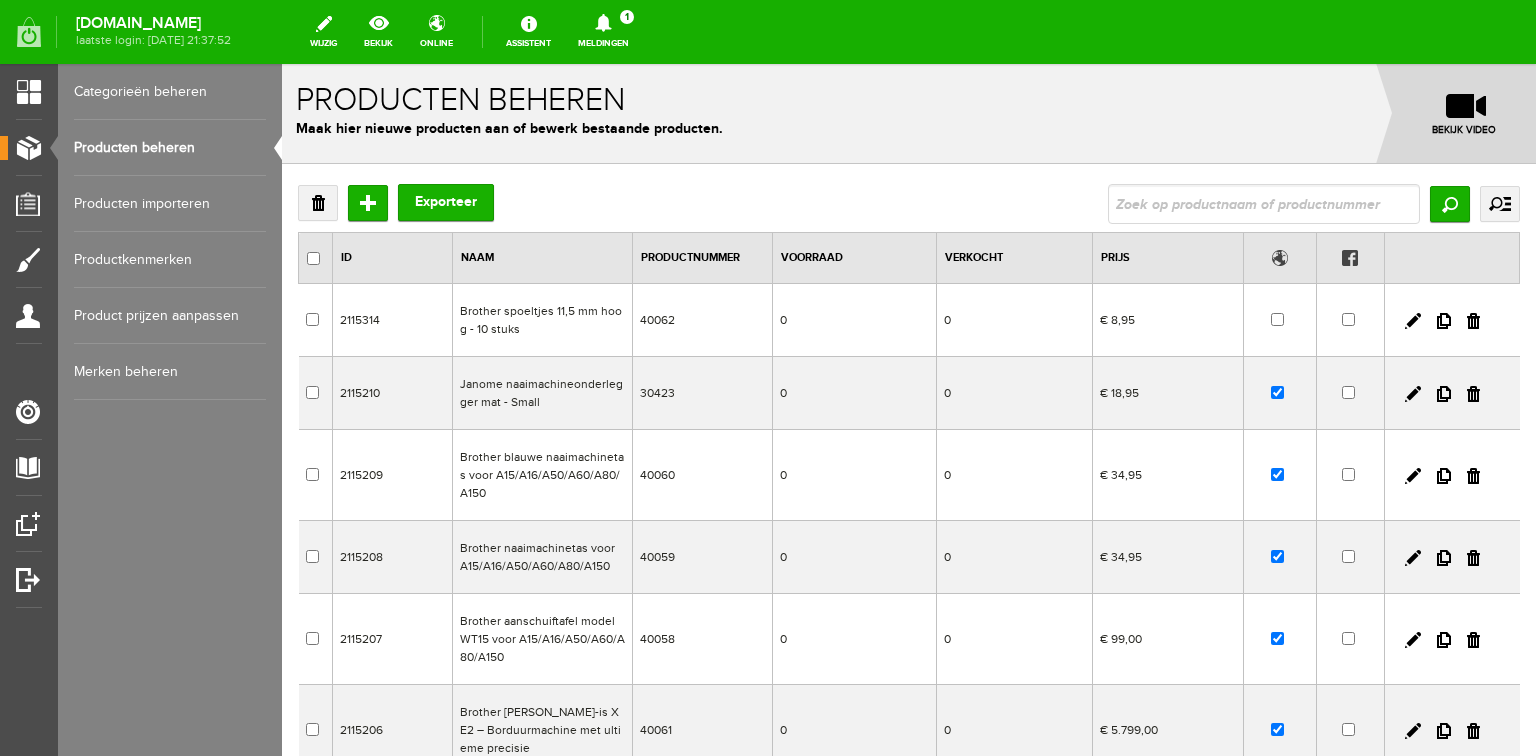 scroll, scrollTop: 0, scrollLeft: 0, axis: both 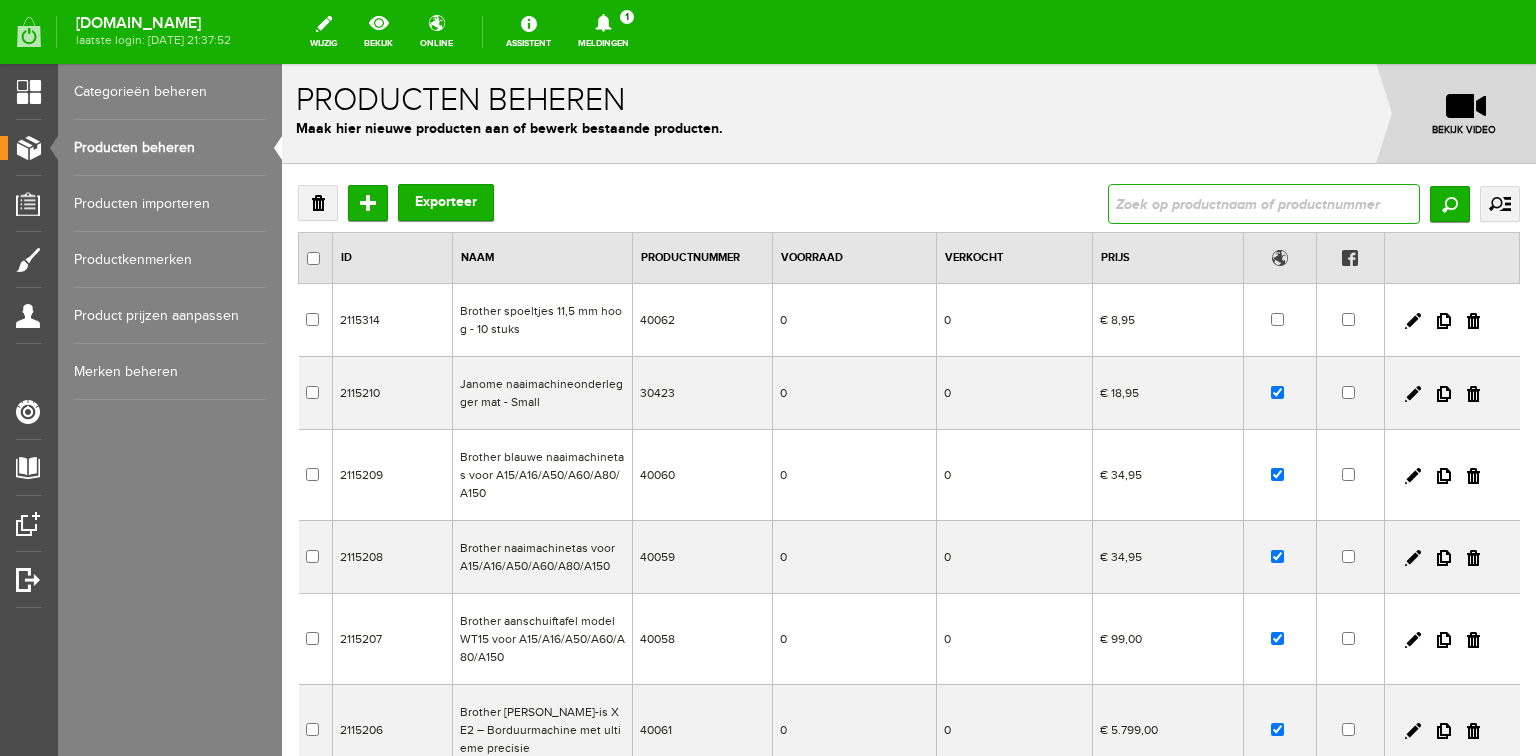 click at bounding box center (1264, 204) 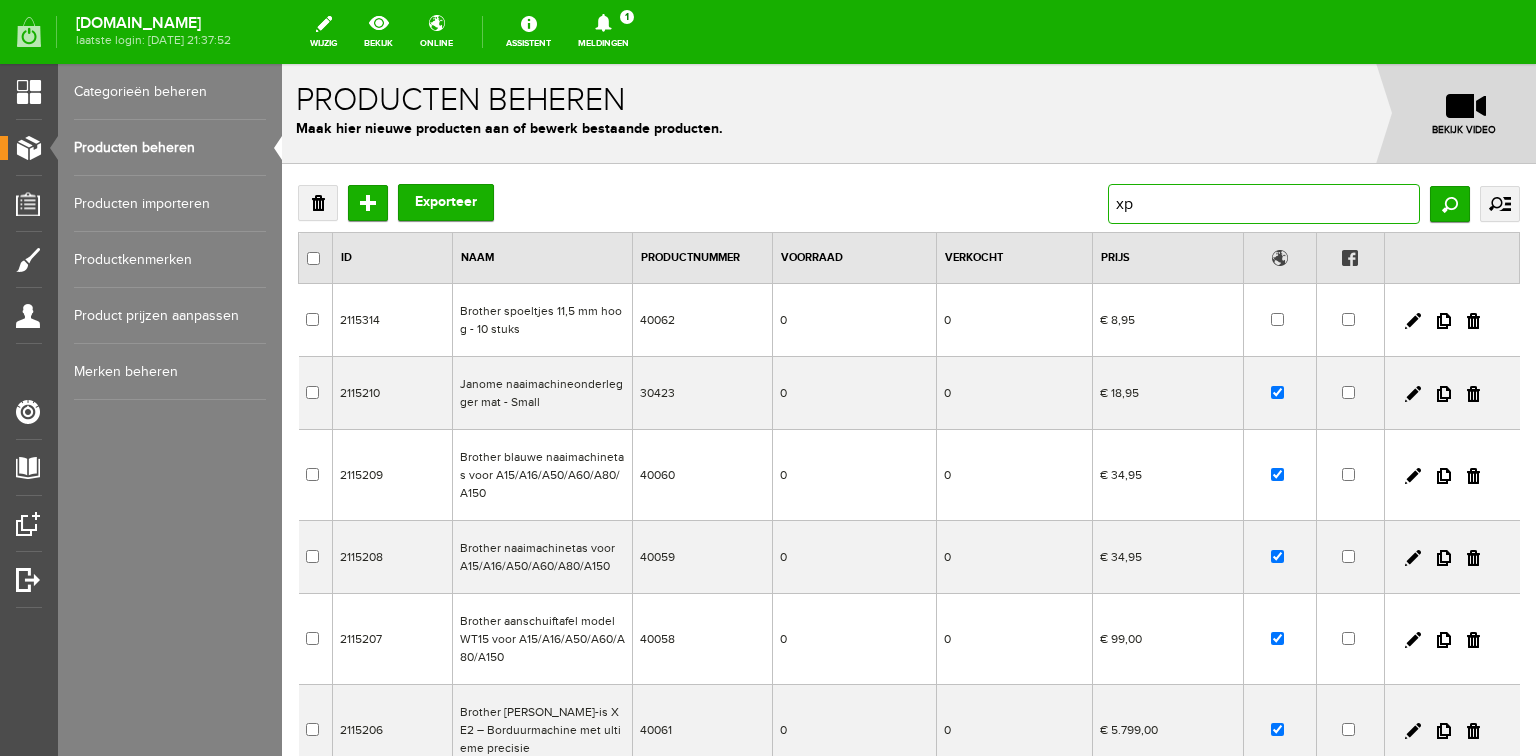 type on "xp3" 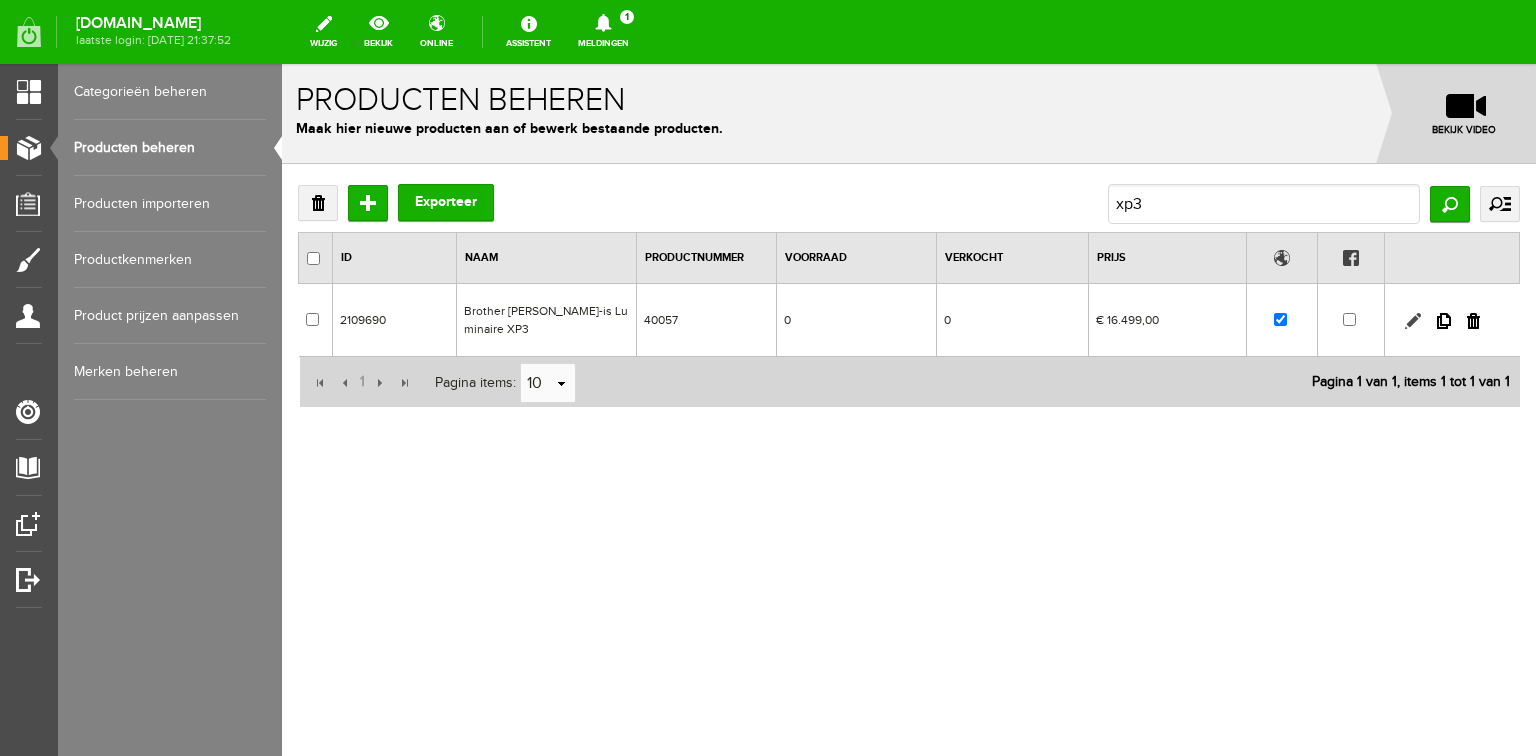 click at bounding box center (1413, 321) 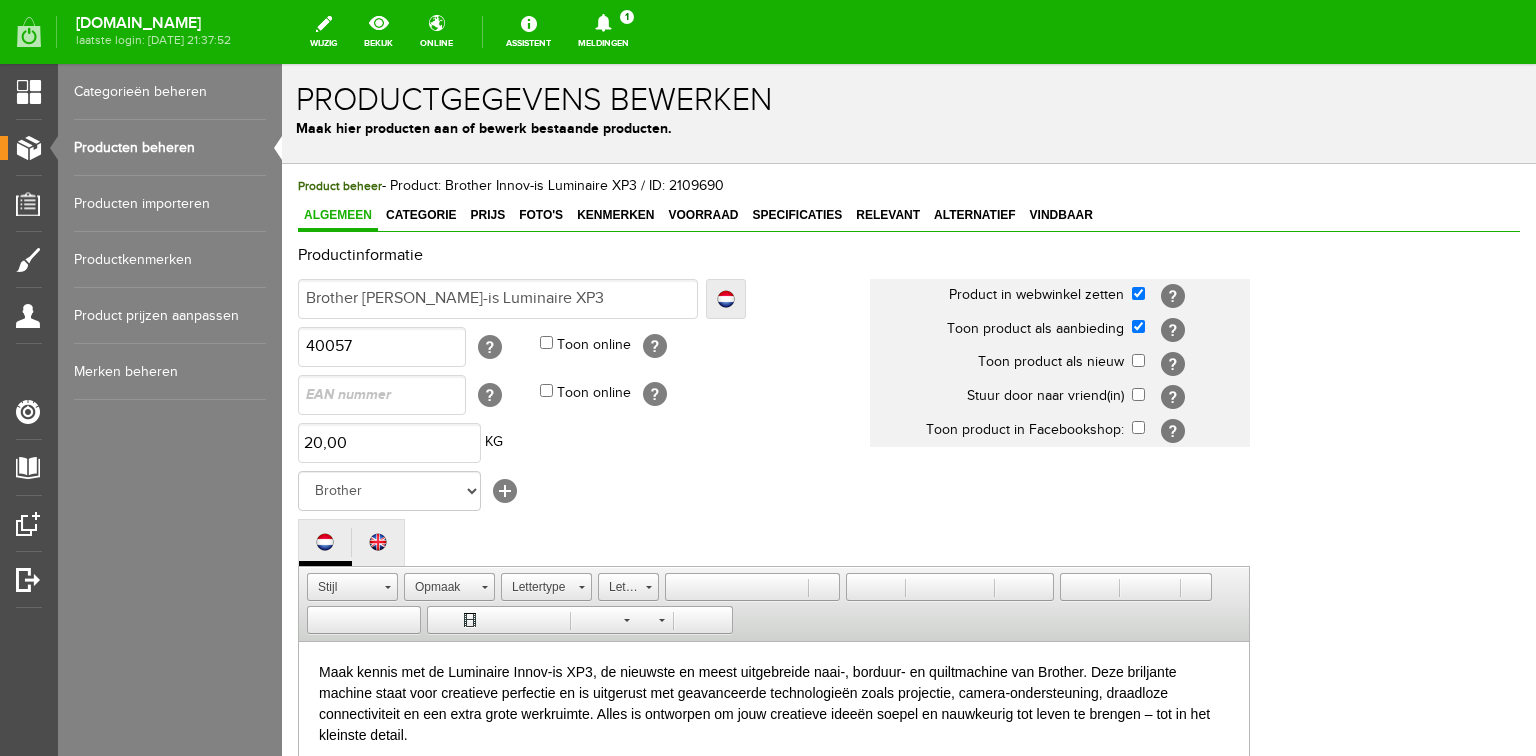 scroll, scrollTop: 0, scrollLeft: 0, axis: both 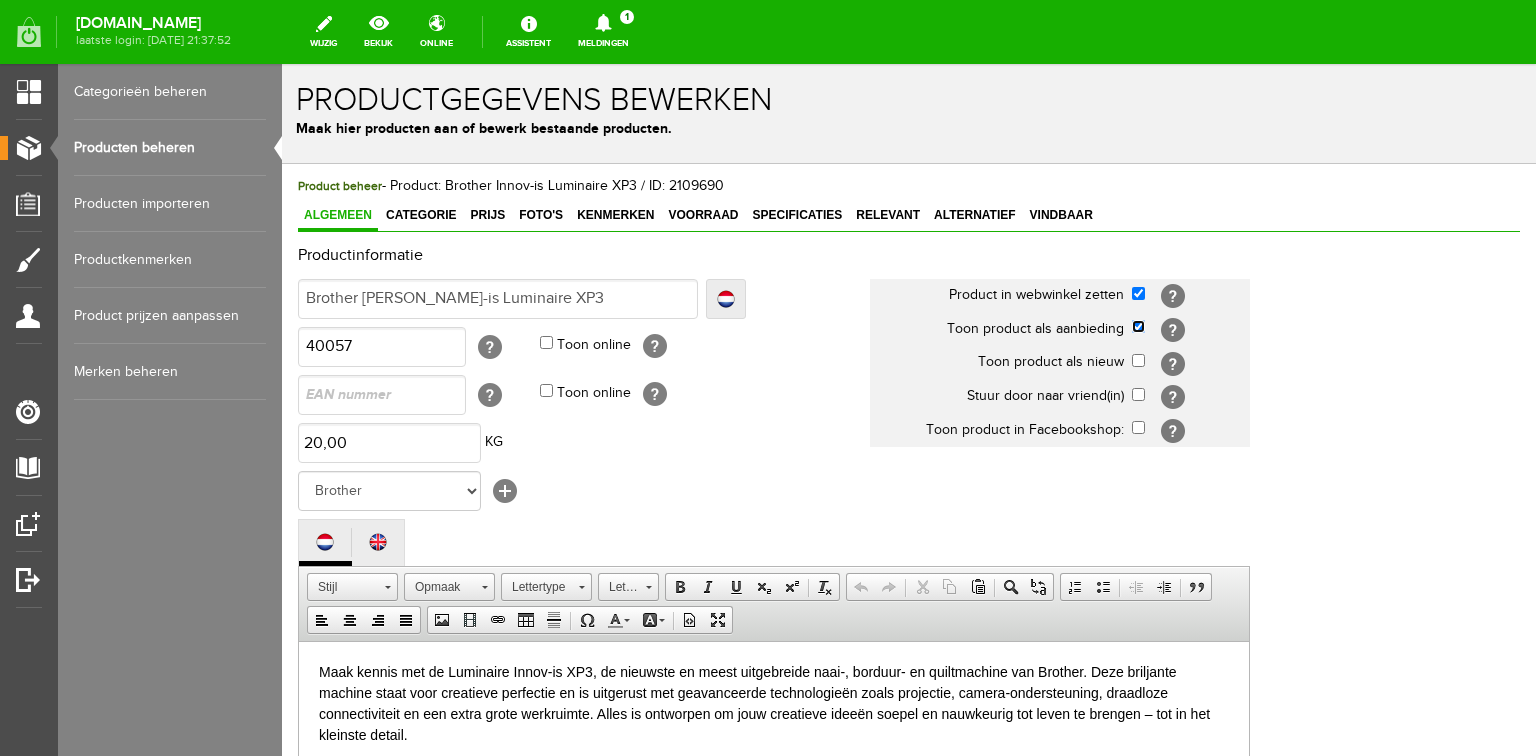click at bounding box center [1138, 326] 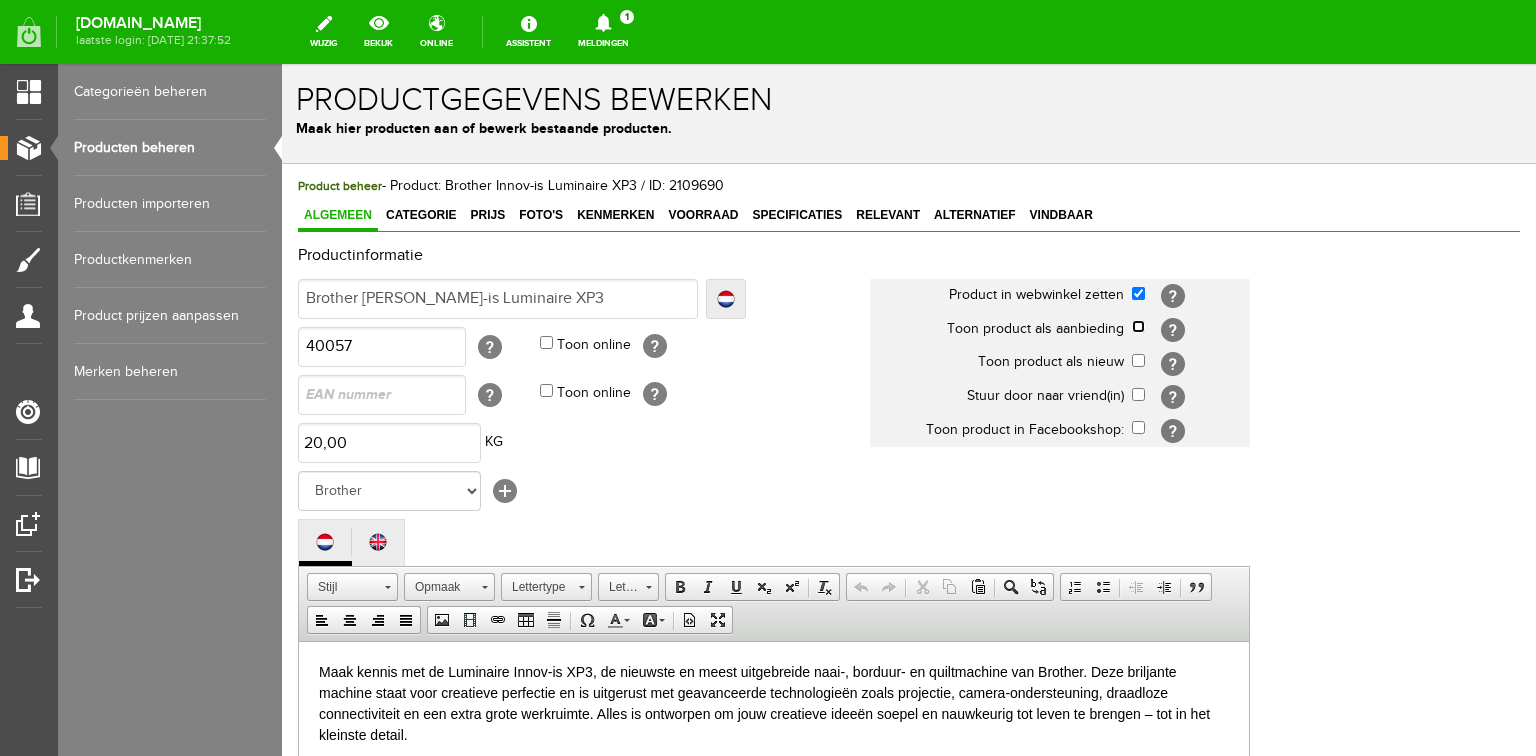 click at bounding box center (1138, 326) 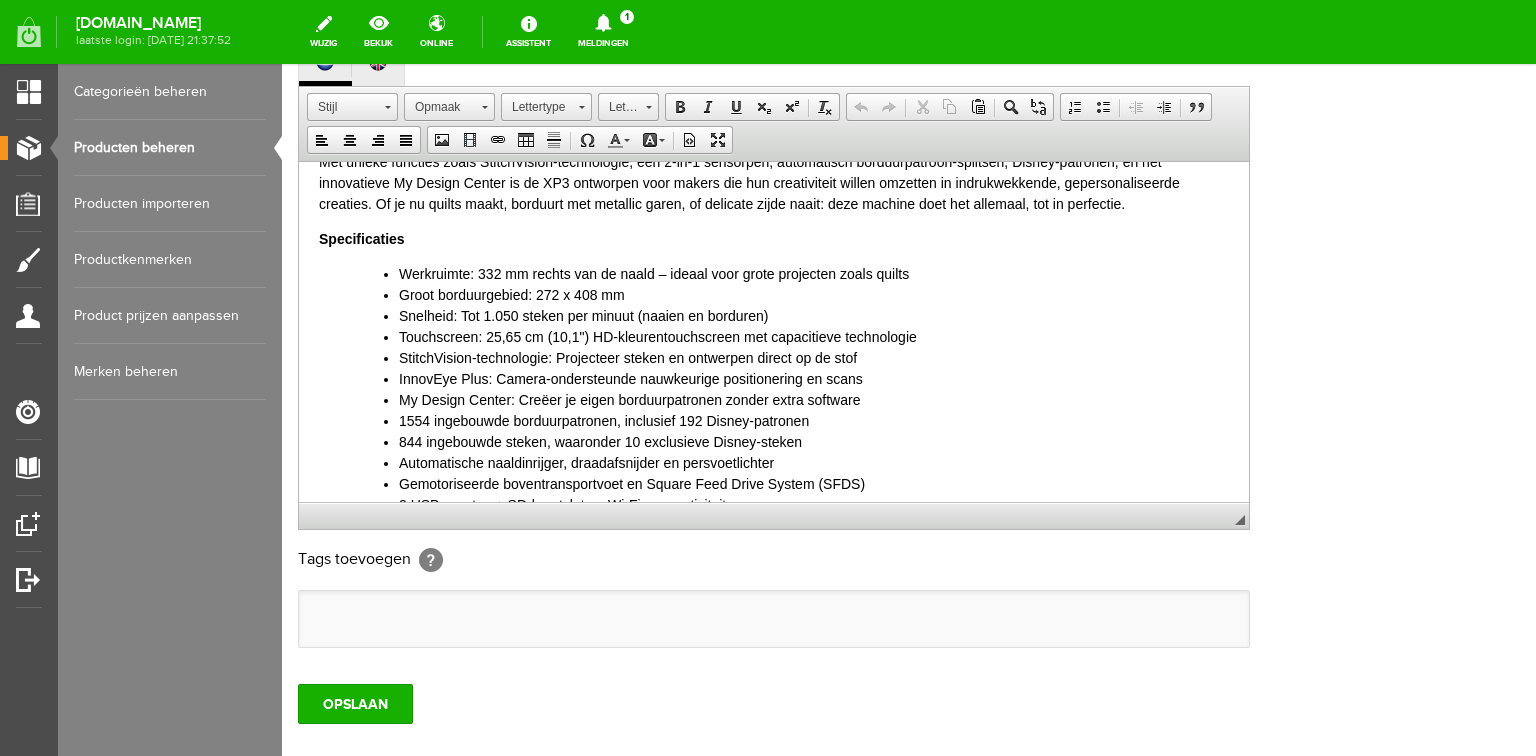 scroll, scrollTop: 400, scrollLeft: 0, axis: vertical 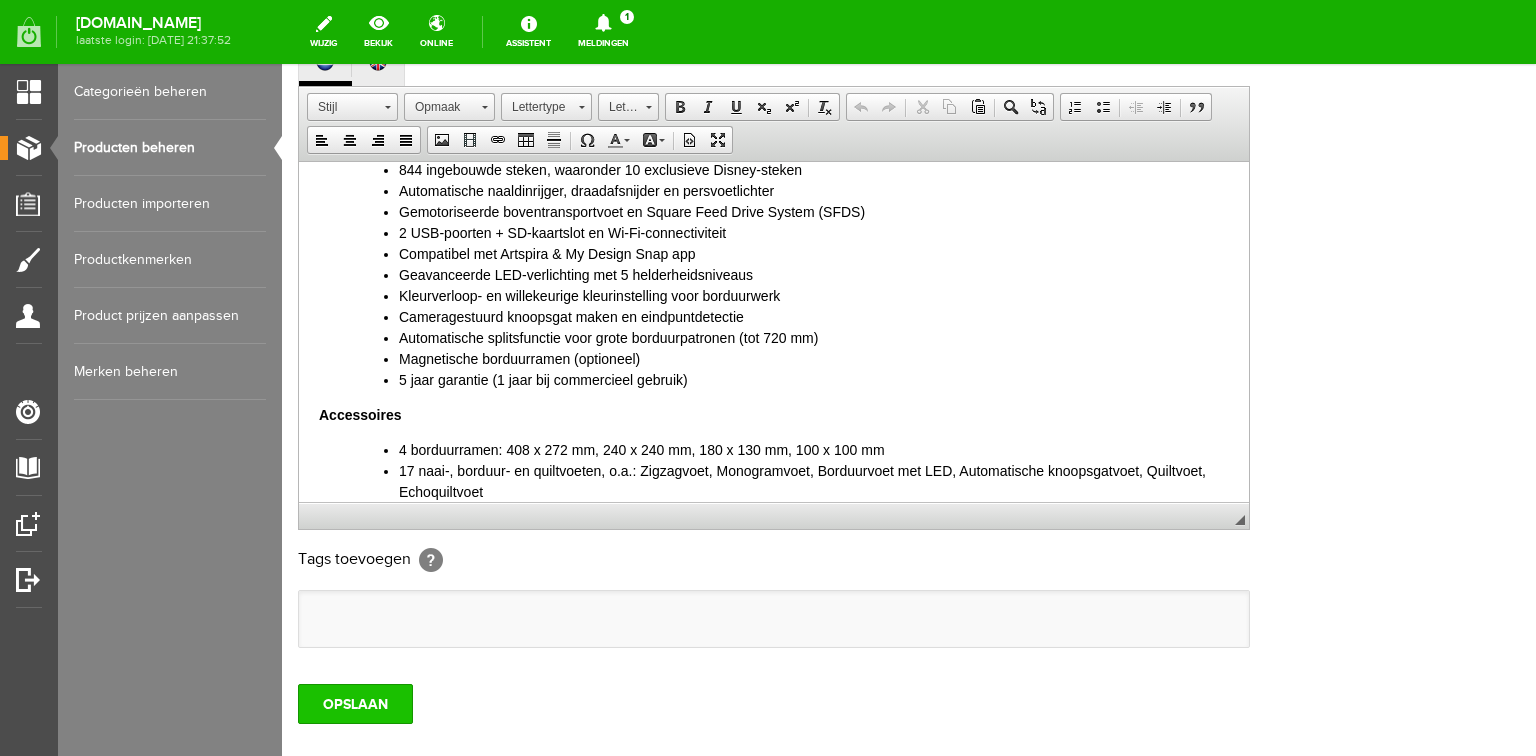 click on "OPSLAAN" at bounding box center (355, 704) 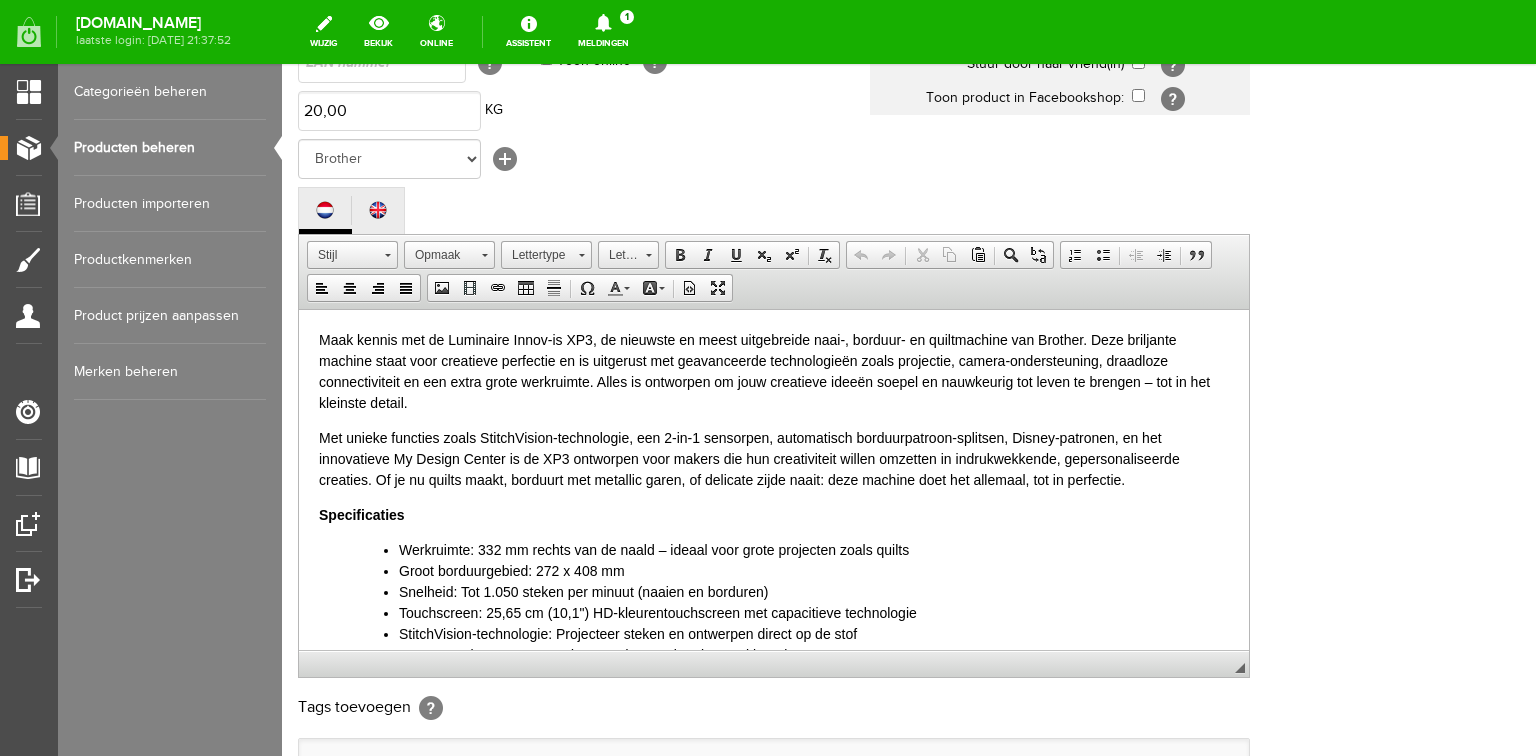 scroll, scrollTop: 80, scrollLeft: 0, axis: vertical 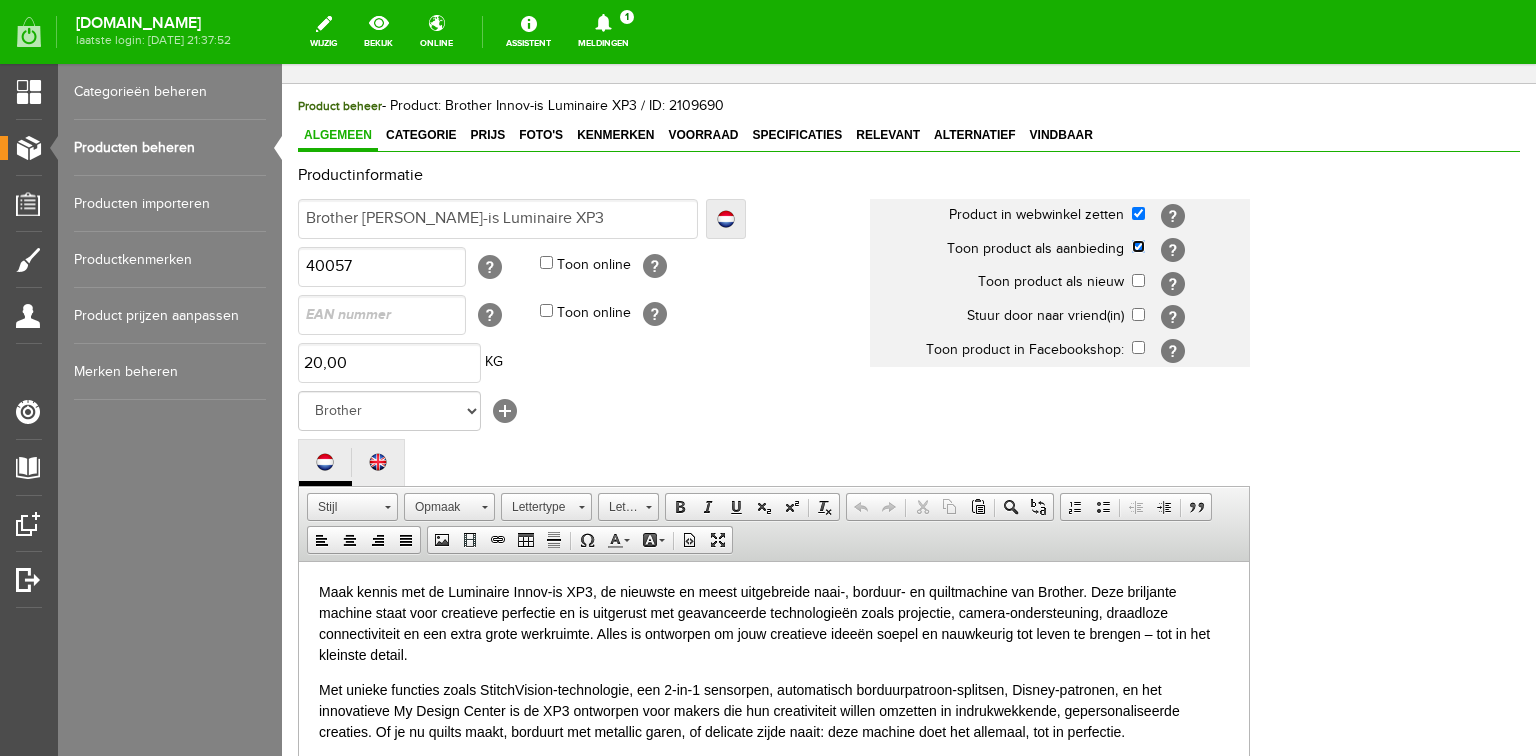 click at bounding box center [1138, 246] 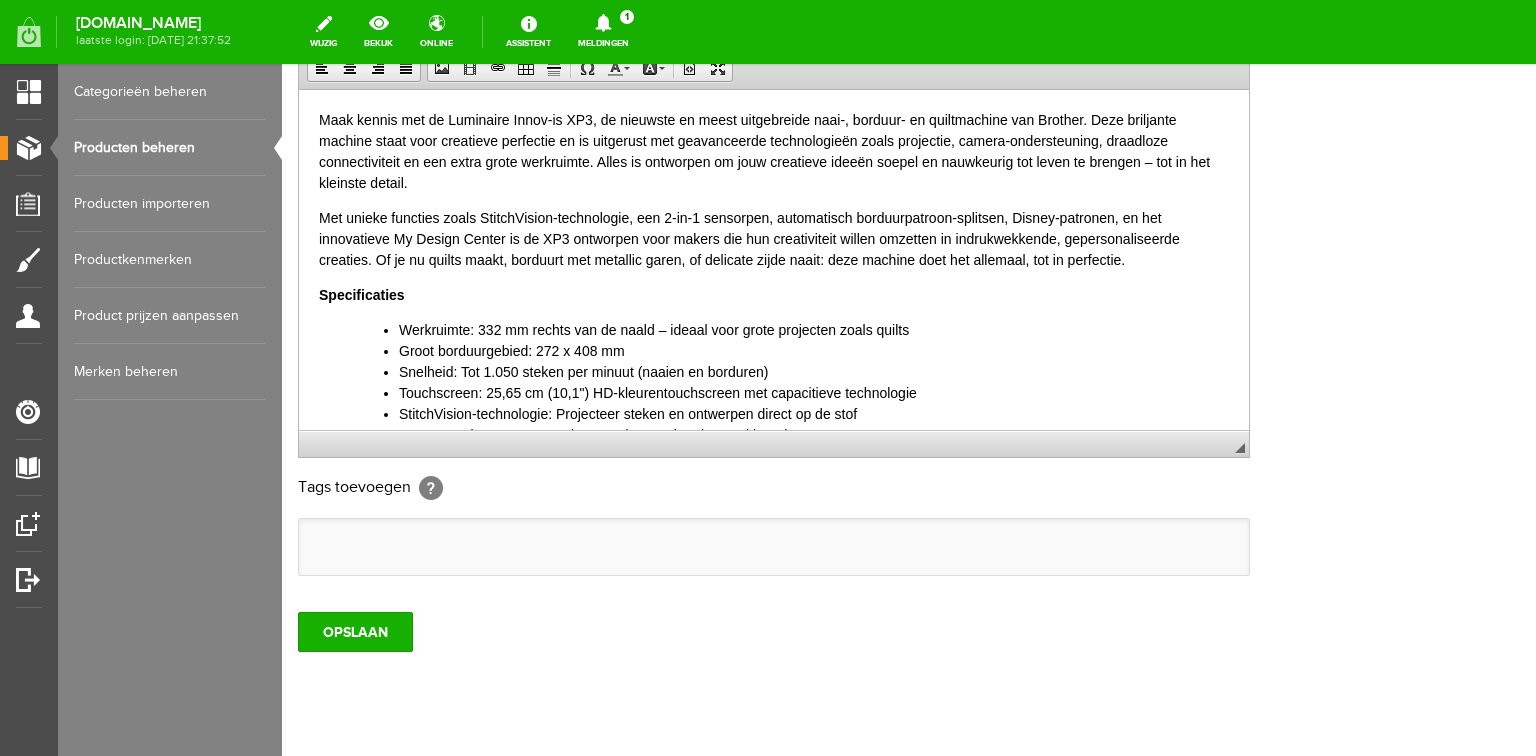 scroll, scrollTop: 592, scrollLeft: 0, axis: vertical 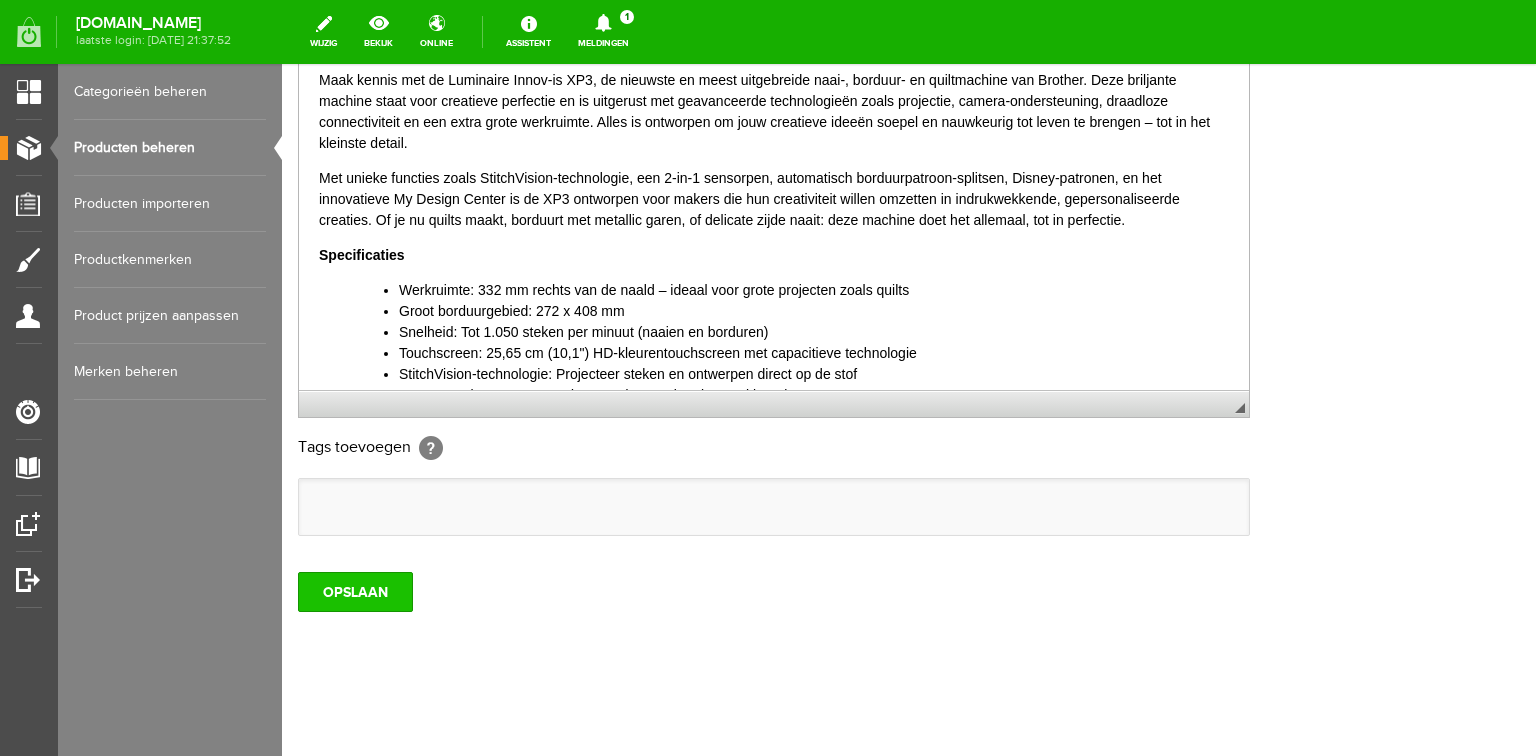 click on "OPSLAAN" at bounding box center (355, 592) 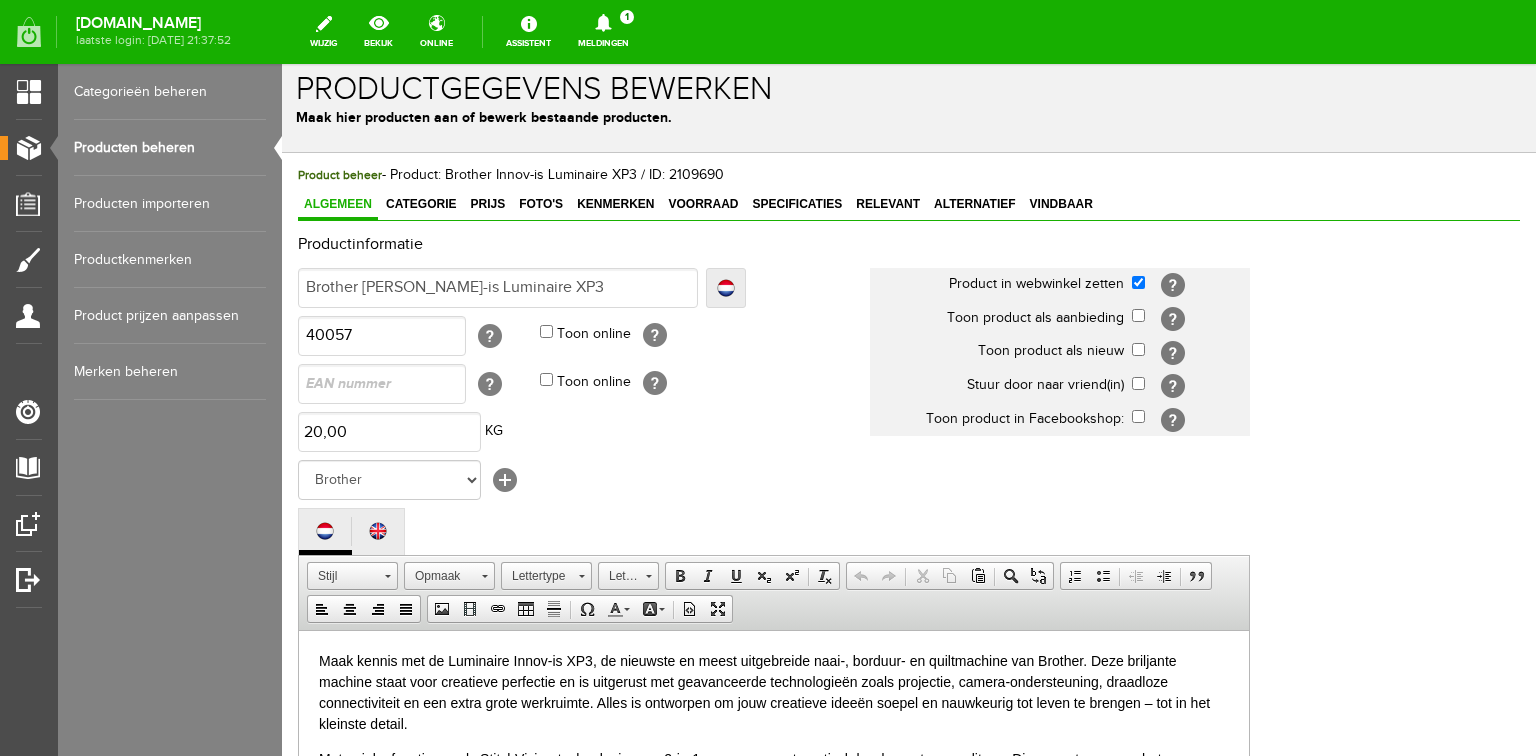 scroll, scrollTop: 0, scrollLeft: 0, axis: both 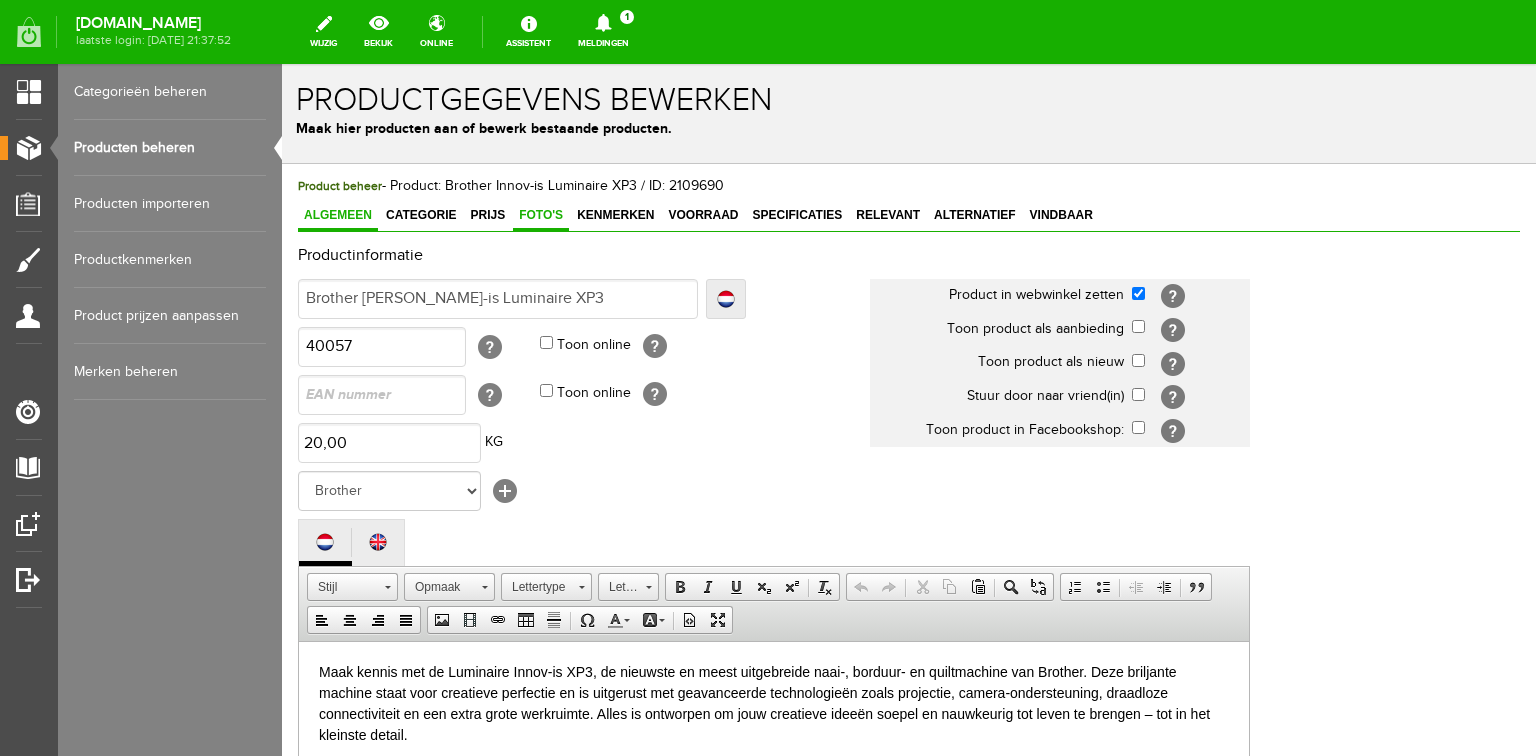 click on "Foto's" at bounding box center (541, 215) 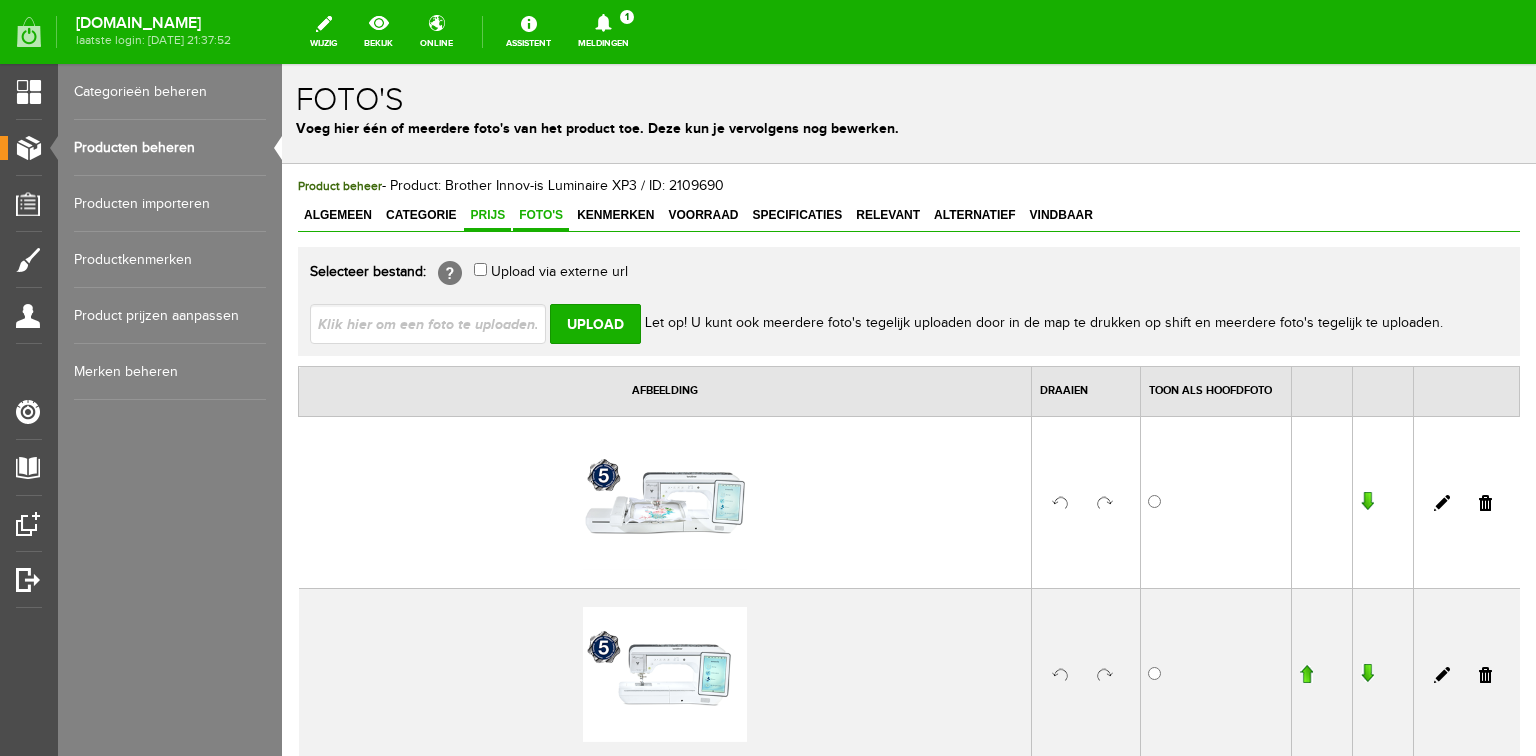 click on "Prijs" at bounding box center (487, 215) 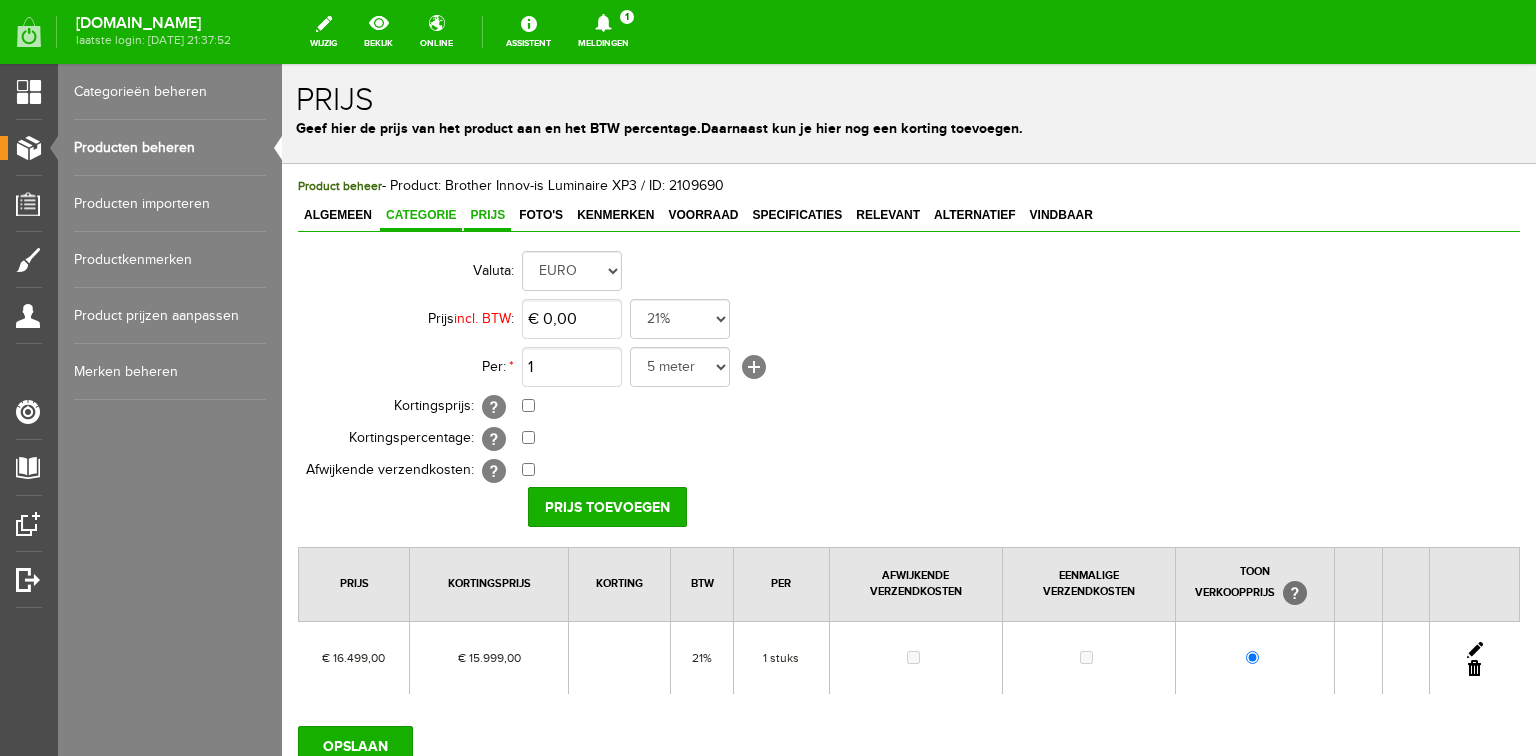 click on "Categorie" at bounding box center [421, 215] 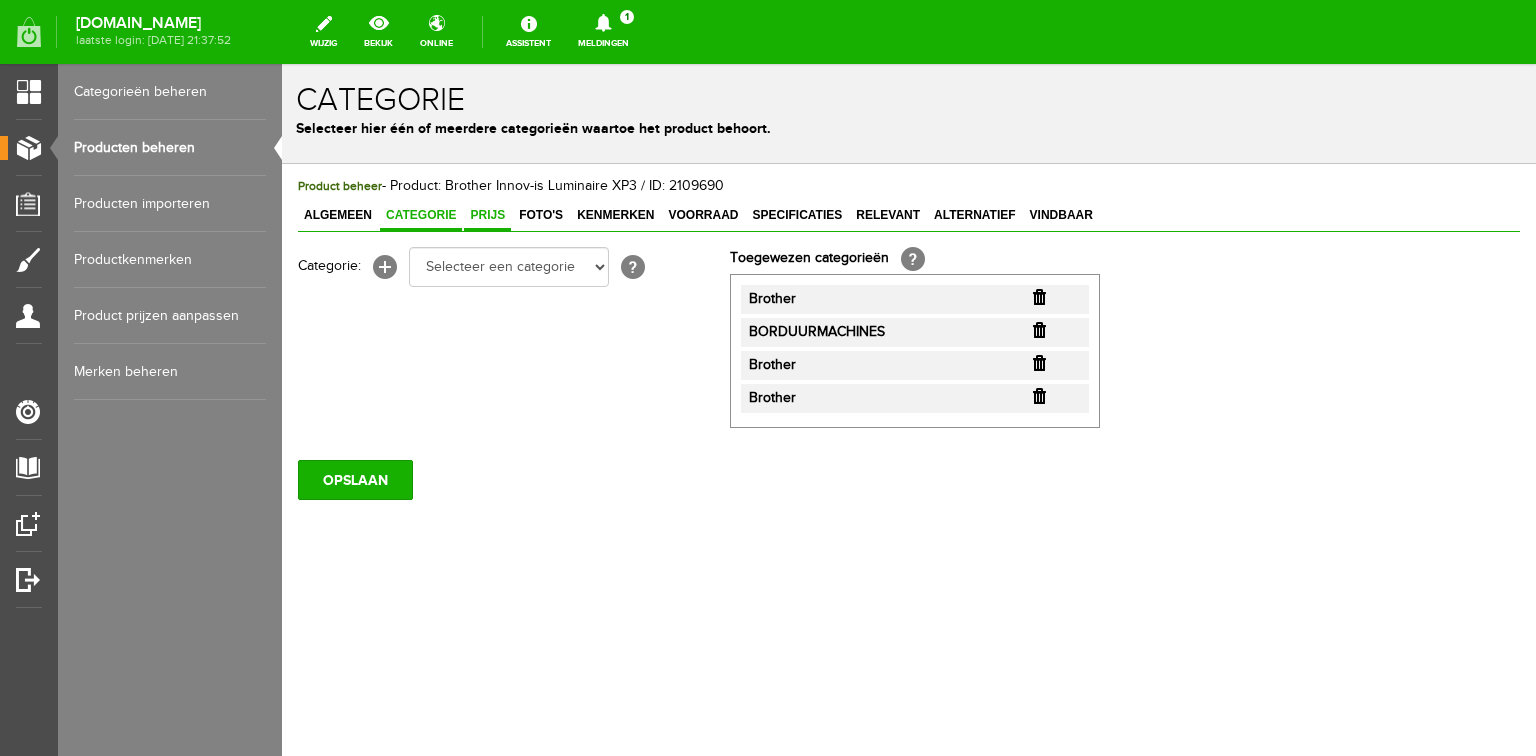 click on "Prijs" at bounding box center [487, 215] 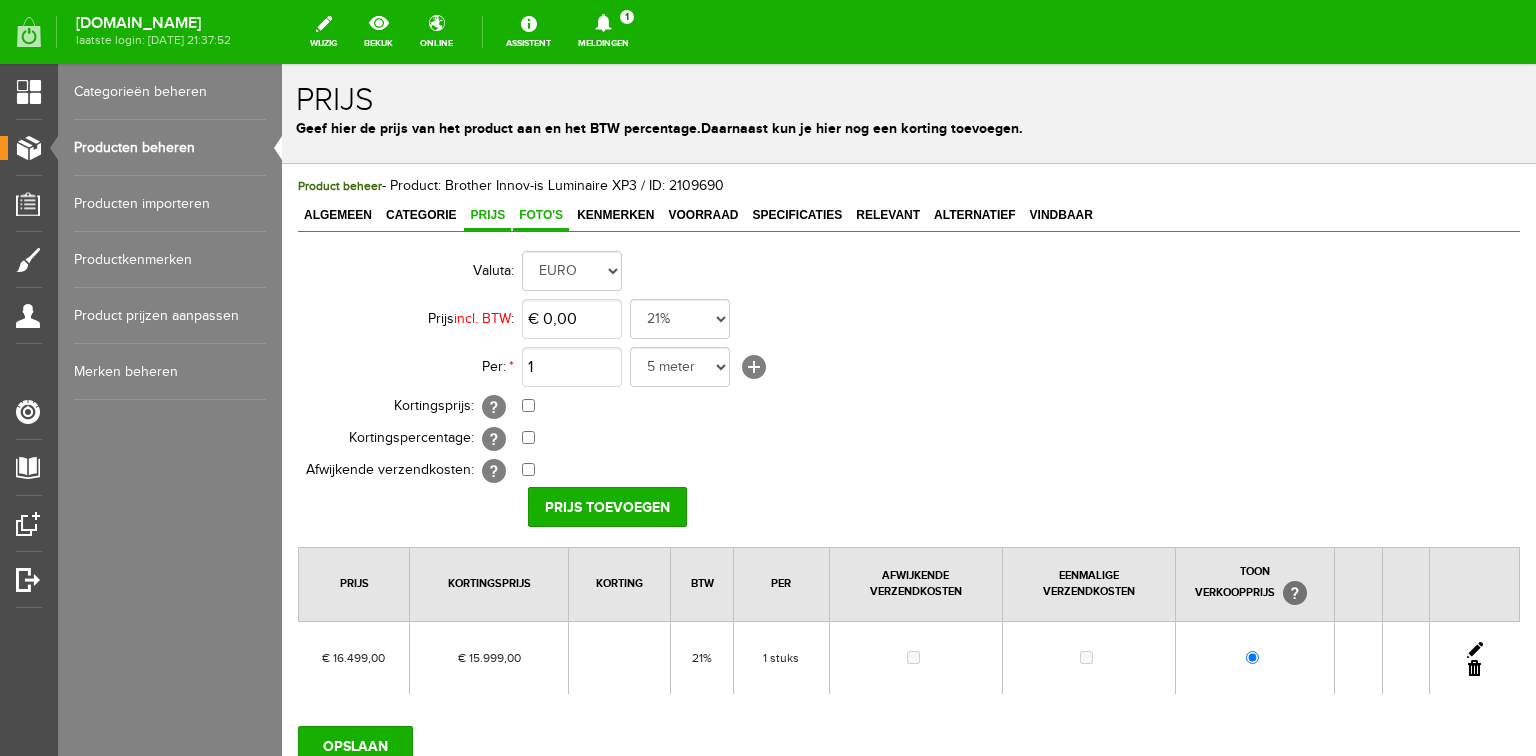 click on "Foto's" at bounding box center [541, 215] 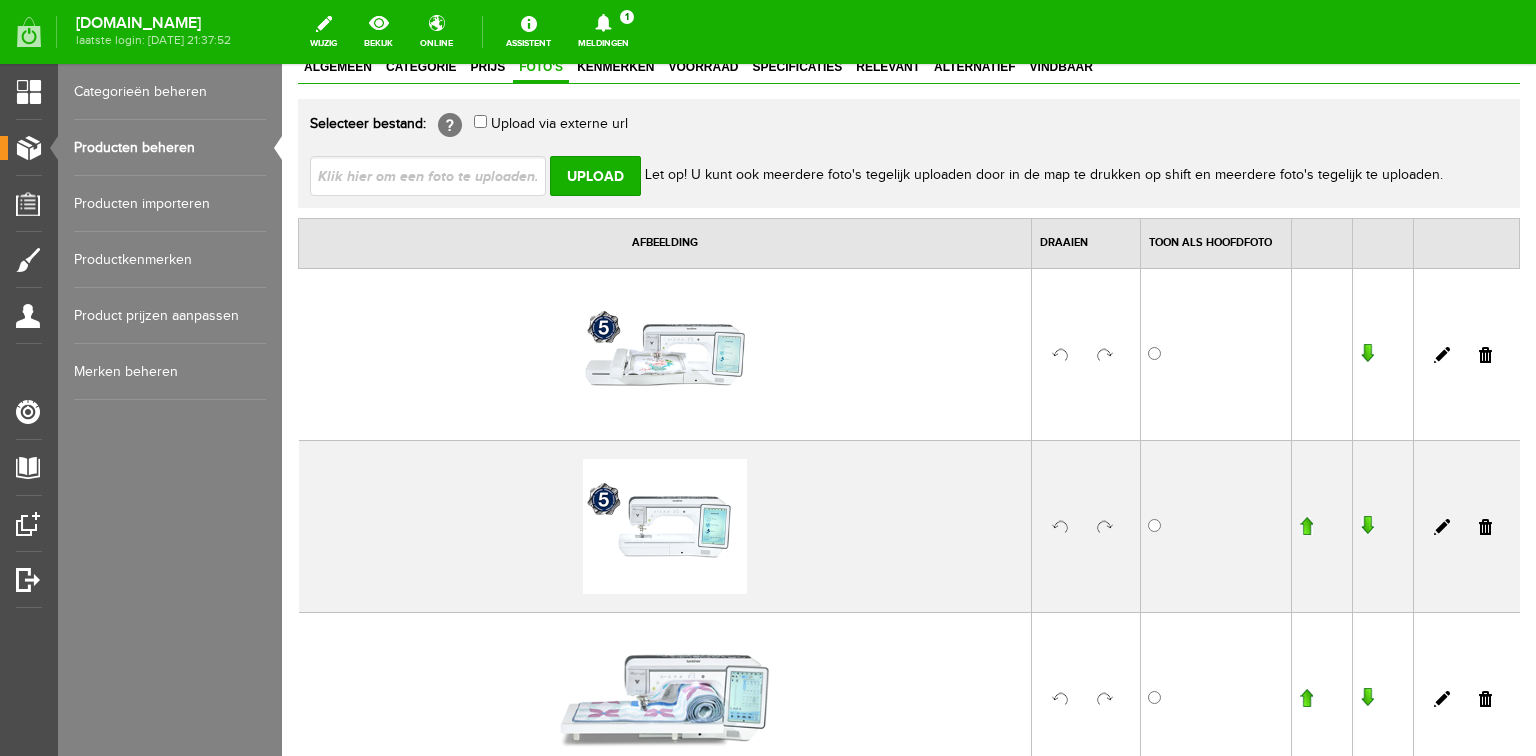 scroll, scrollTop: 156, scrollLeft: 0, axis: vertical 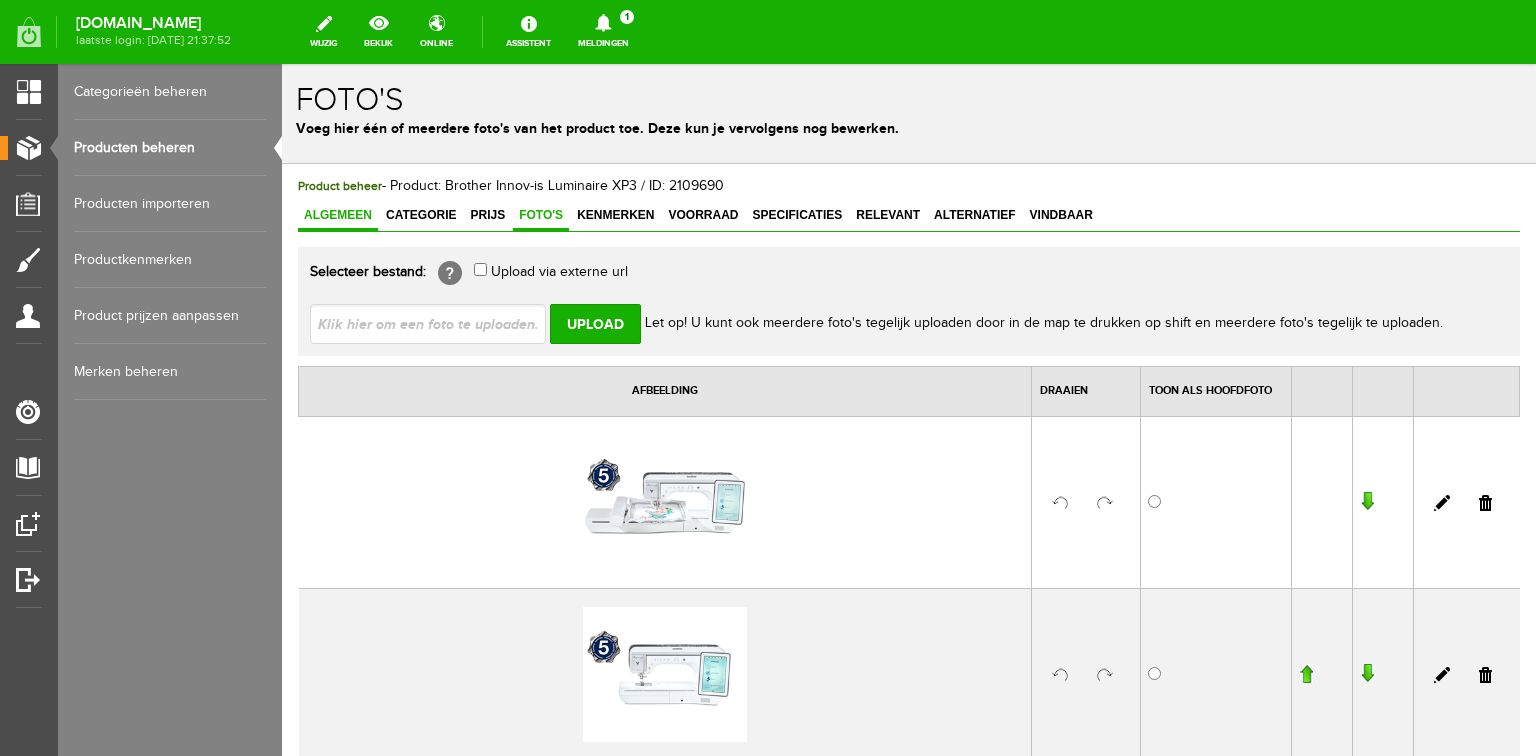 click on "Algemeen" at bounding box center [338, 215] 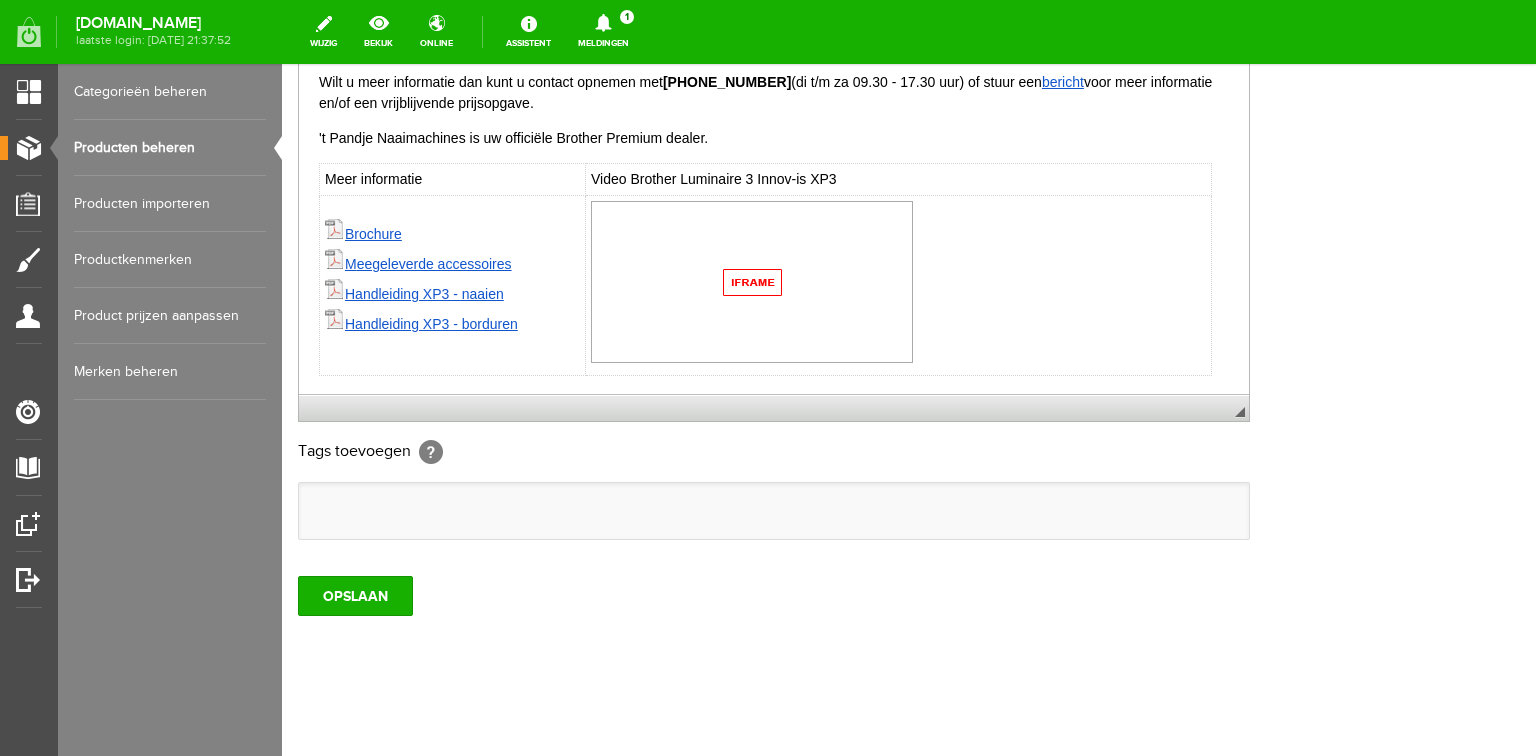 scroll, scrollTop: 592, scrollLeft: 0, axis: vertical 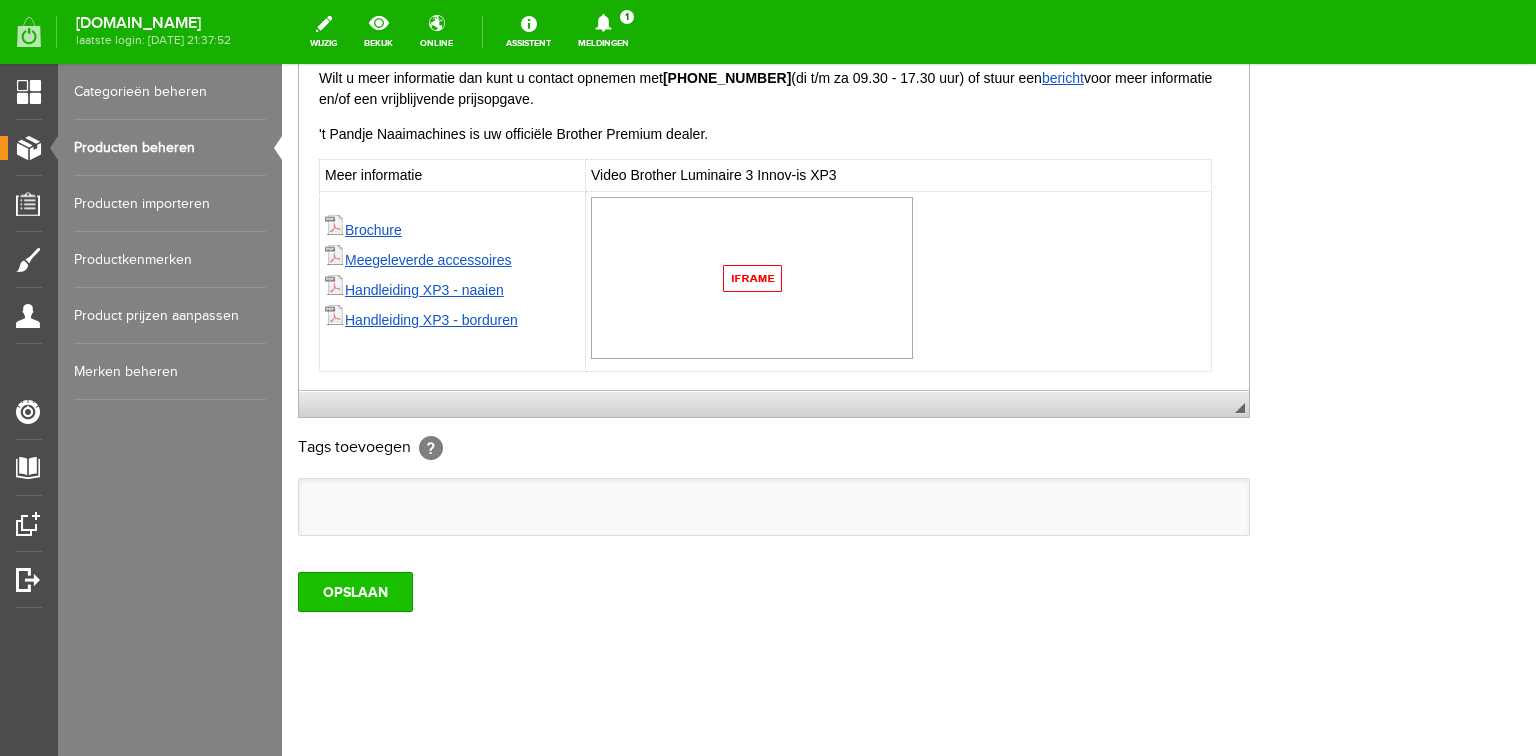 click on "OPSLAAN" at bounding box center (355, 592) 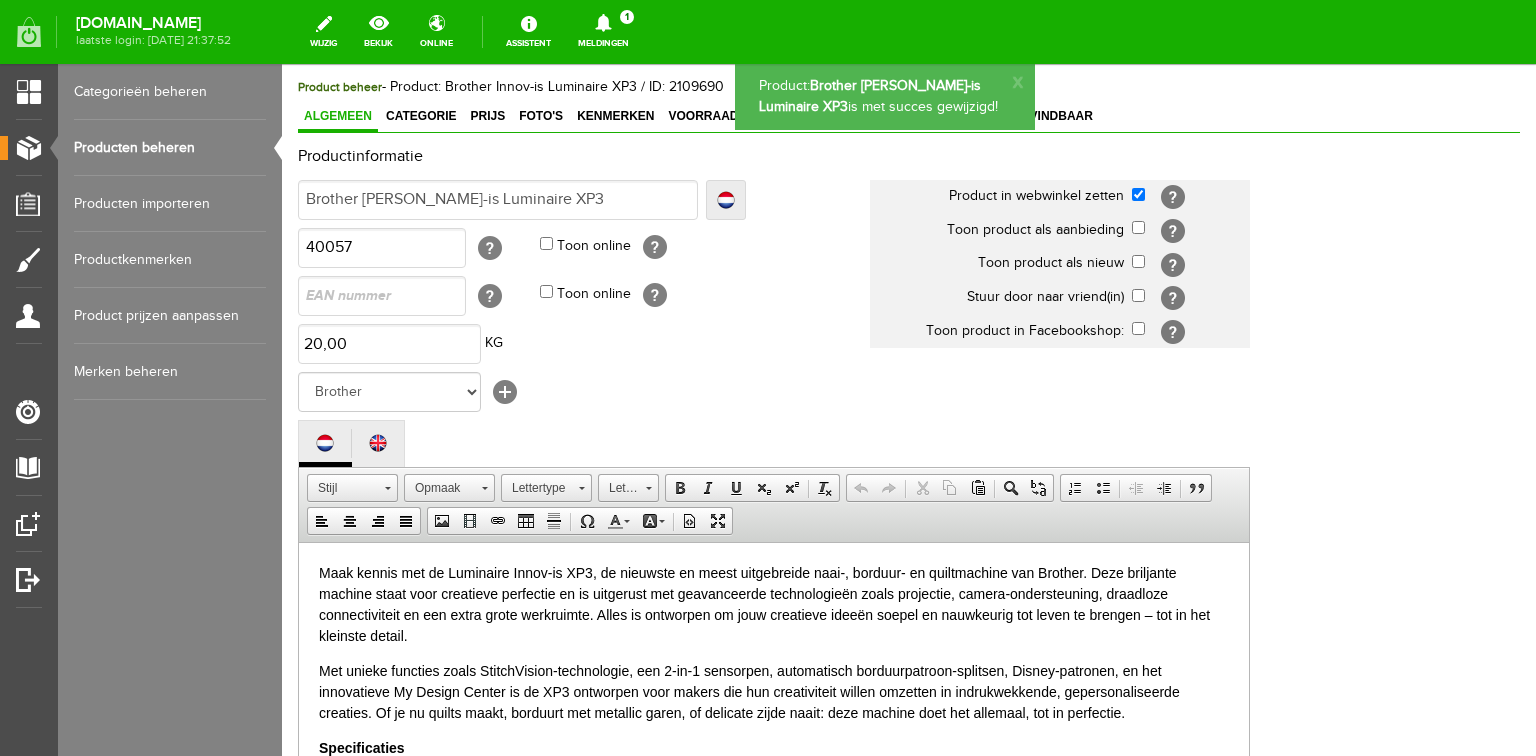 scroll, scrollTop: 0, scrollLeft: 0, axis: both 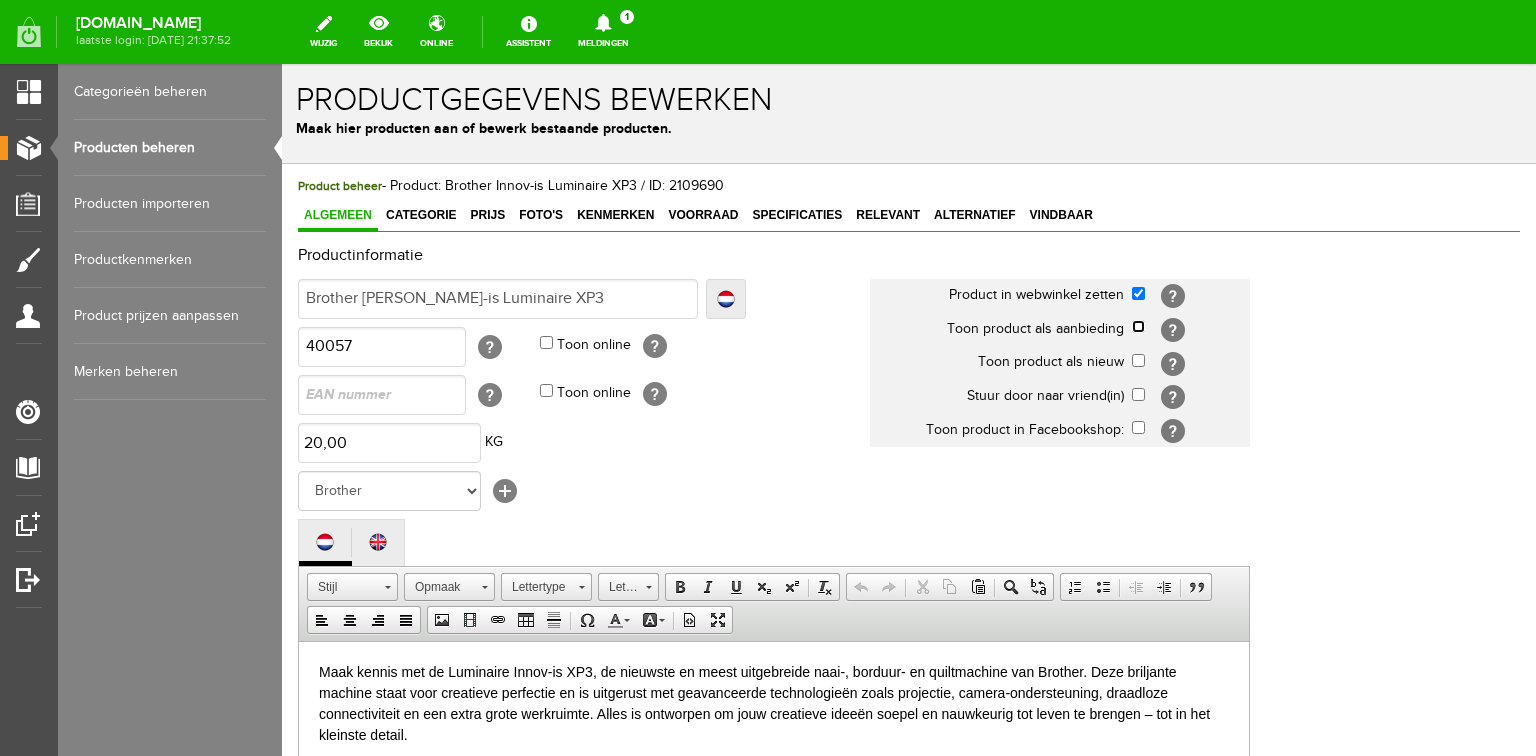 click at bounding box center [1138, 326] 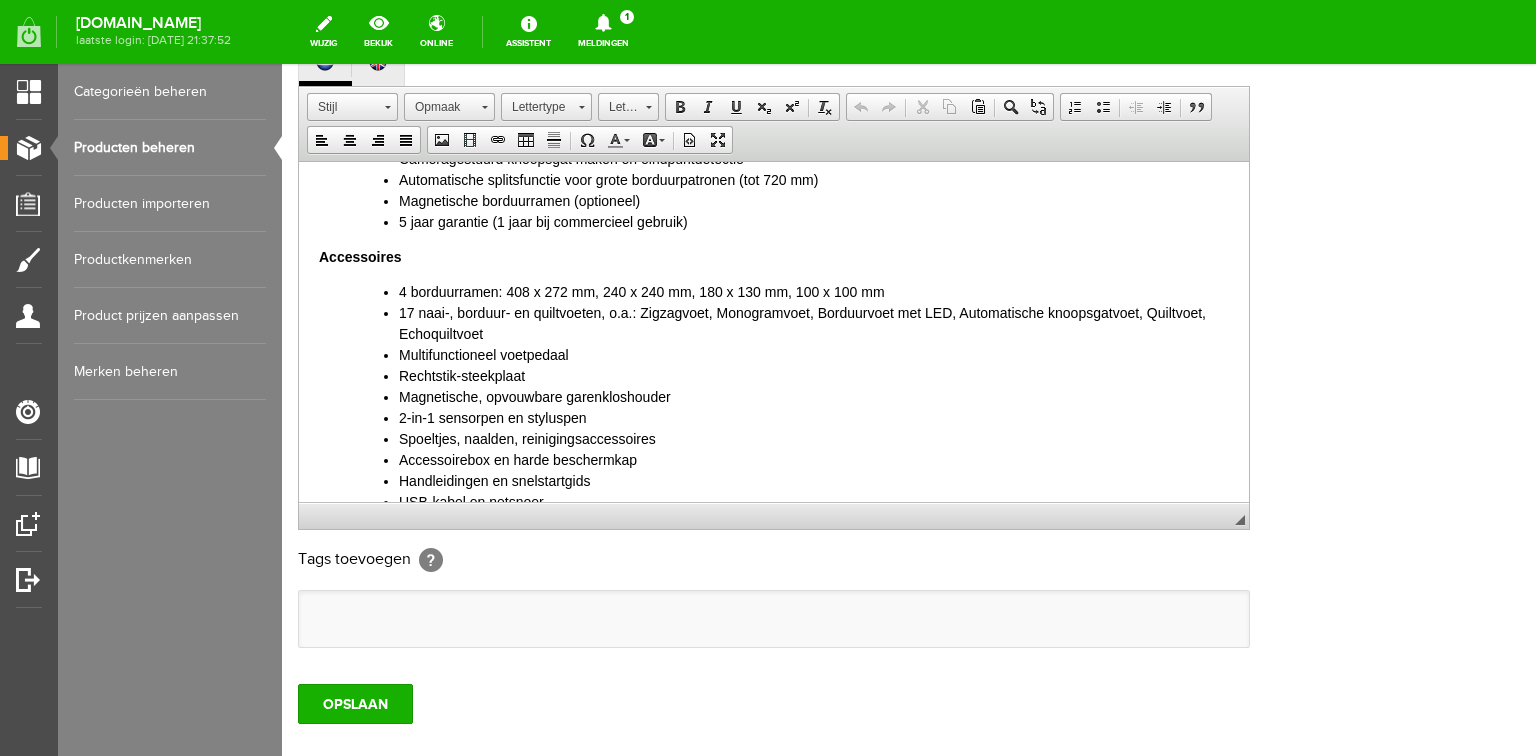 scroll, scrollTop: 560, scrollLeft: 0, axis: vertical 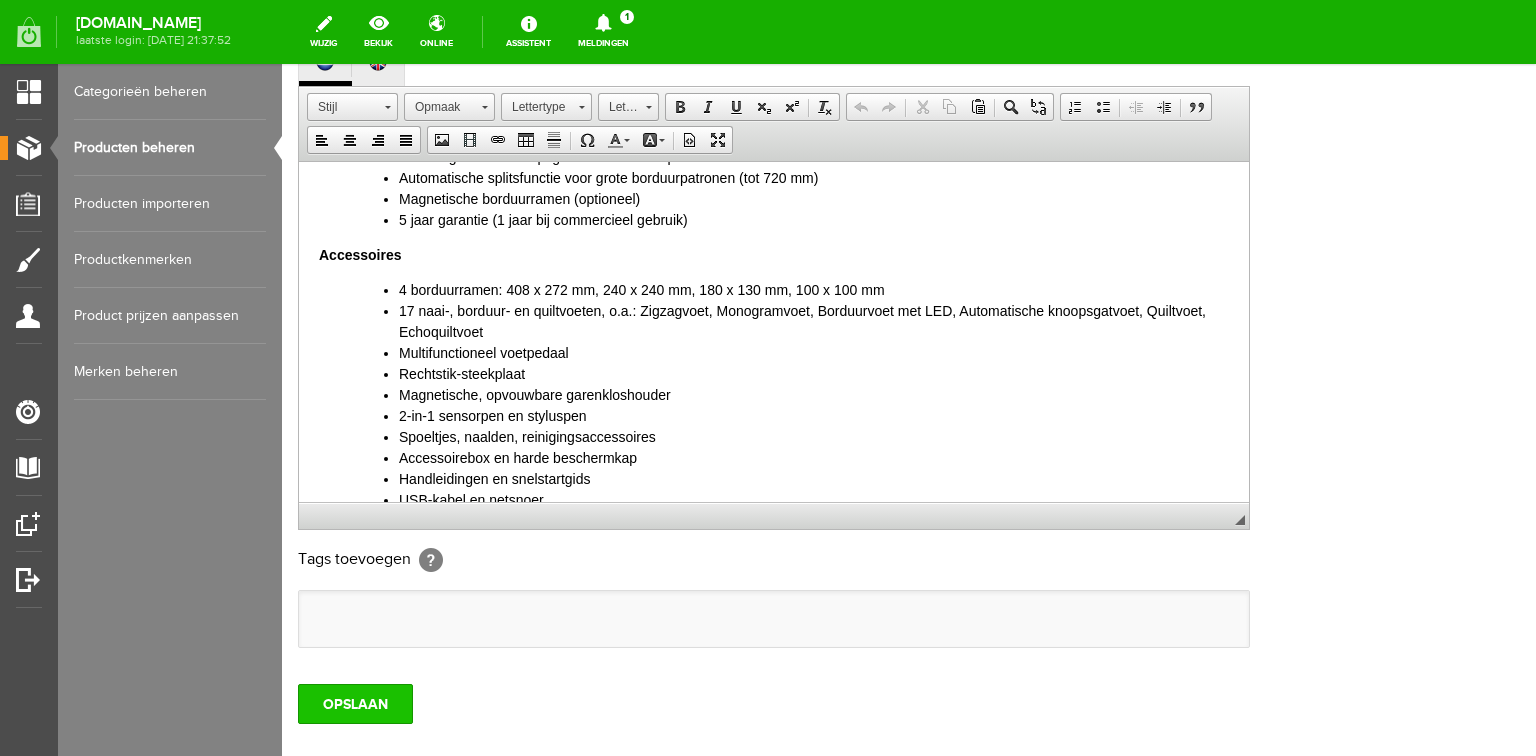 click on "OPSLAAN" at bounding box center (355, 704) 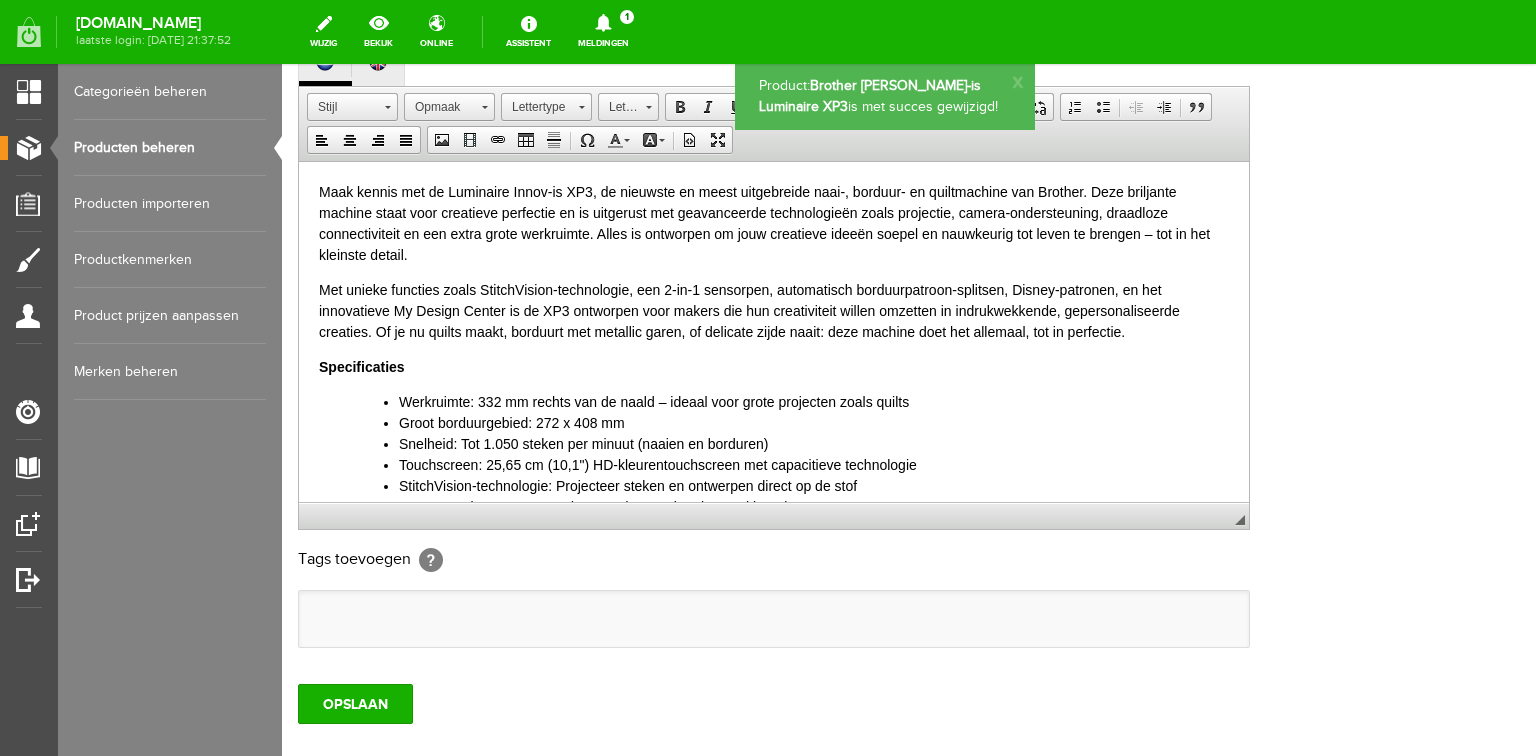 scroll, scrollTop: 0, scrollLeft: 0, axis: both 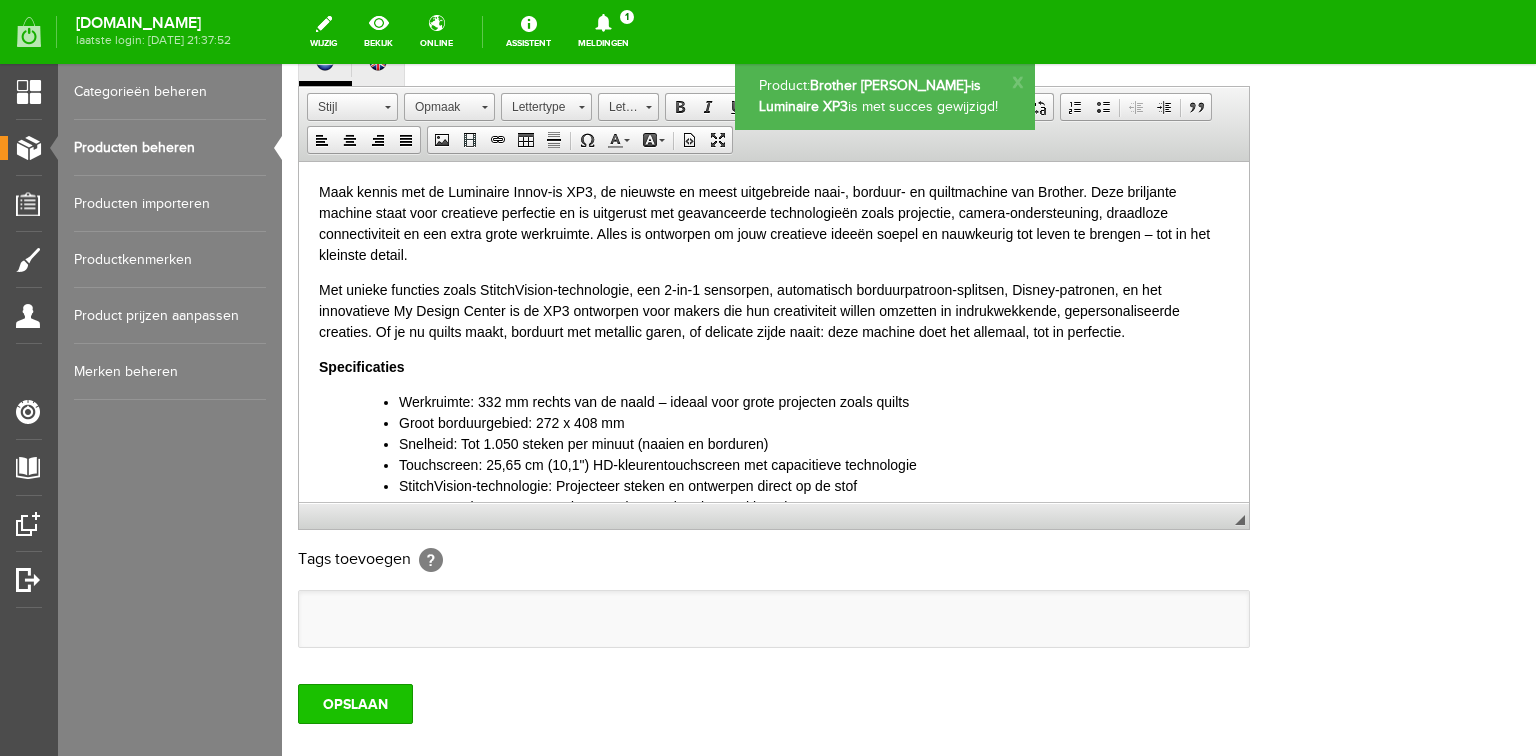 click on "OPSLAAN" at bounding box center [355, 704] 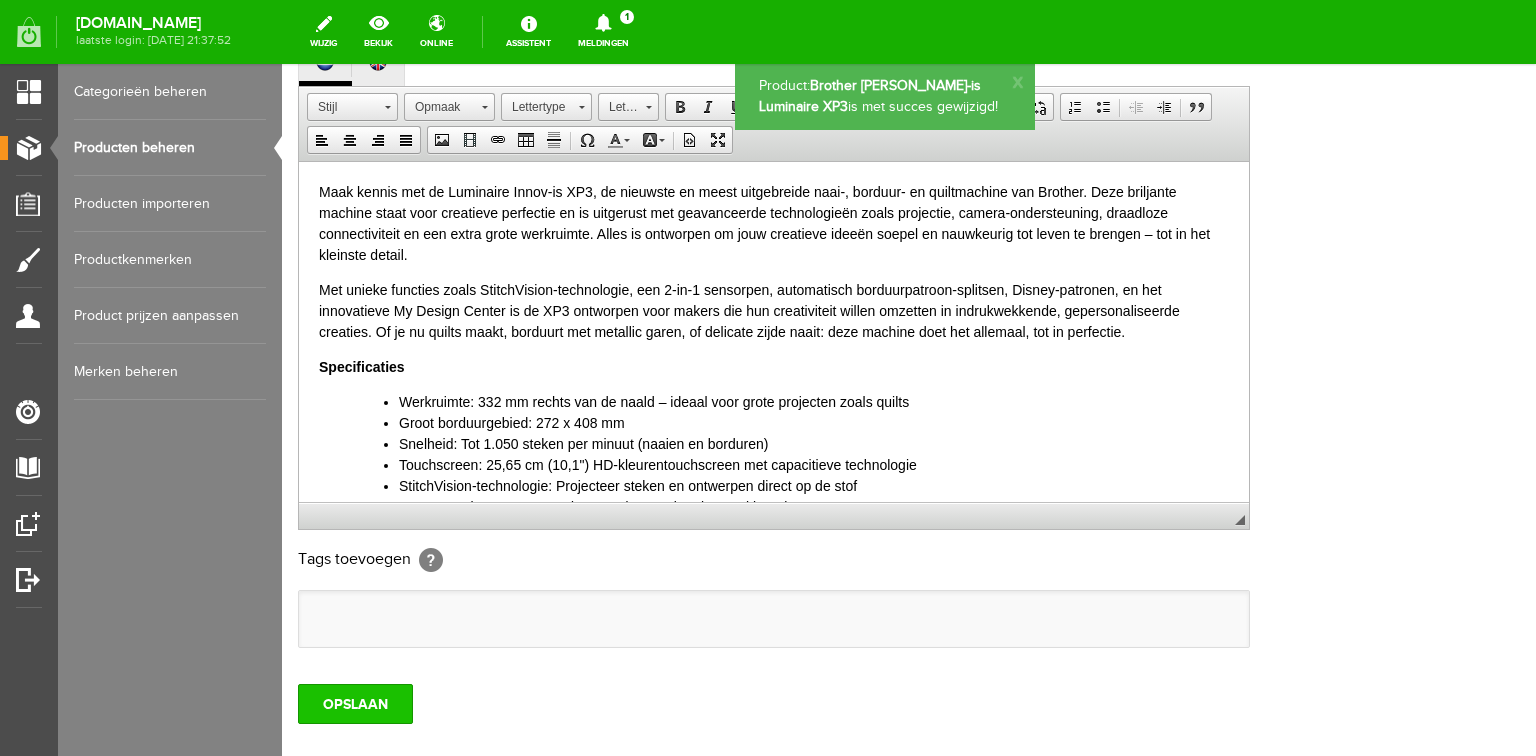scroll, scrollTop: 0, scrollLeft: 0, axis: both 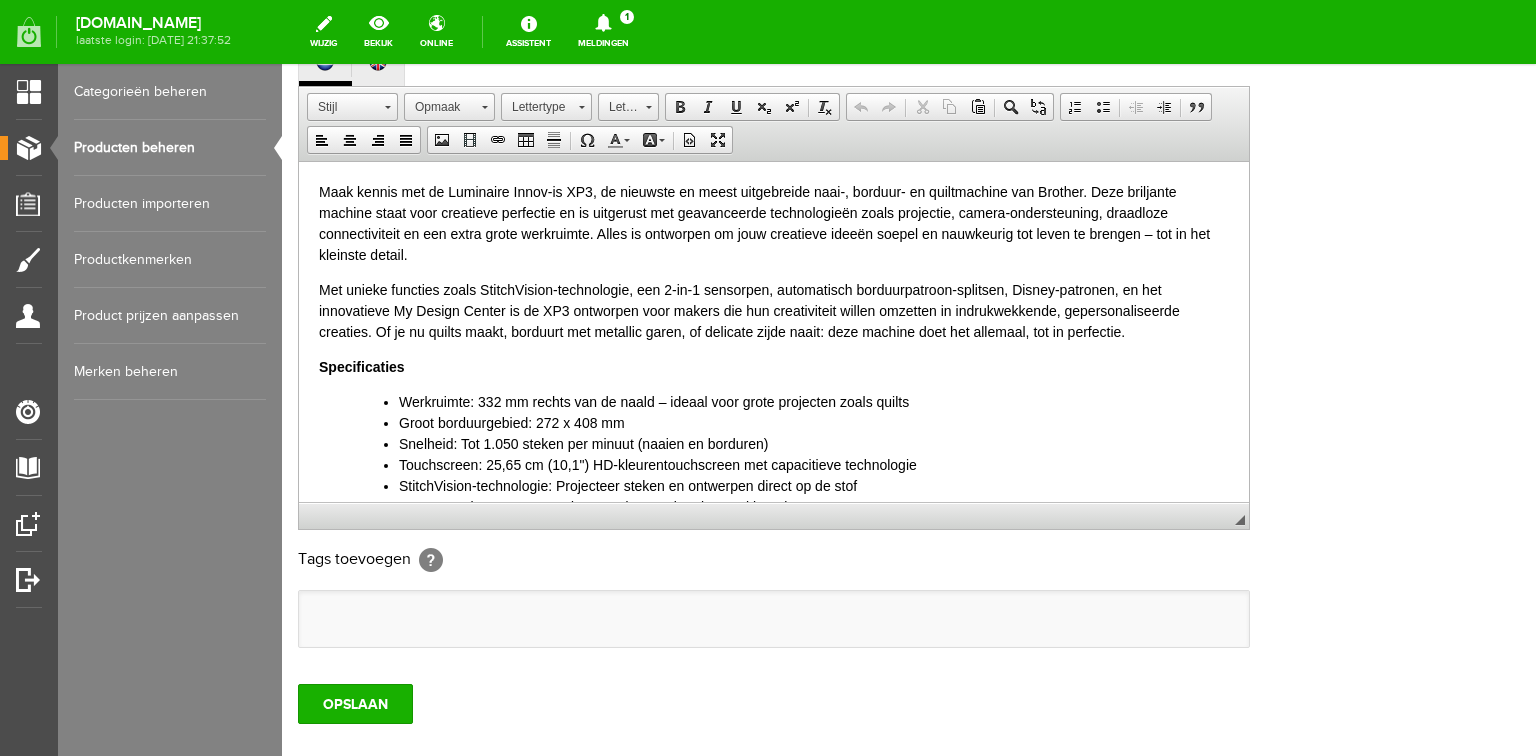 click on "Producten beheren" at bounding box center [170, 148] 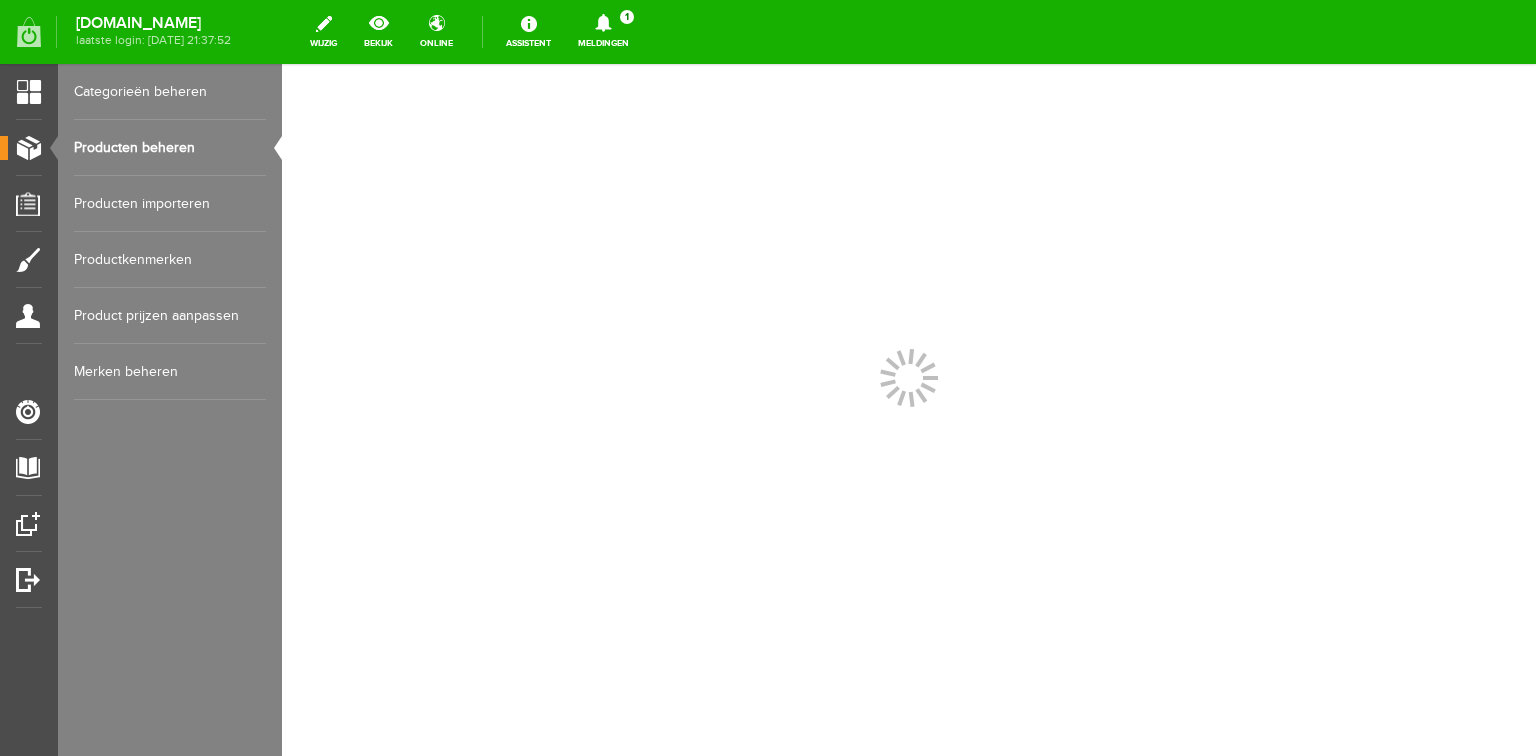 scroll, scrollTop: 0, scrollLeft: 0, axis: both 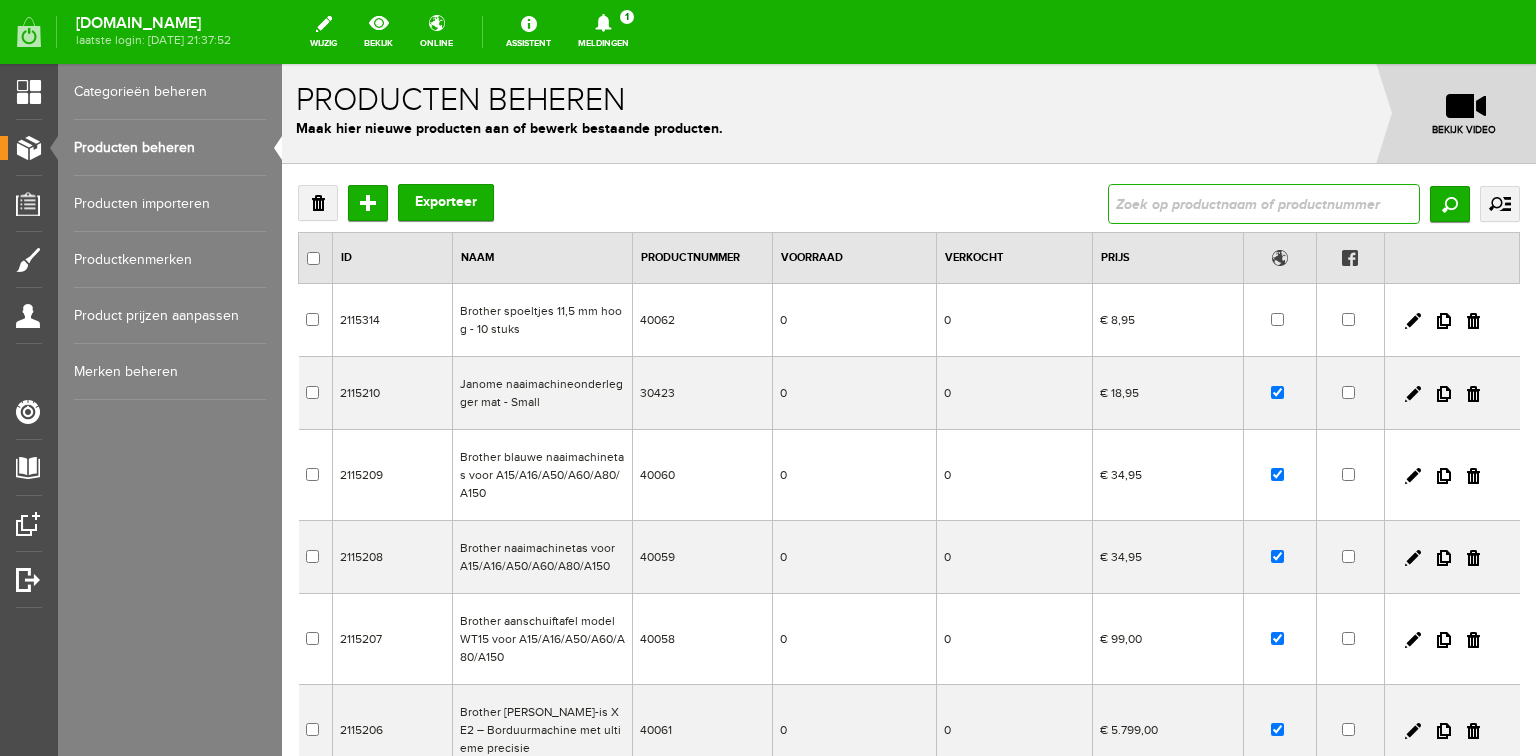 click at bounding box center (1264, 204) 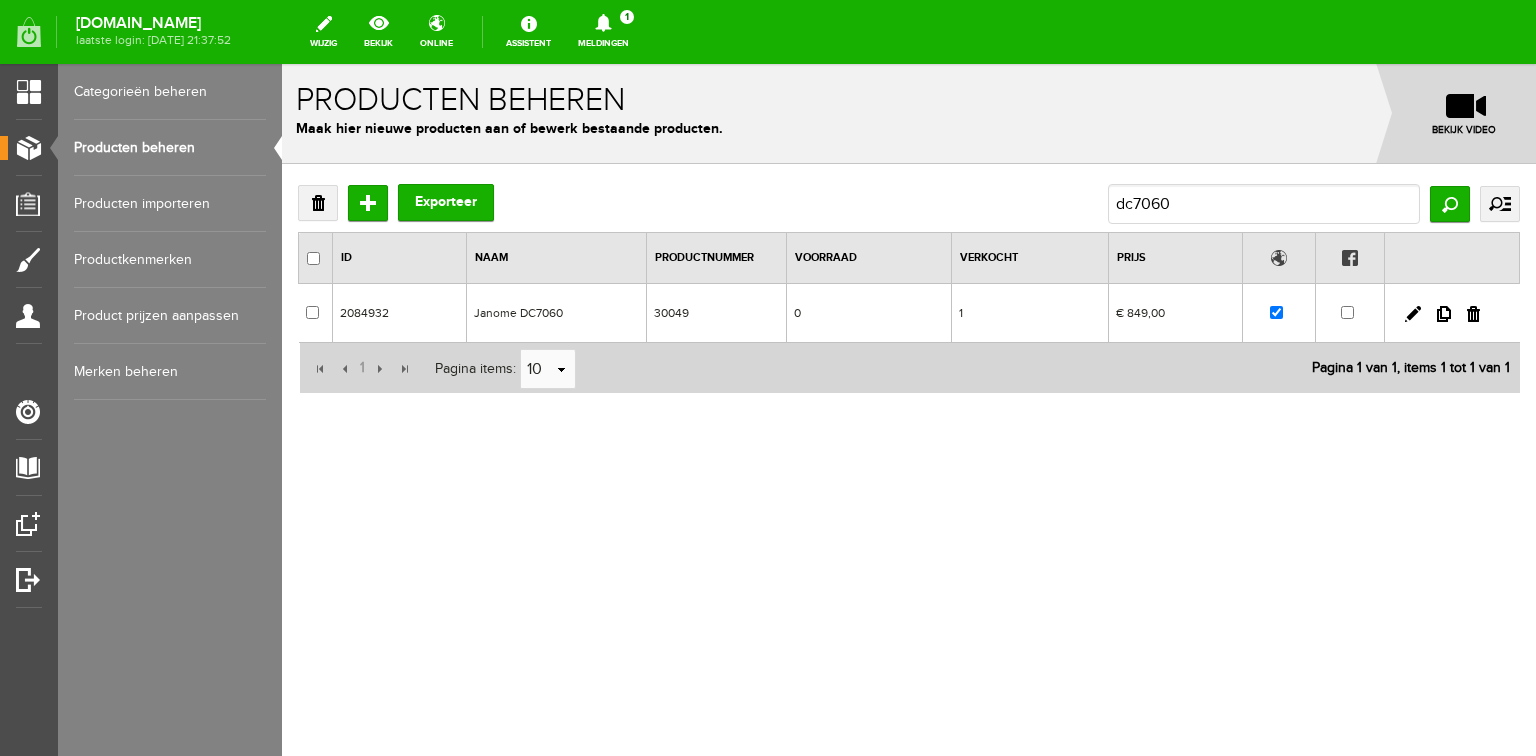 click on "Producten beheren" at bounding box center [170, 148] 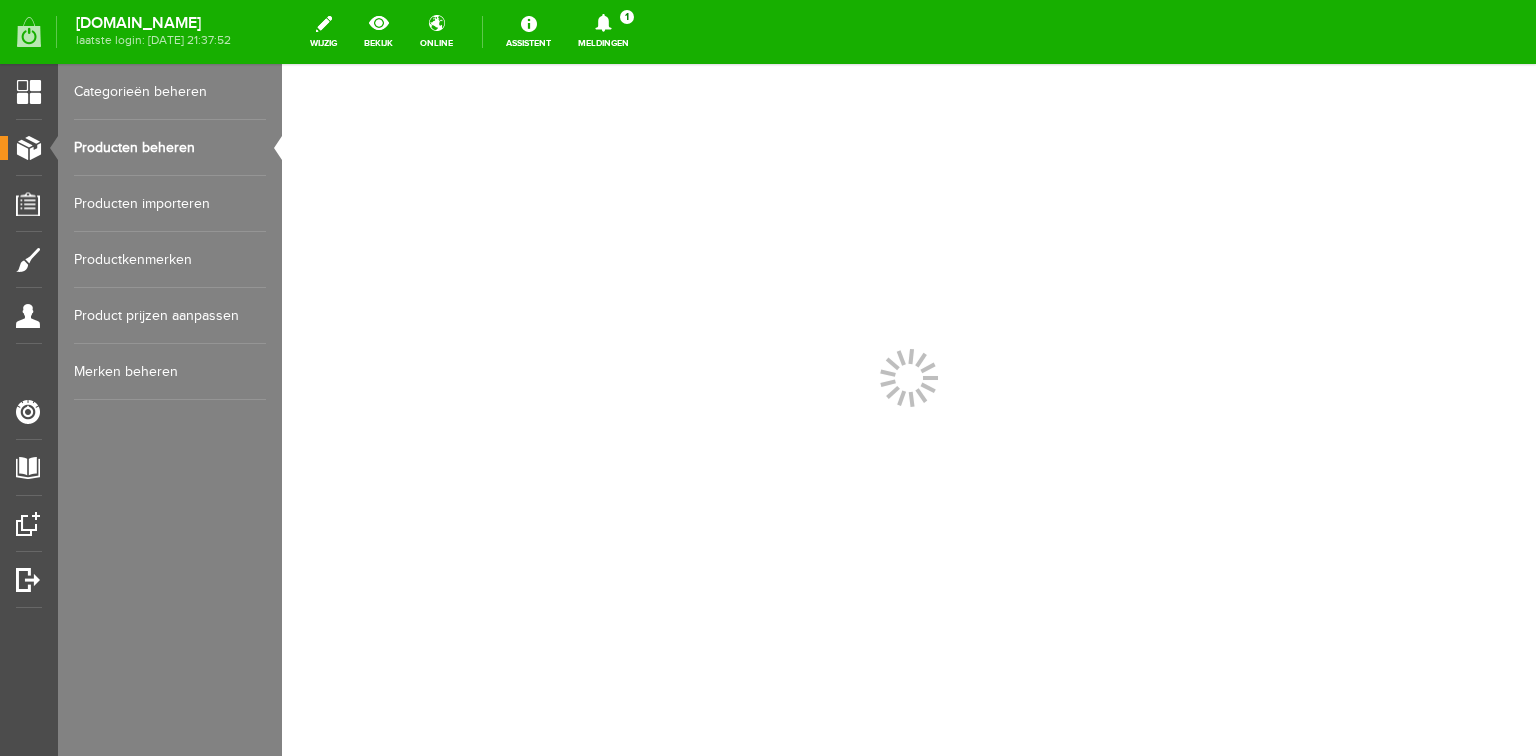 scroll, scrollTop: 0, scrollLeft: 0, axis: both 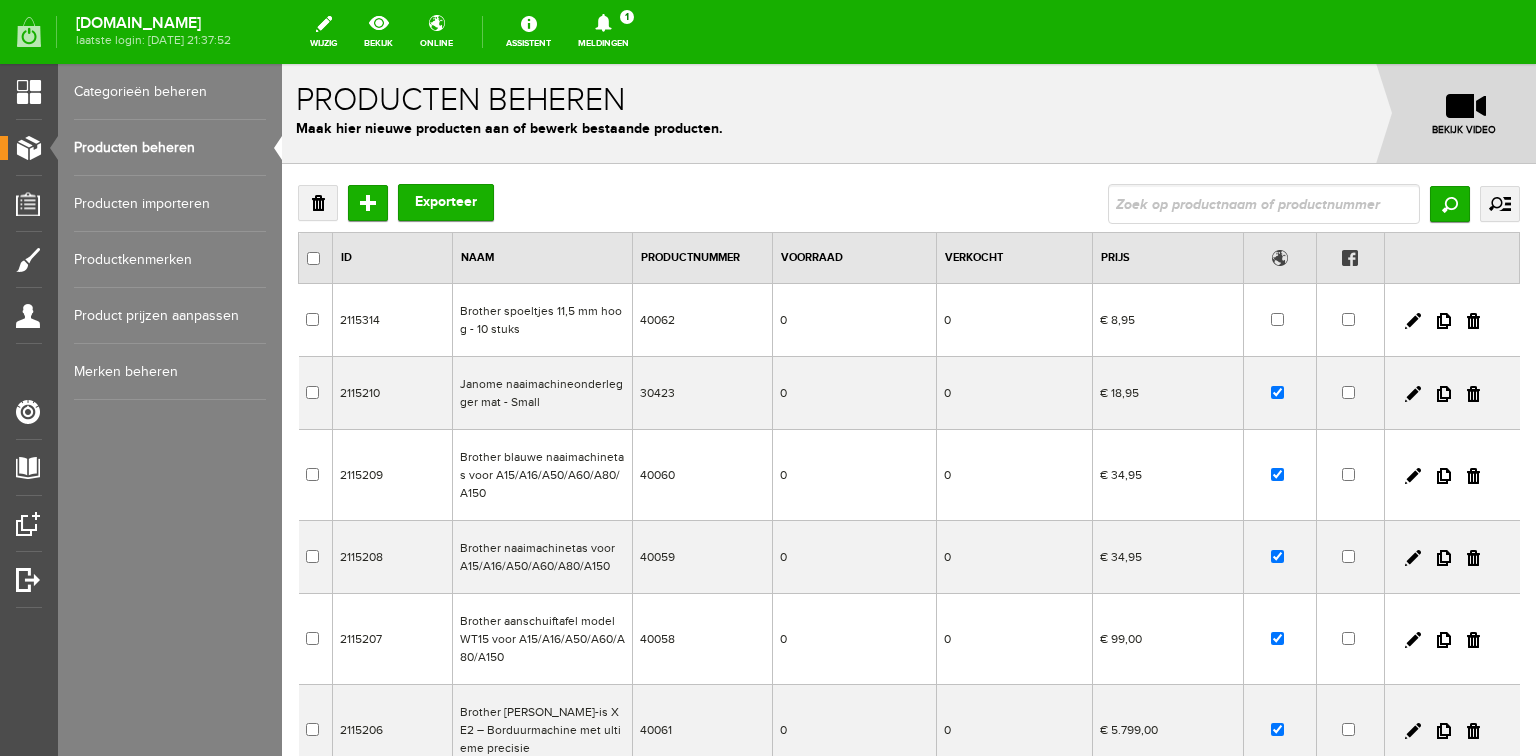 click on "Producten beheren" at bounding box center (170, 148) 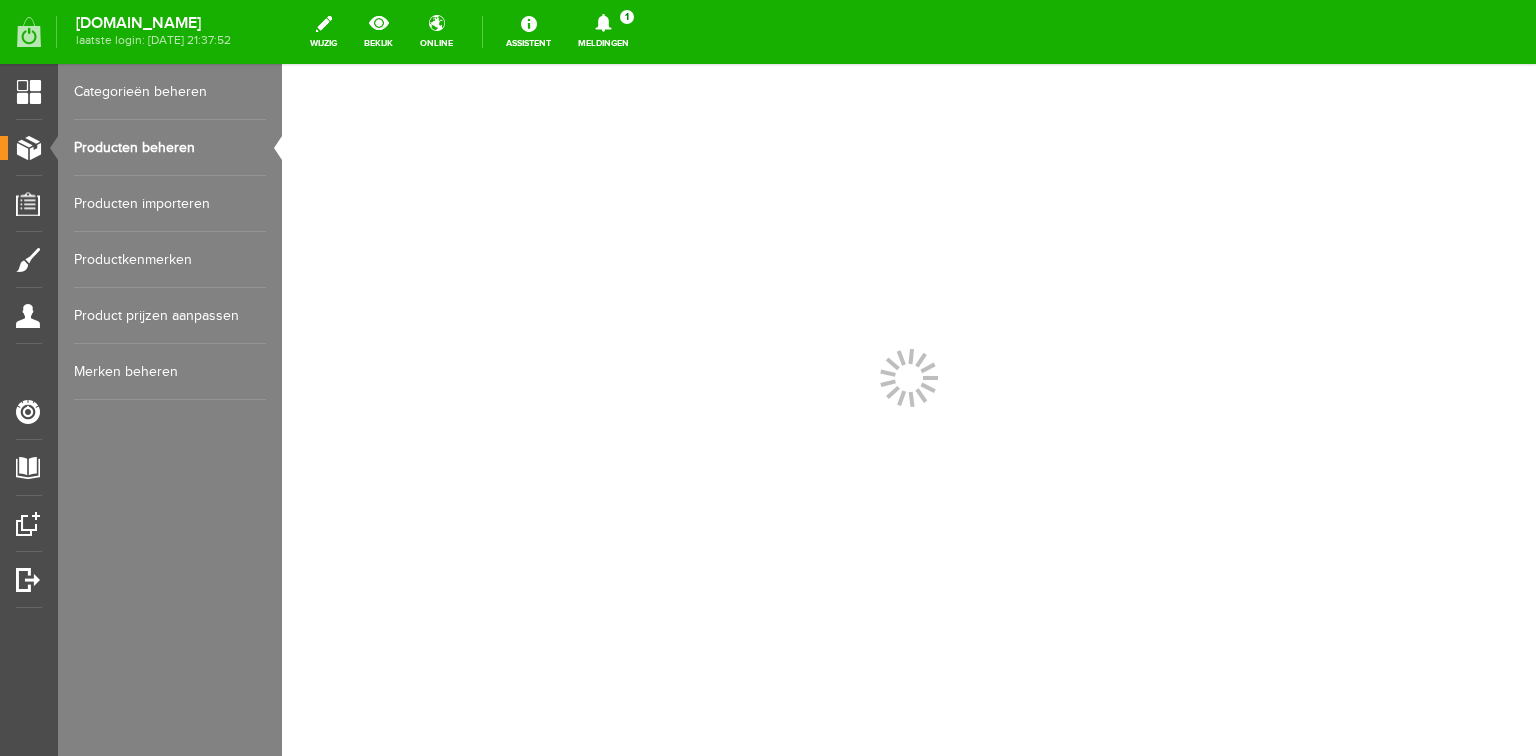 scroll, scrollTop: 0, scrollLeft: 0, axis: both 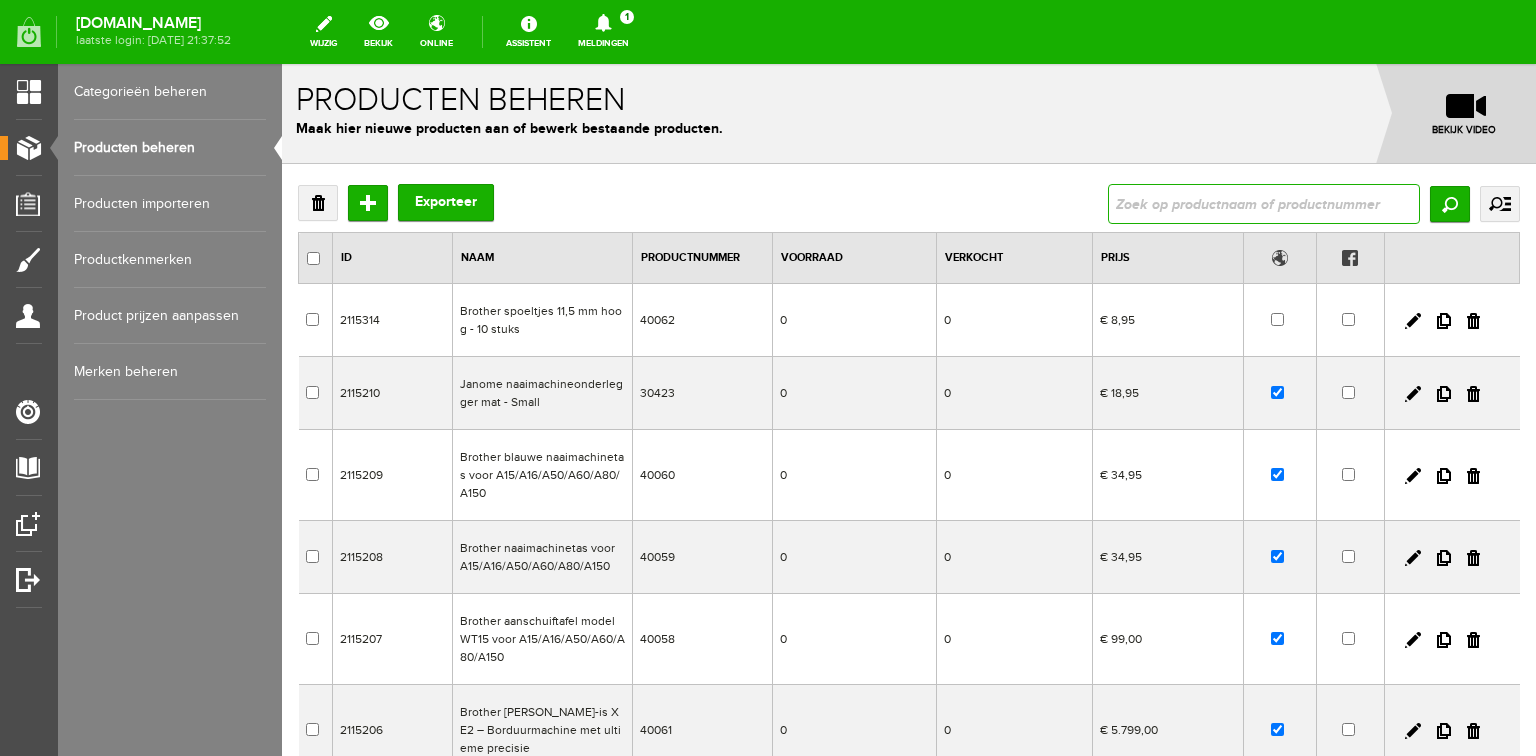 click at bounding box center [1264, 204] 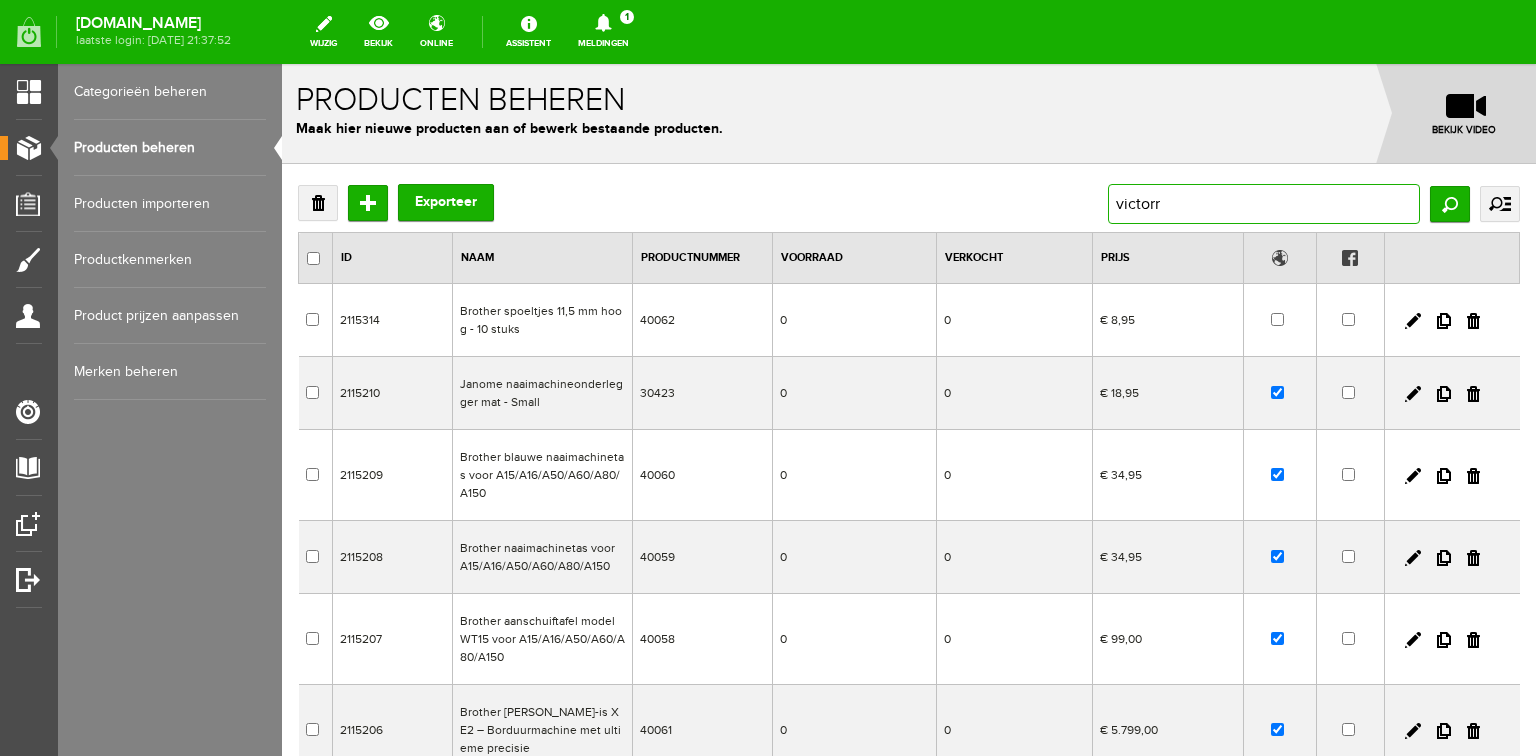 type on "victorry" 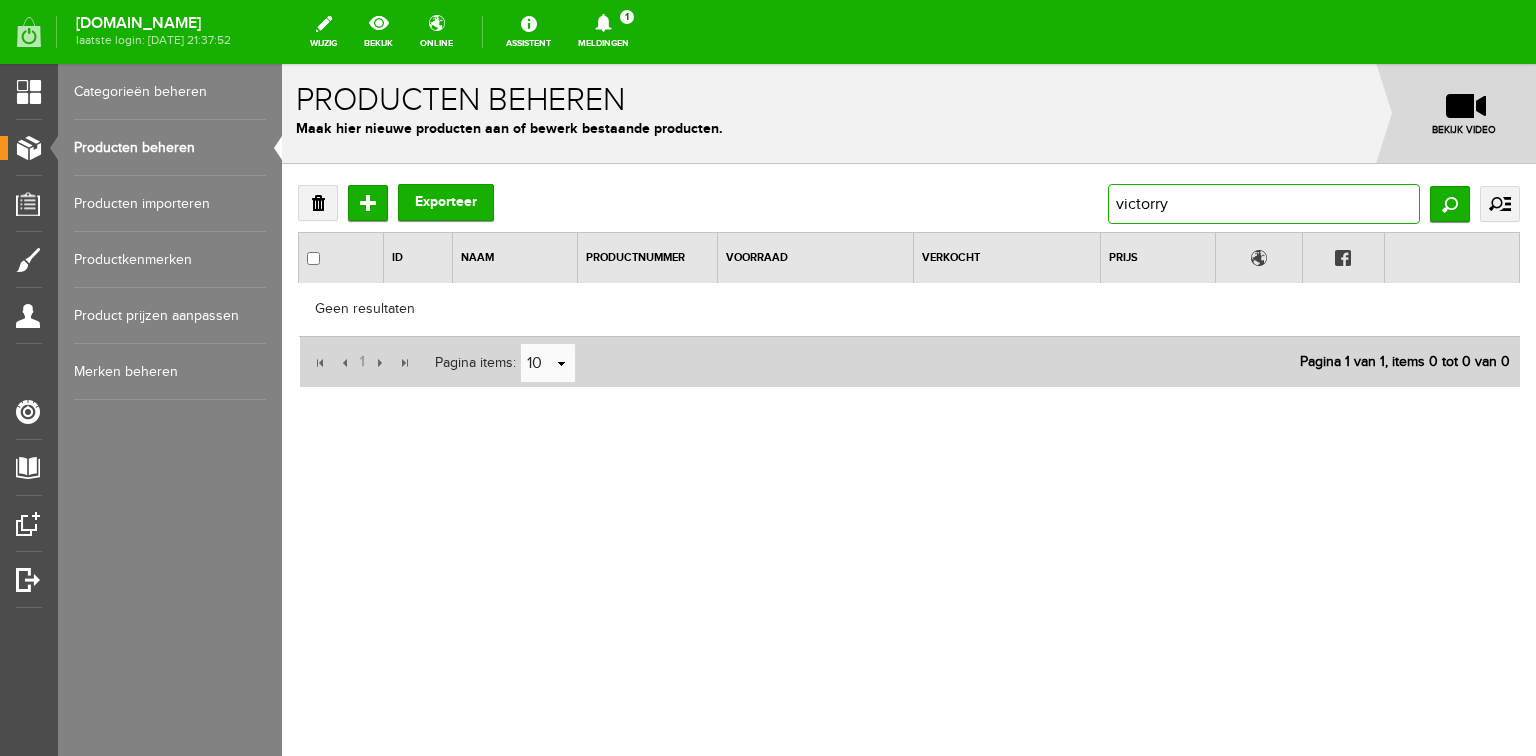 drag, startPoint x: 1156, startPoint y: 203, endPoint x: 1181, endPoint y: 211, distance: 26.24881 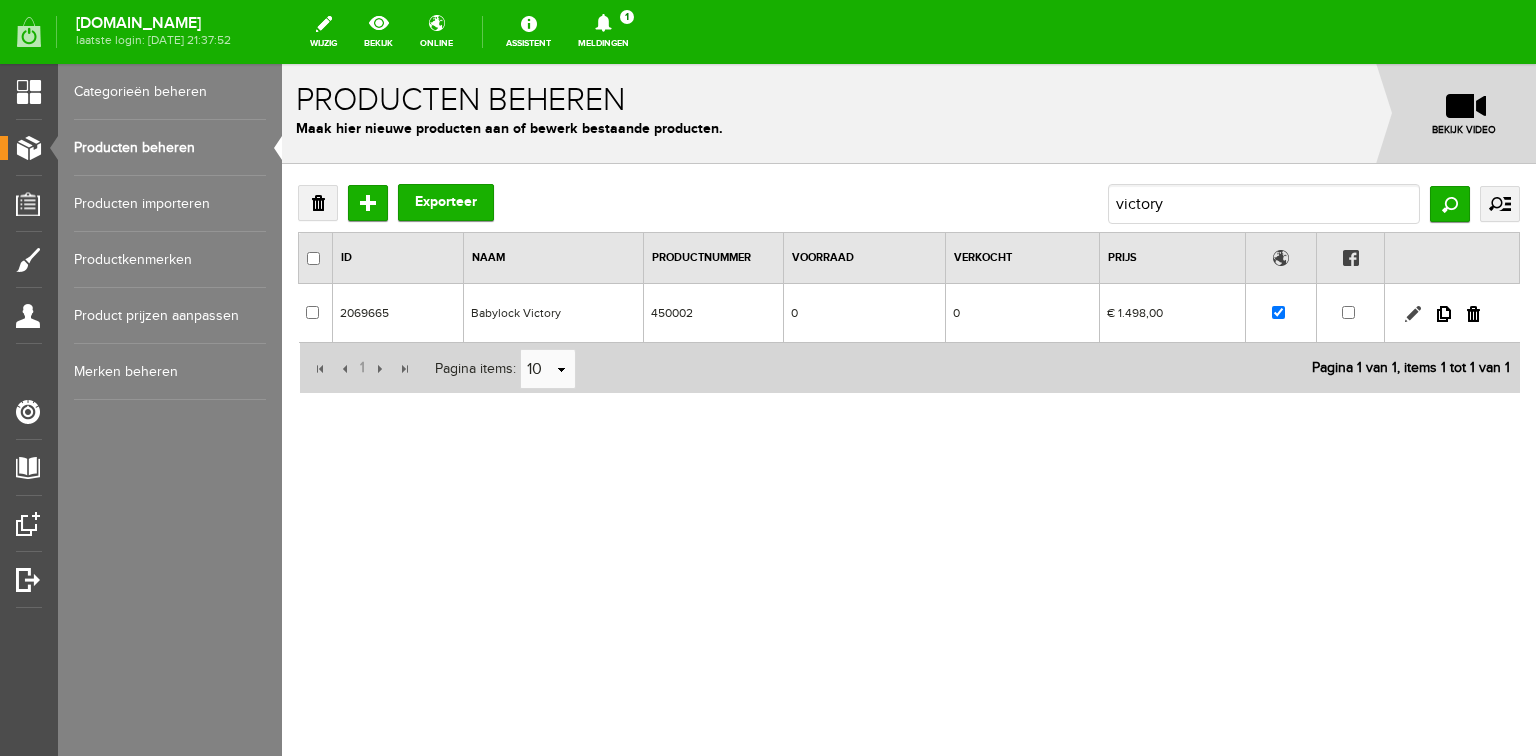 click at bounding box center (1413, 314) 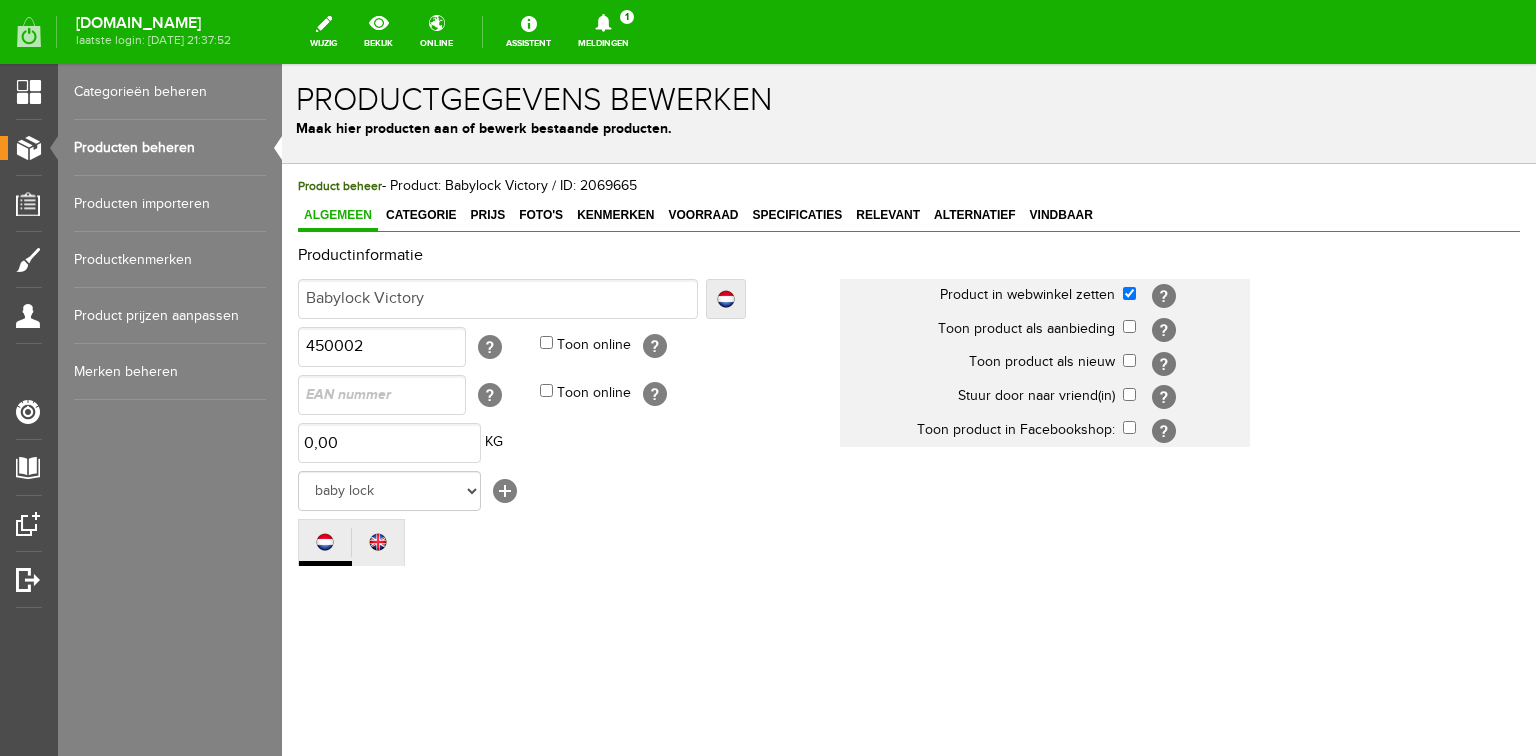scroll, scrollTop: 0, scrollLeft: 0, axis: both 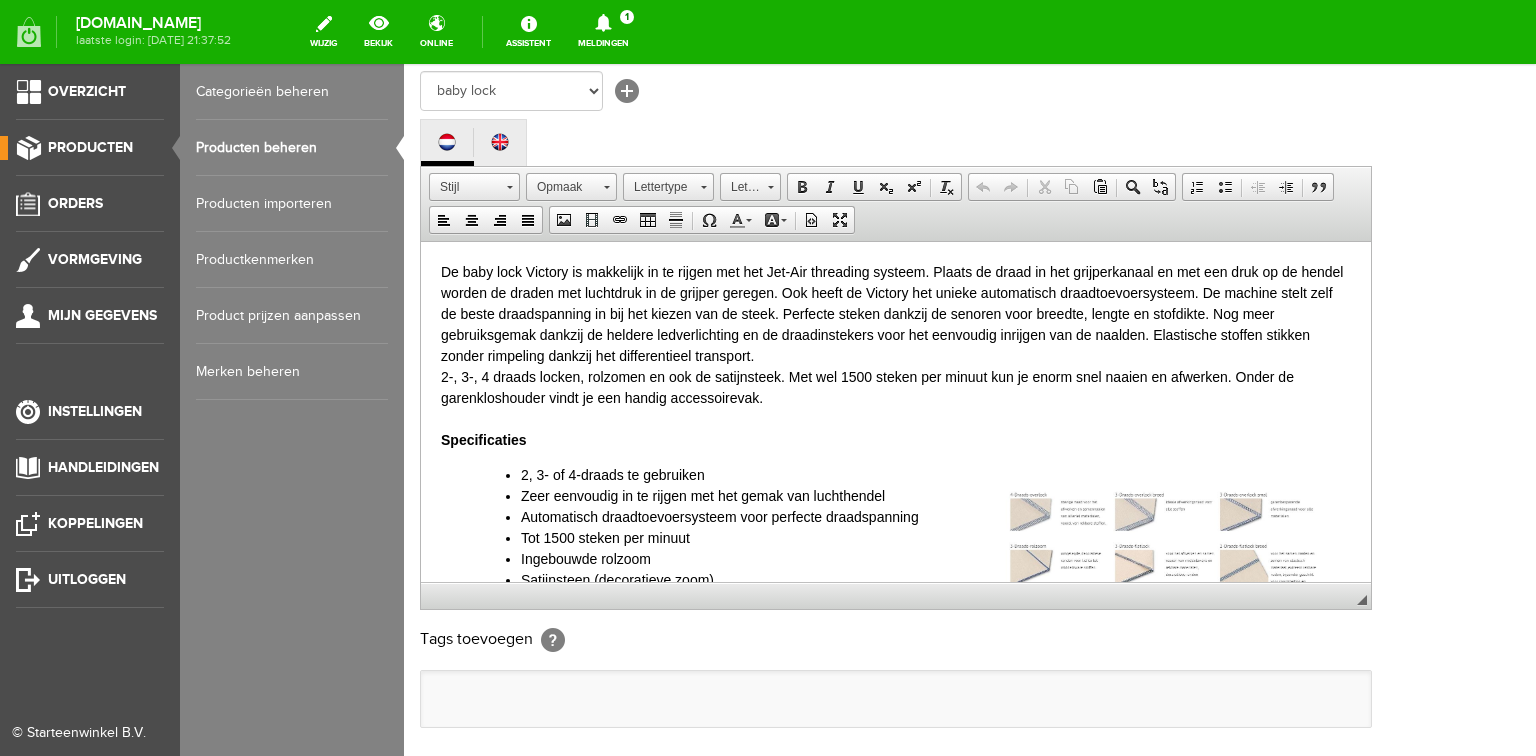 click on "Categorieën beheren" at bounding box center [292, 92] 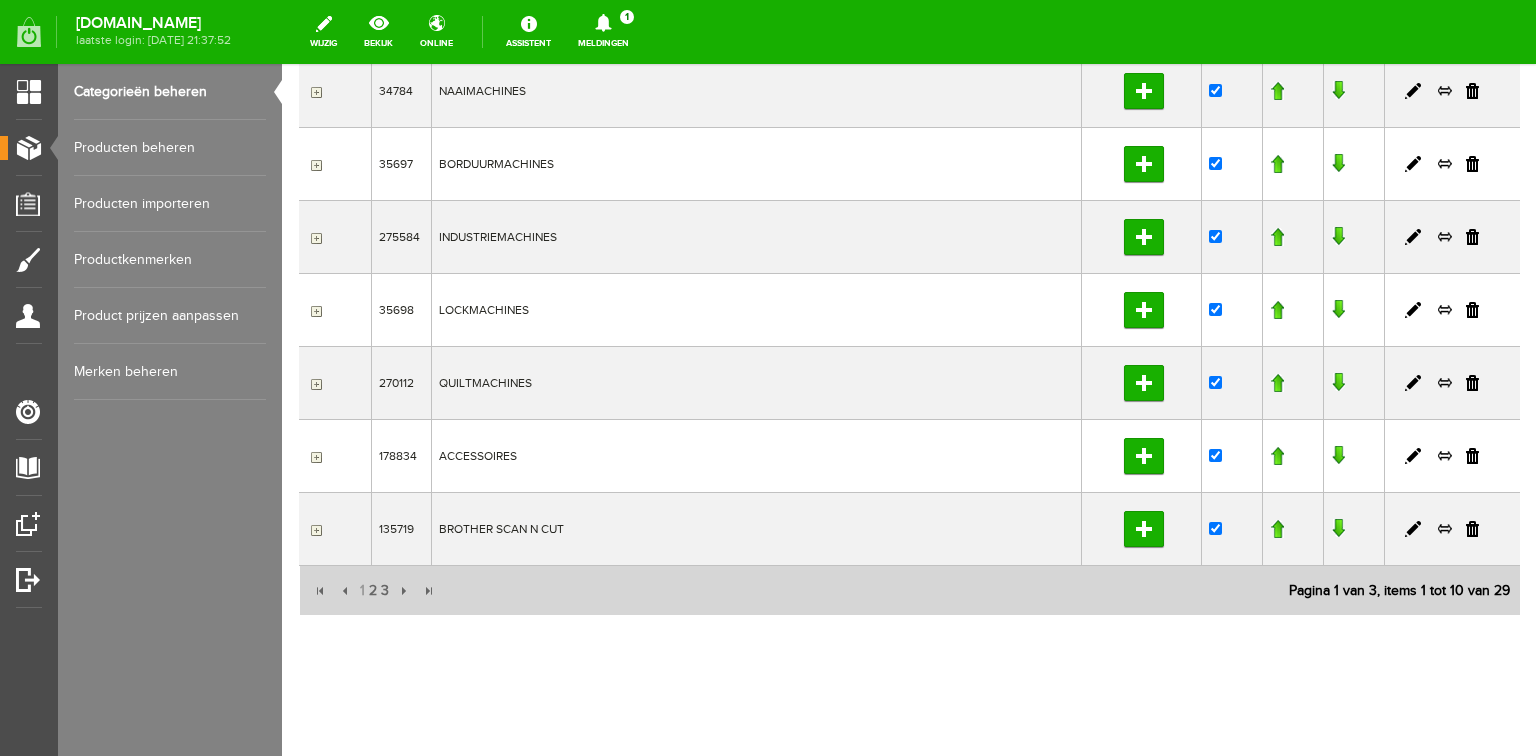 scroll, scrollTop: 453, scrollLeft: 0, axis: vertical 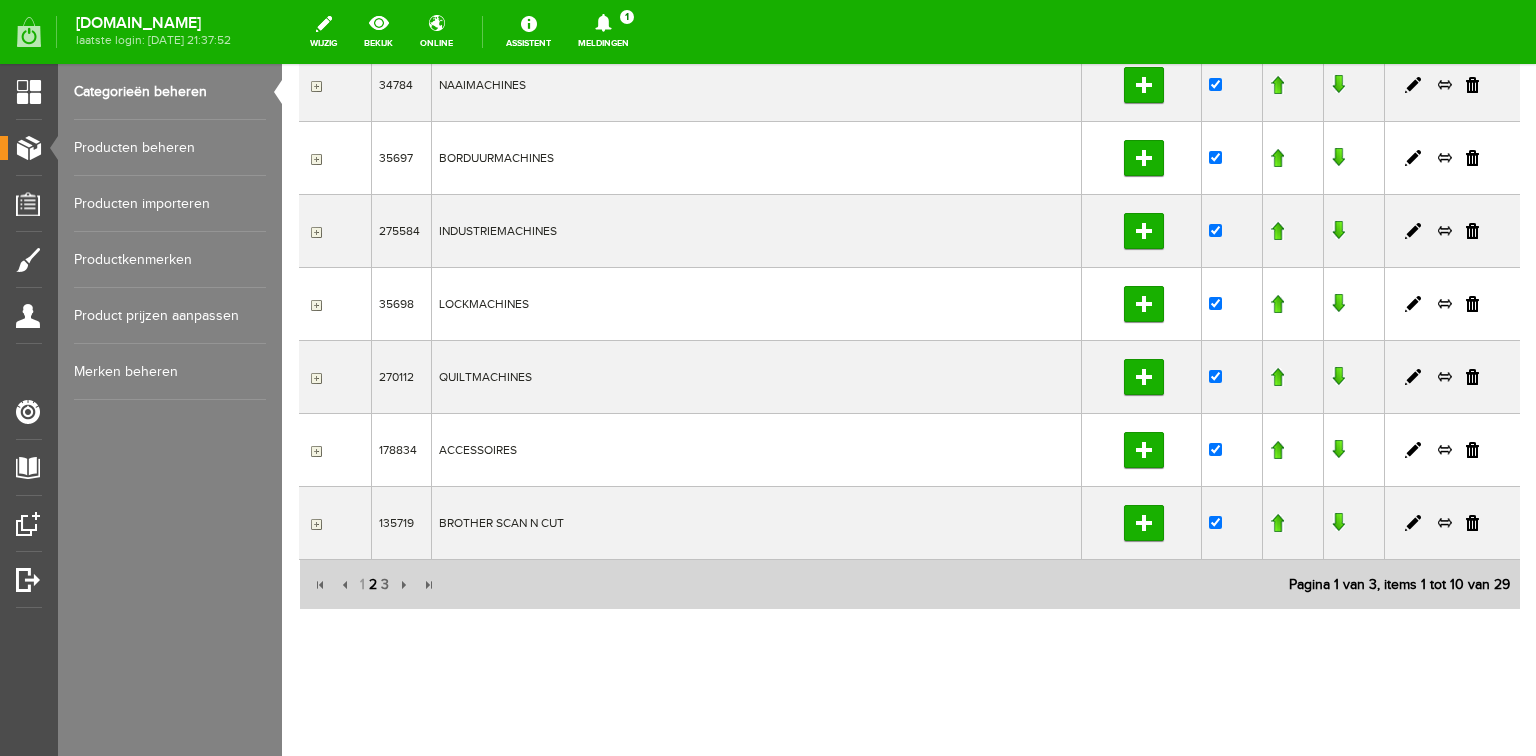 click on "2" at bounding box center (373, 585) 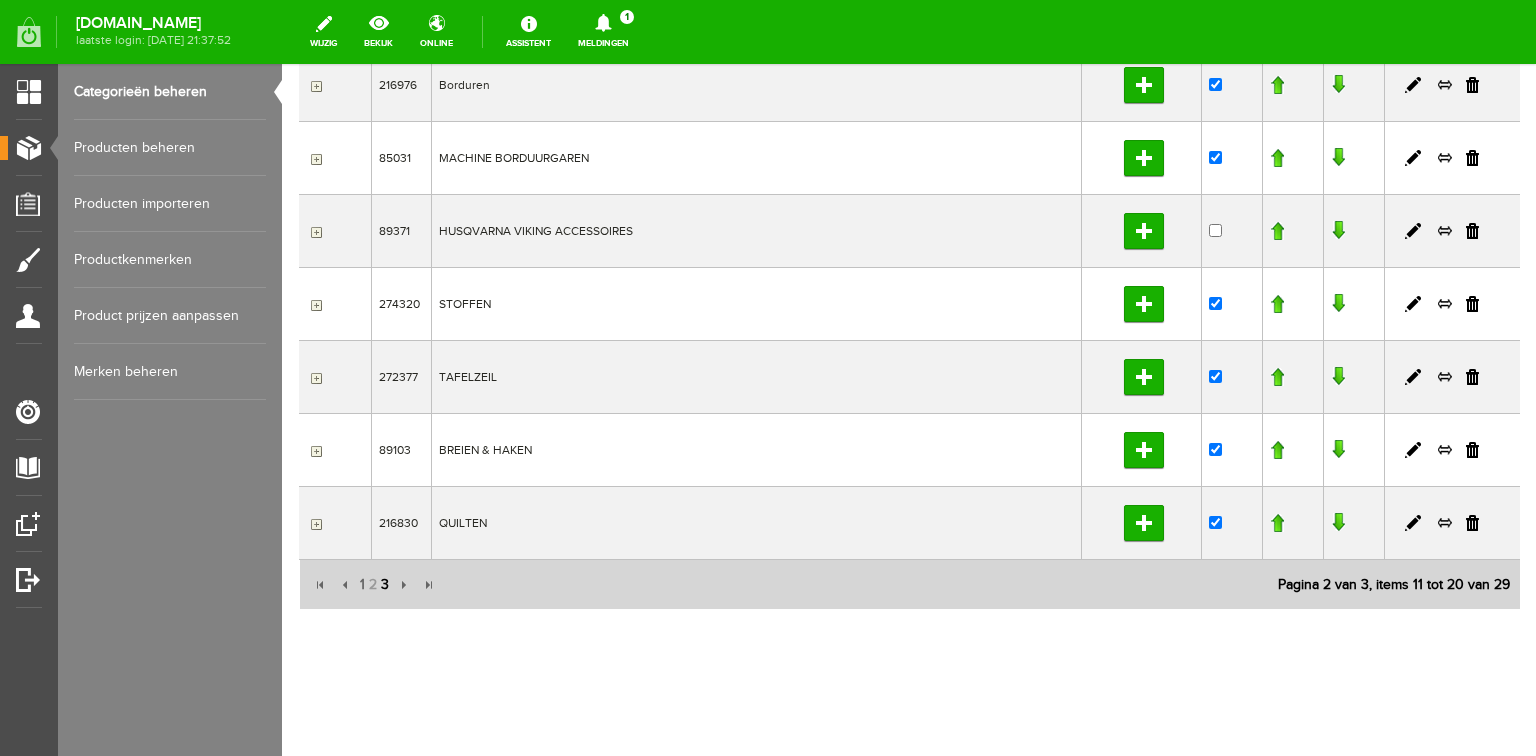 click on "3" at bounding box center (385, 585) 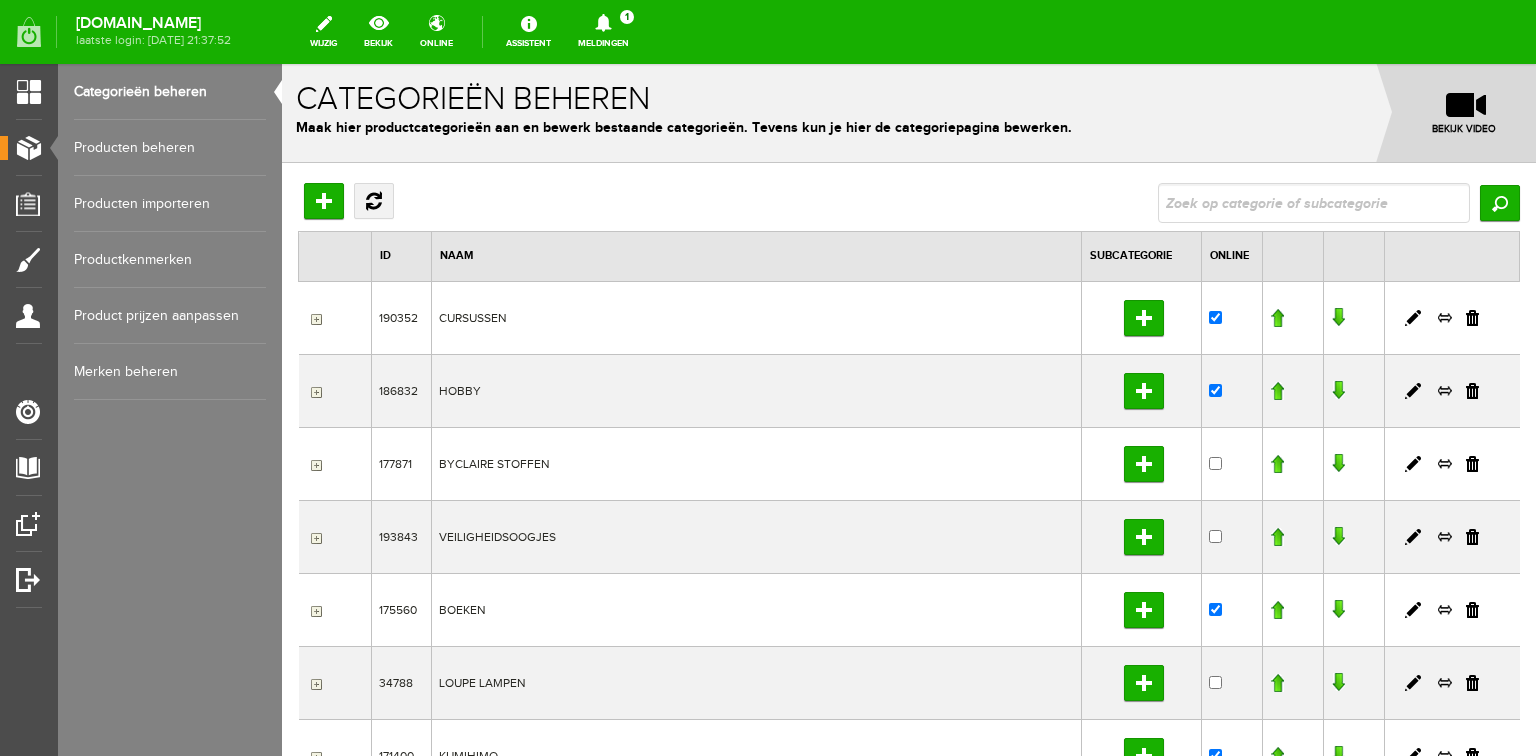 scroll, scrollTop: 0, scrollLeft: 0, axis: both 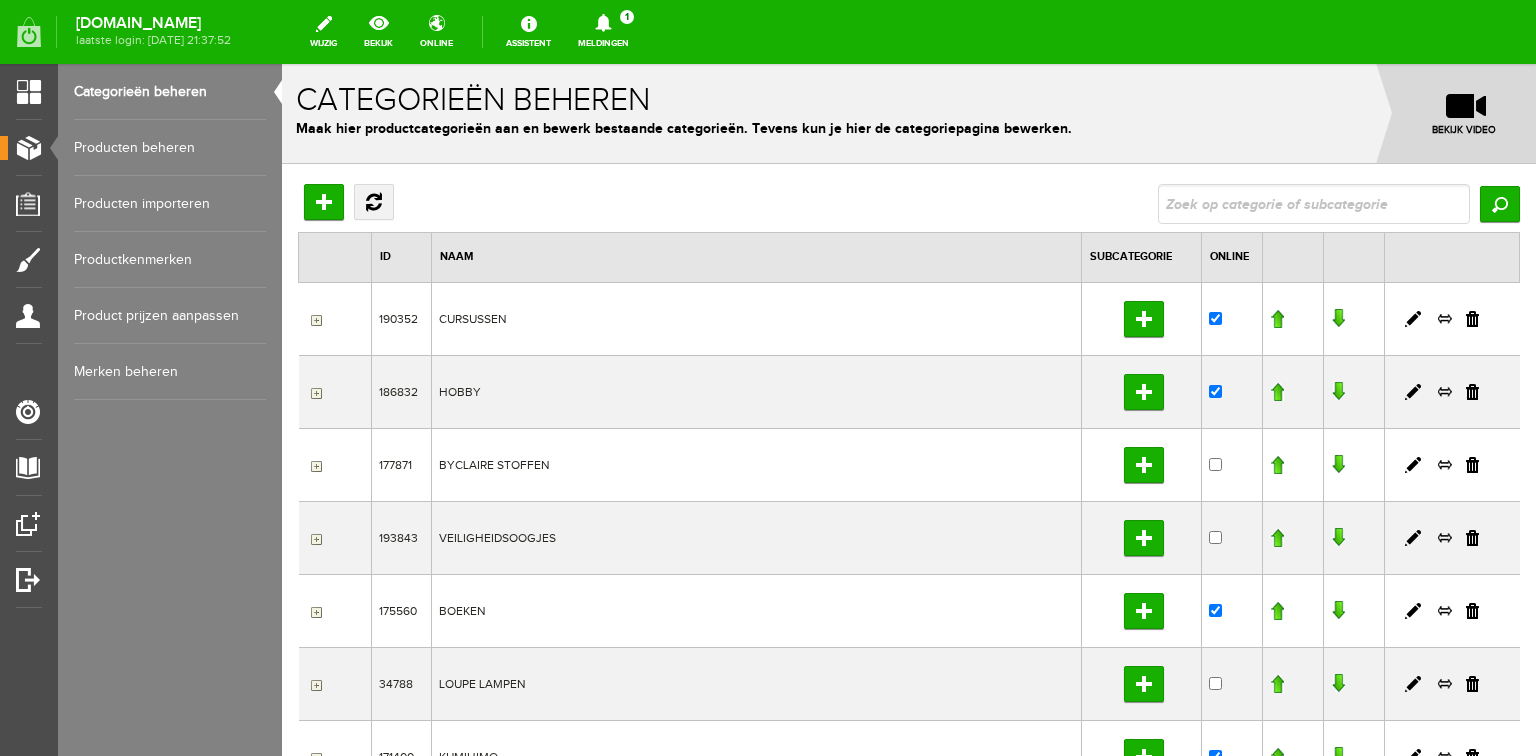 click on "Producten beheren" at bounding box center (170, 148) 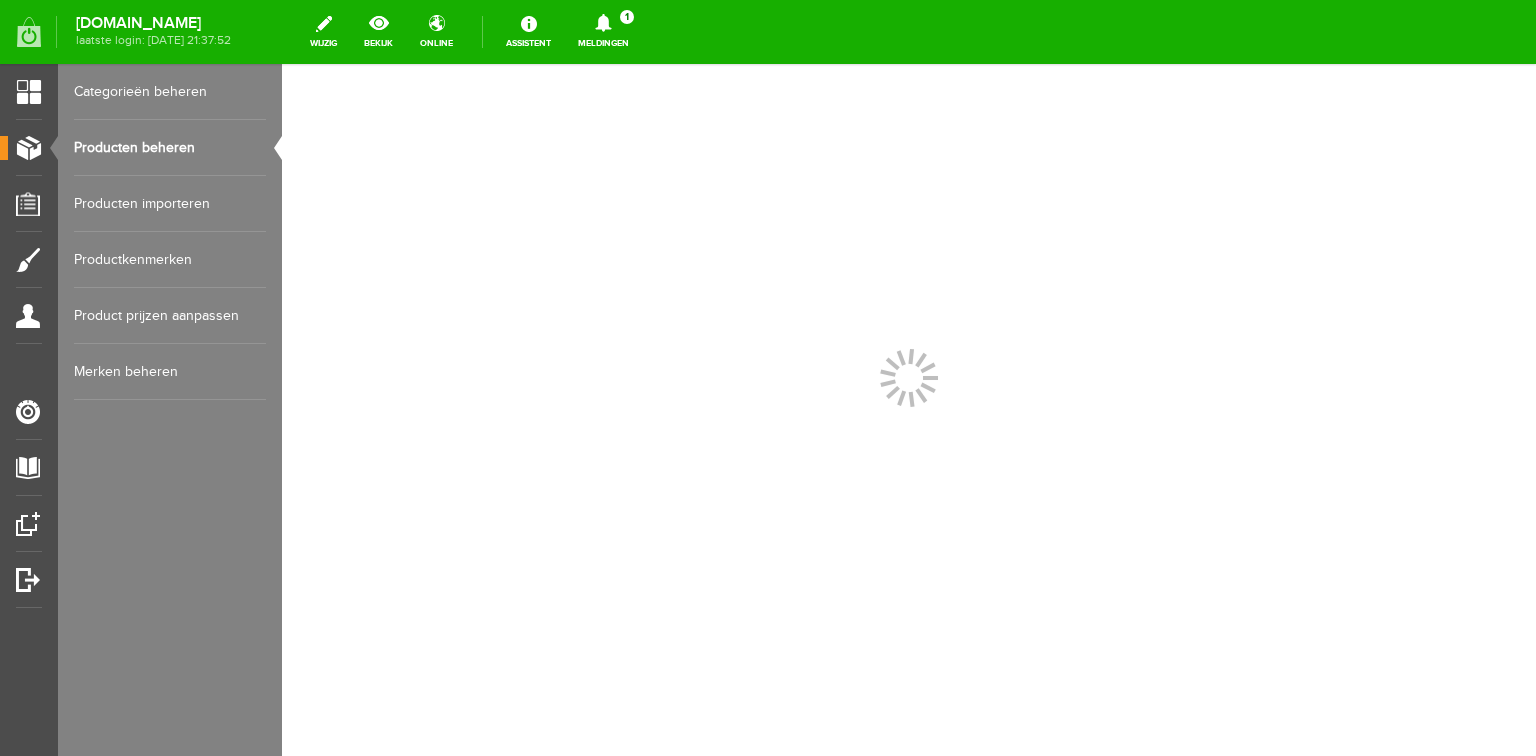 scroll, scrollTop: 0, scrollLeft: 0, axis: both 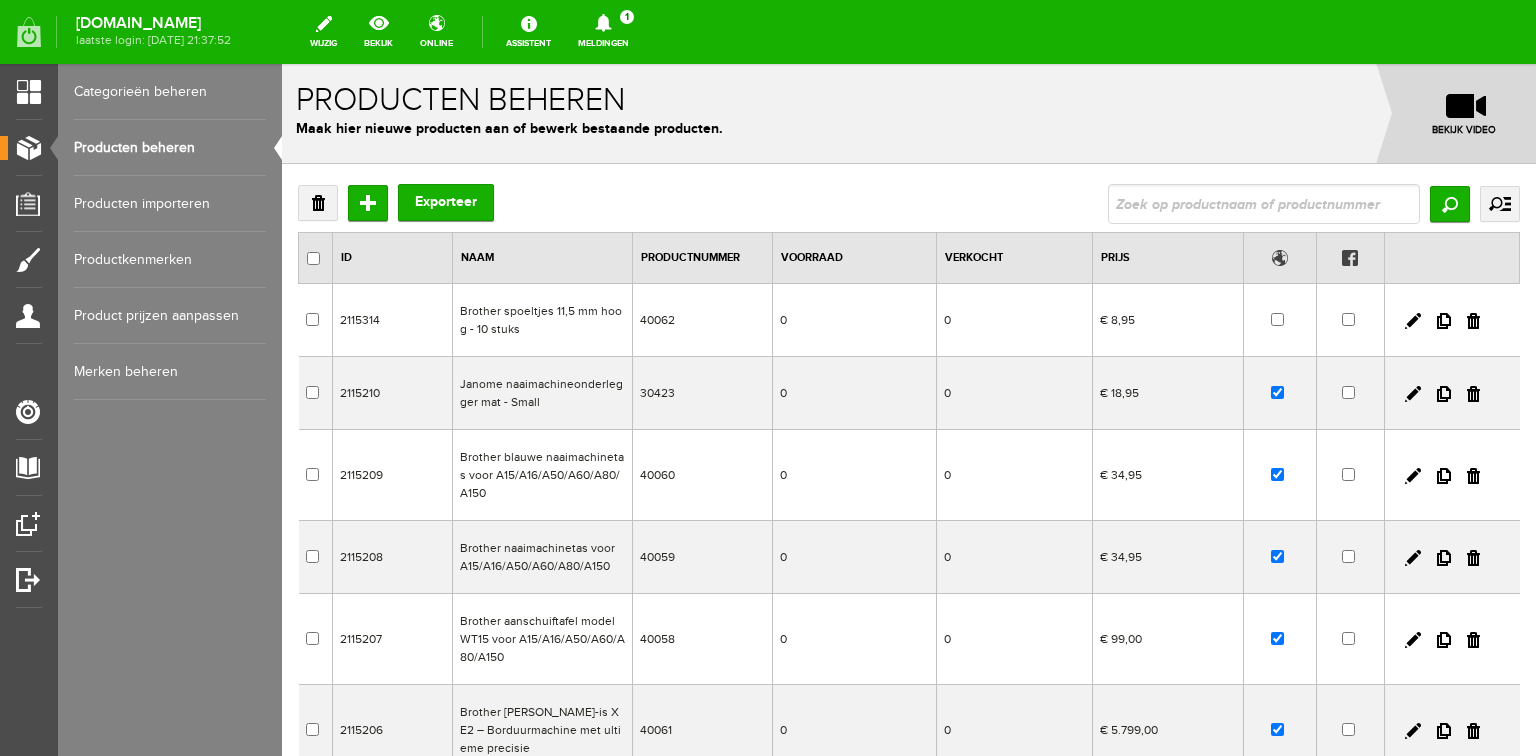 click on "Categorieën beheren" at bounding box center [170, 92] 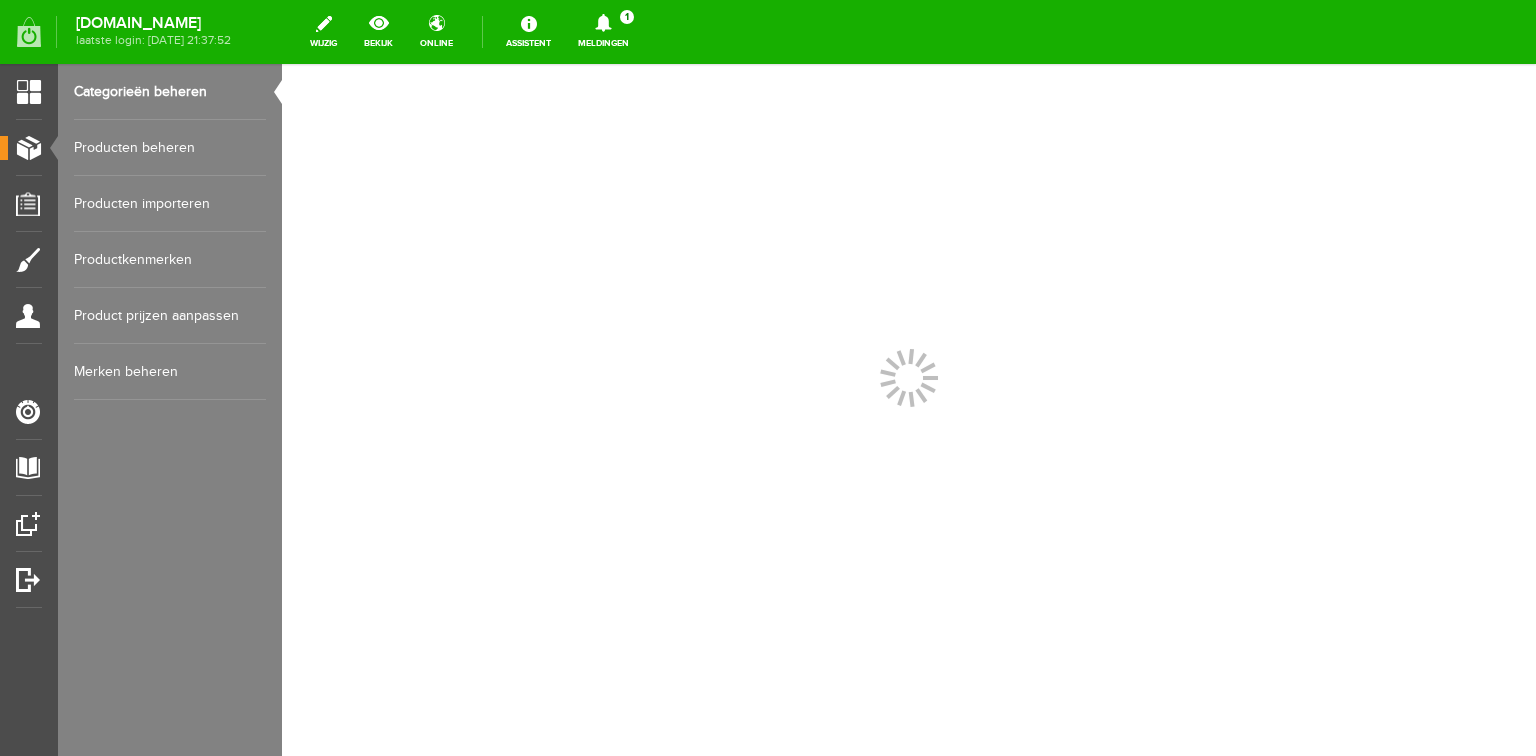 scroll, scrollTop: 0, scrollLeft: 0, axis: both 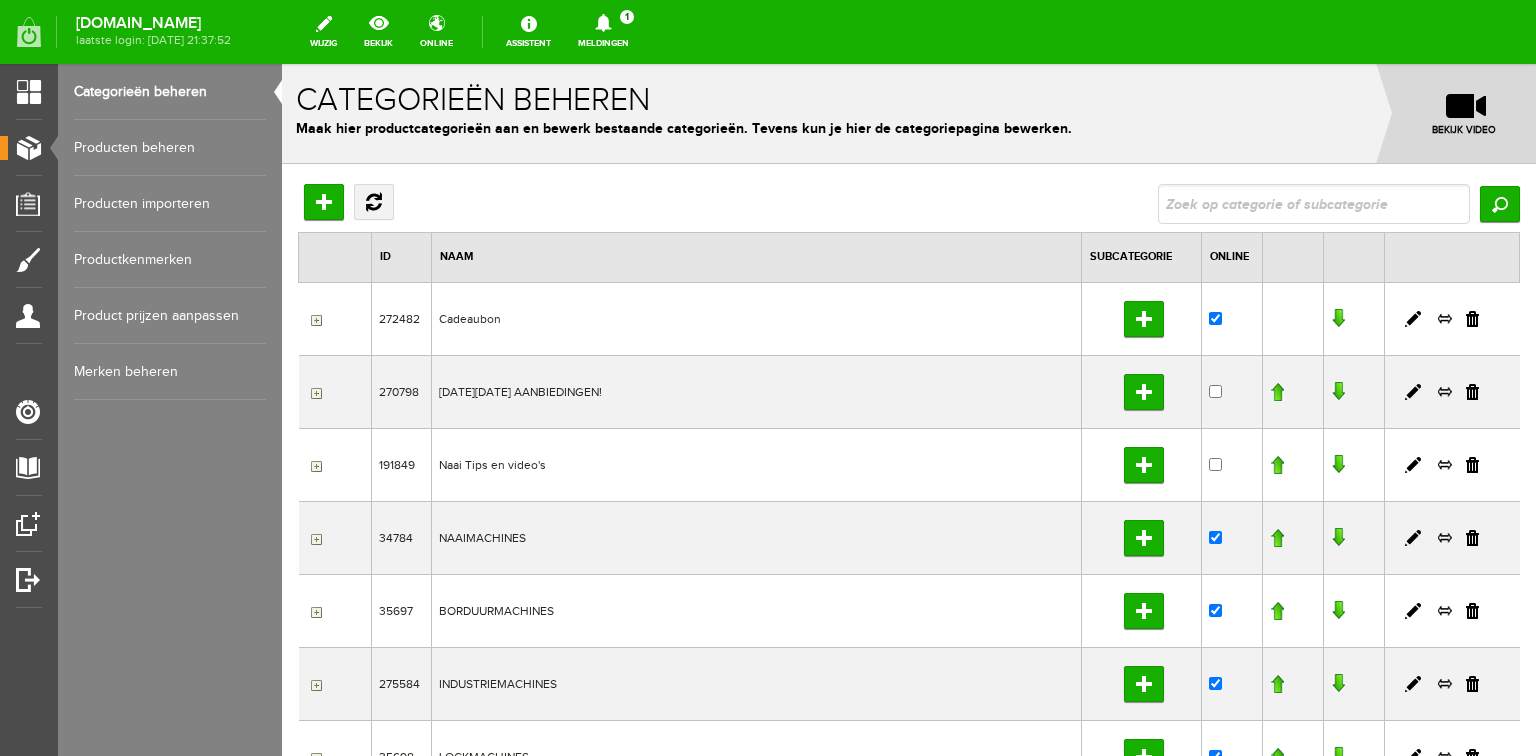 click on "Producten beheren" at bounding box center (170, 148) 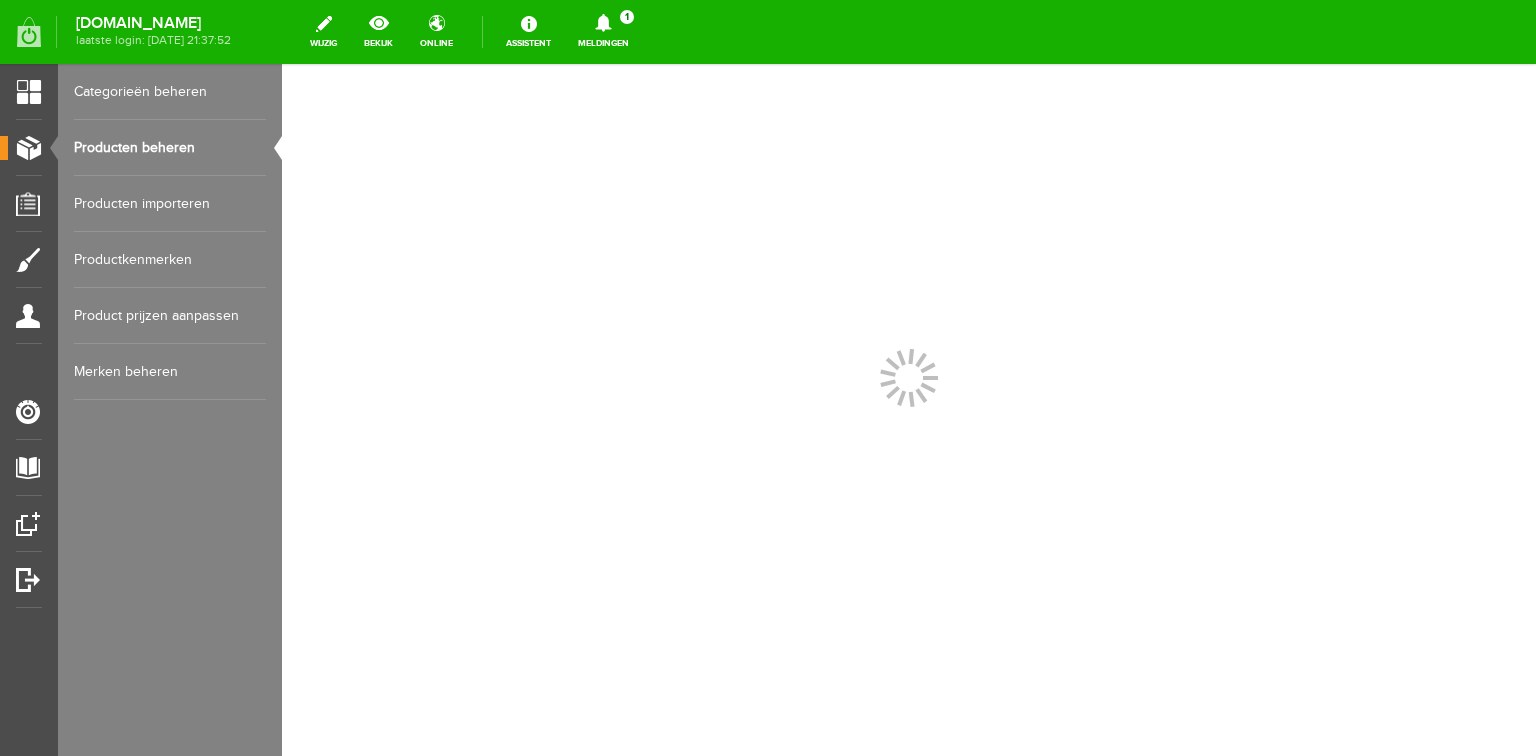 scroll, scrollTop: 0, scrollLeft: 0, axis: both 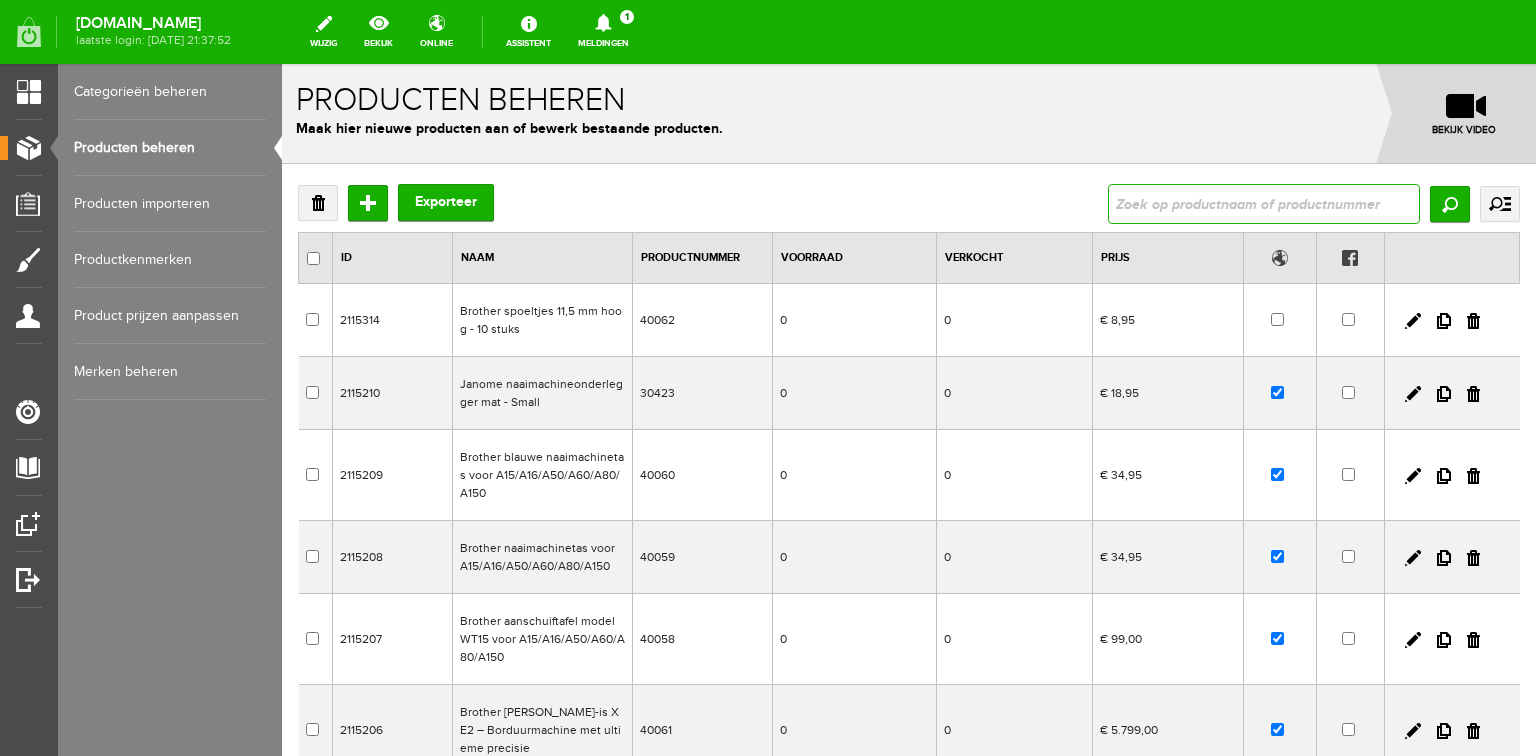 click at bounding box center (1264, 204) 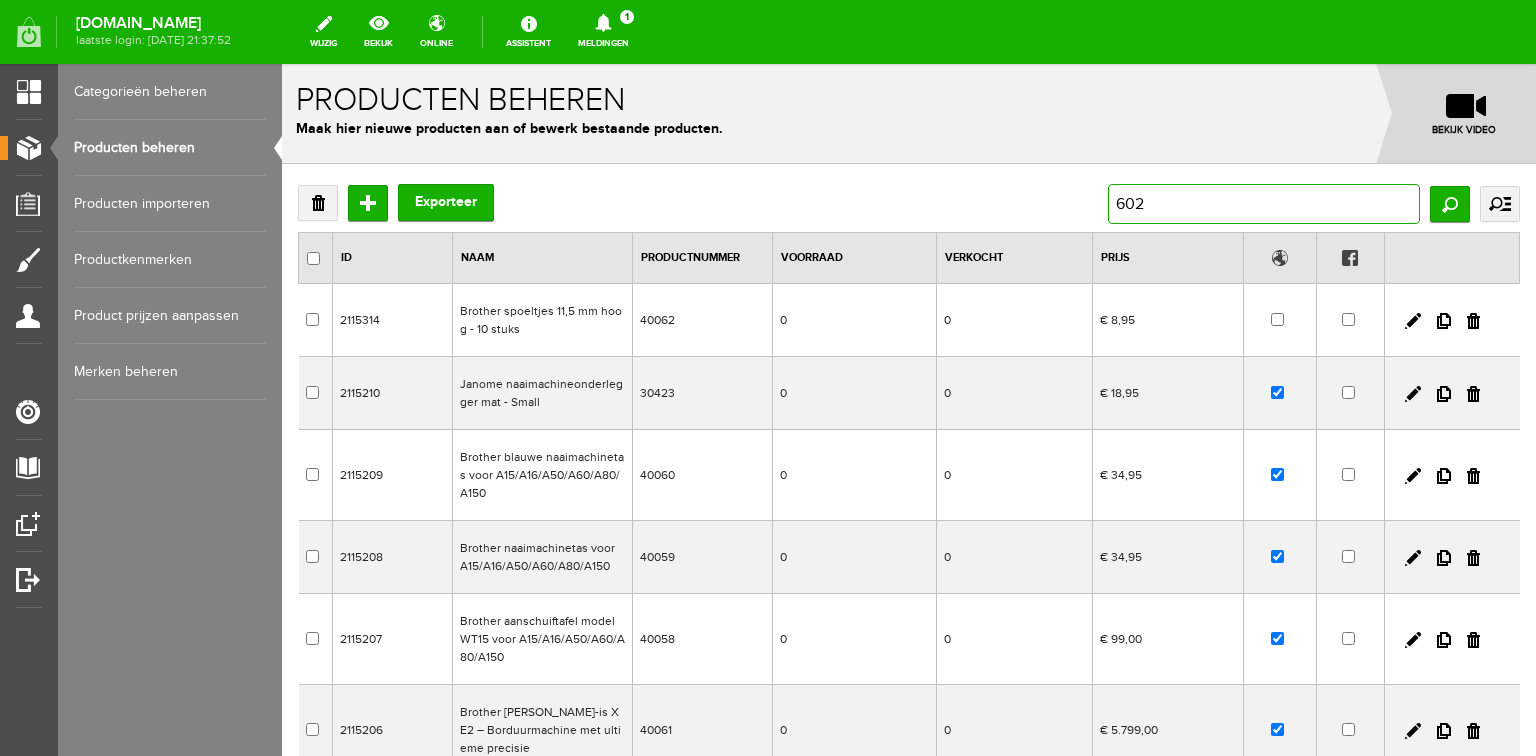 type on "6021" 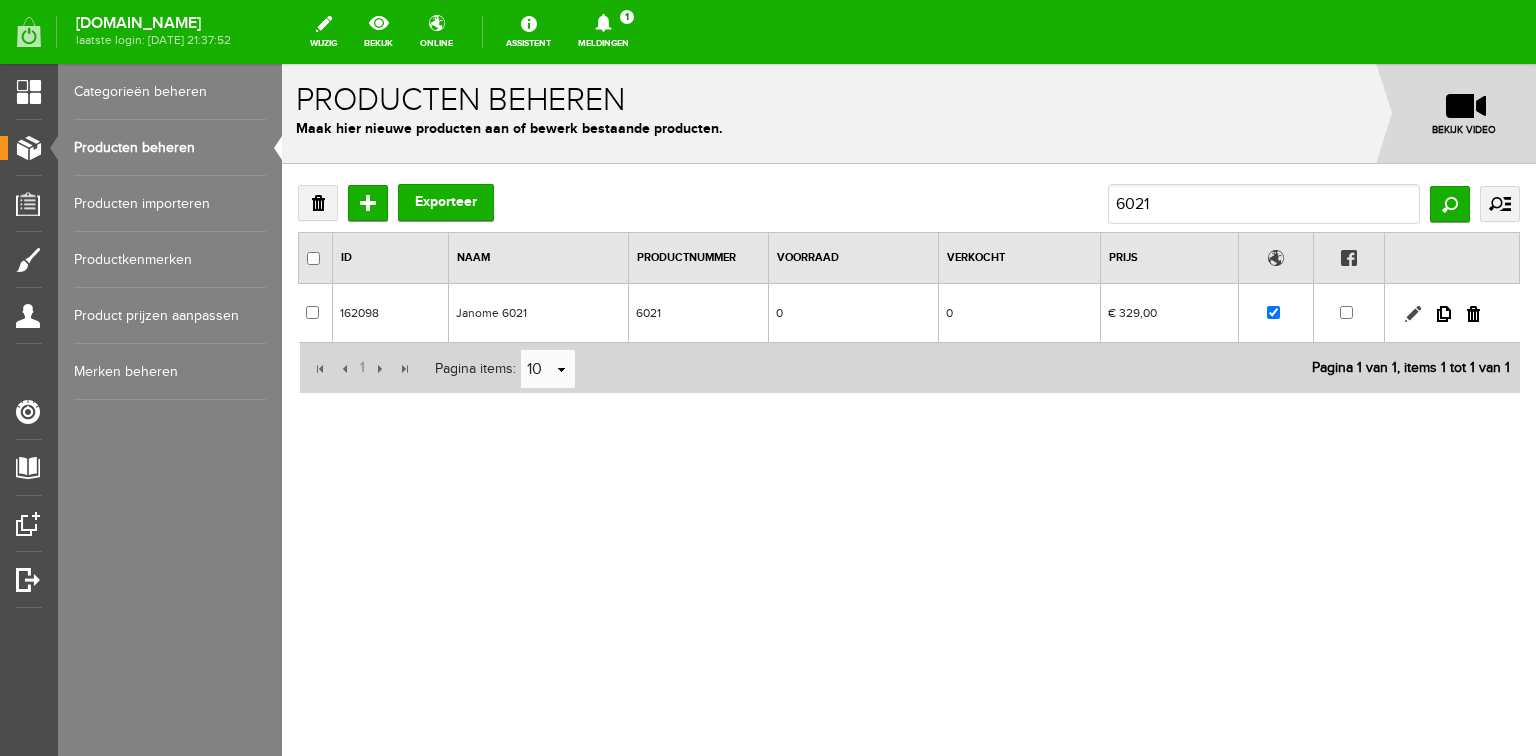 click at bounding box center (1413, 314) 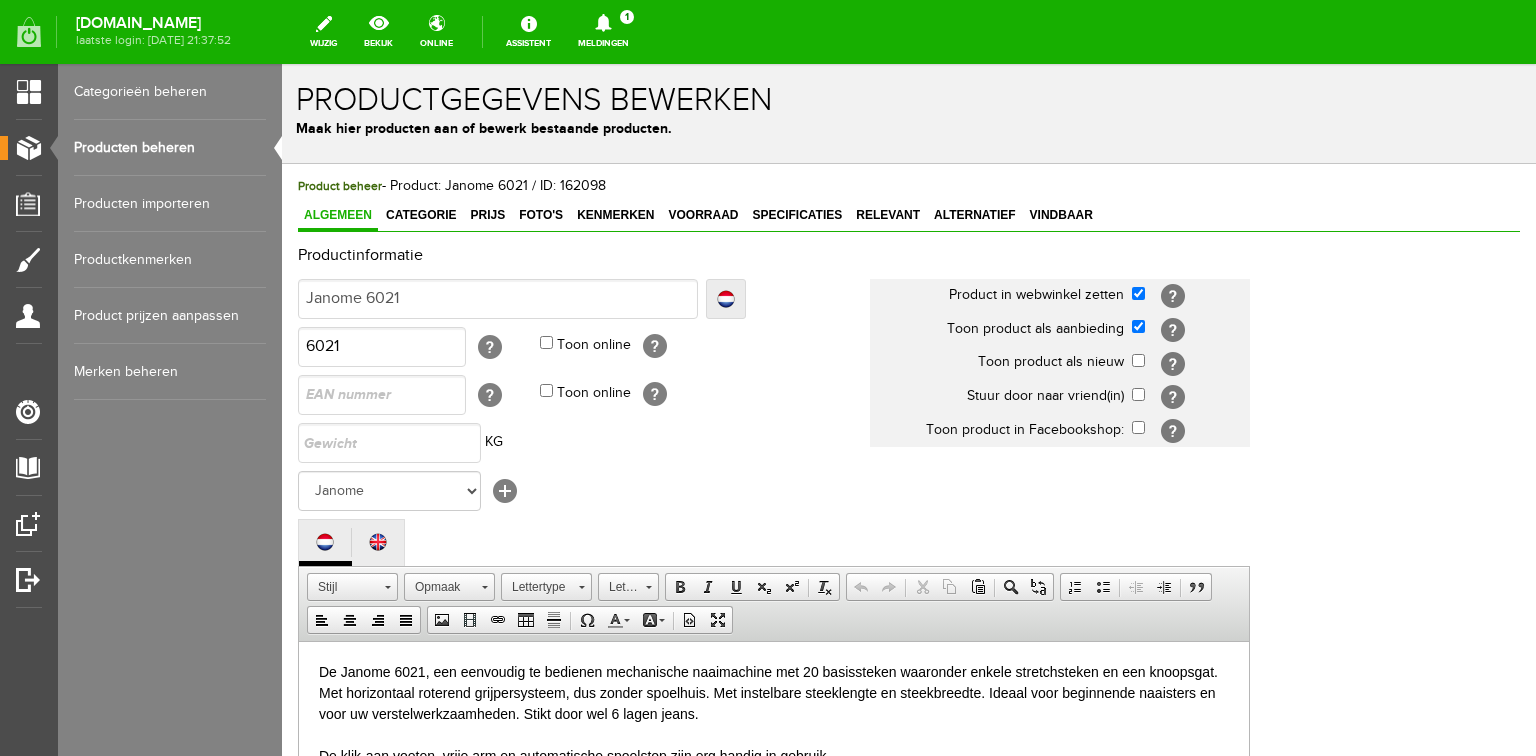 scroll, scrollTop: 0, scrollLeft: 0, axis: both 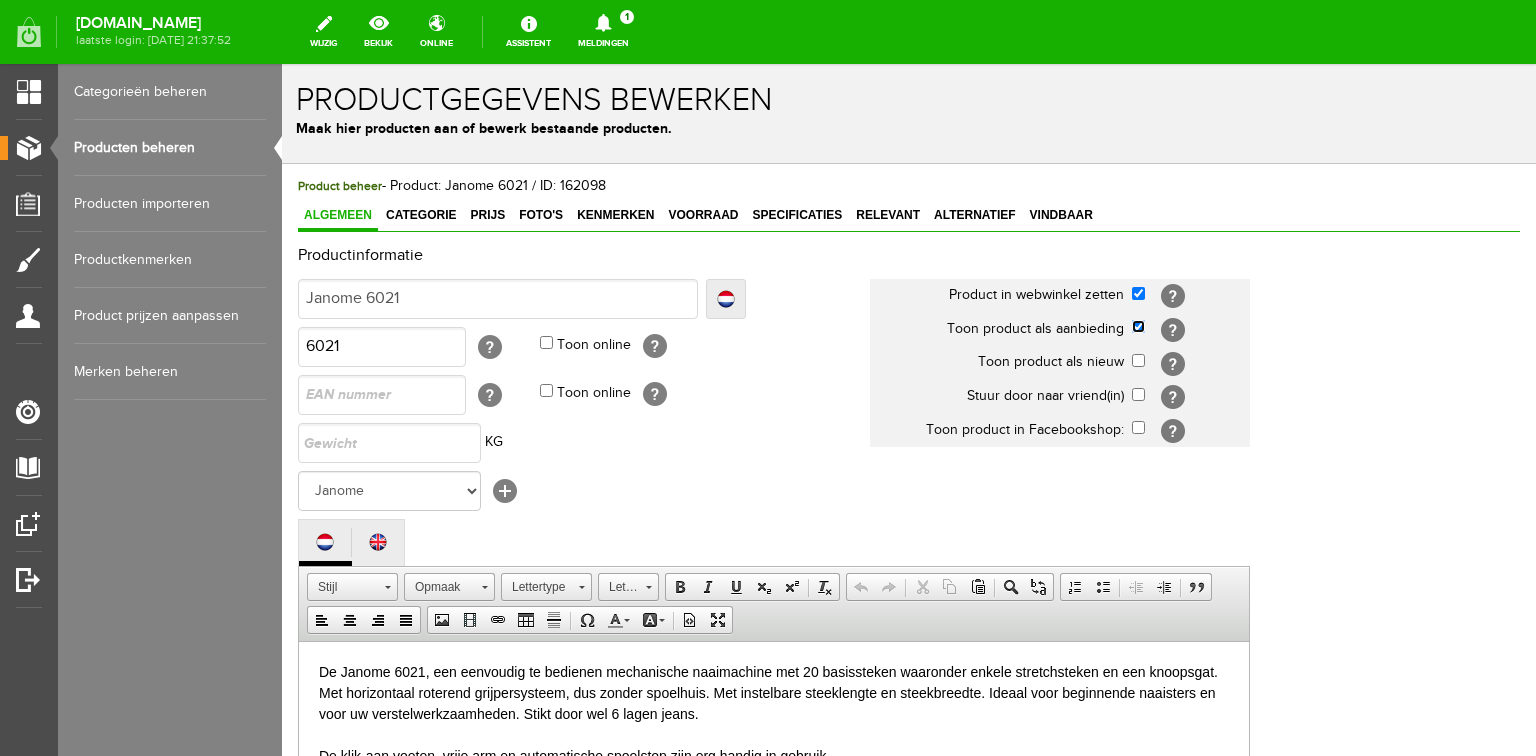 click at bounding box center [1138, 326] 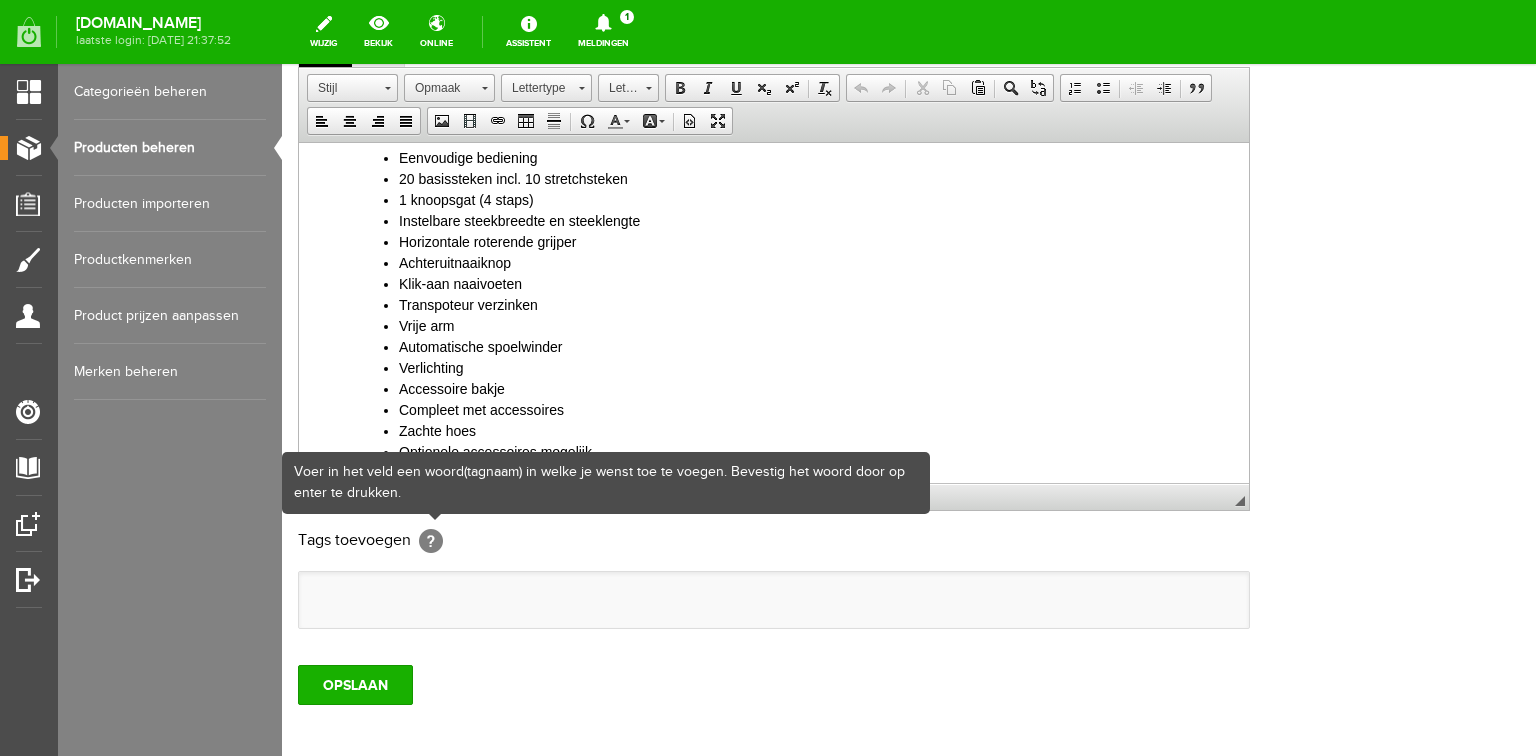 scroll, scrollTop: 592, scrollLeft: 0, axis: vertical 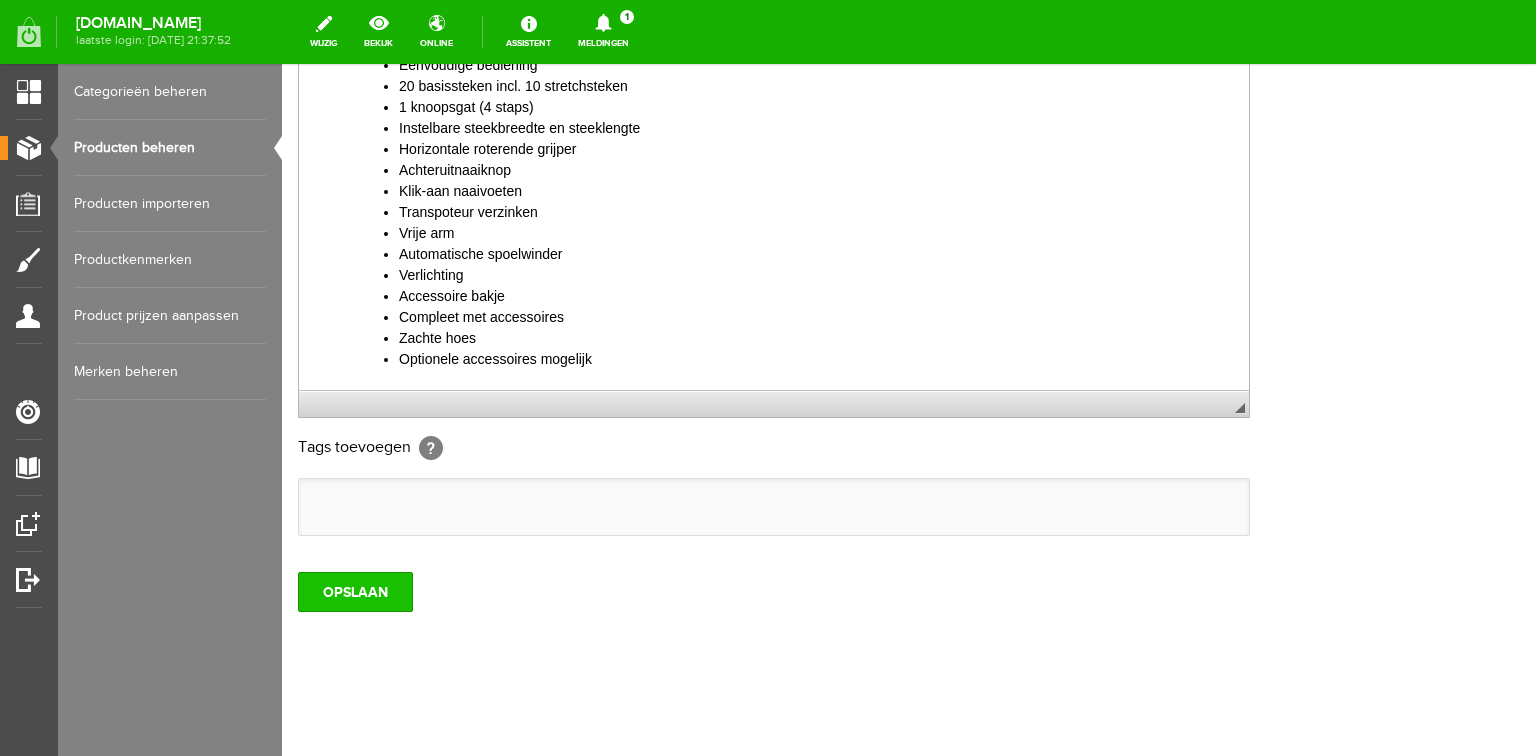 click on "OPSLAAN" at bounding box center [355, 592] 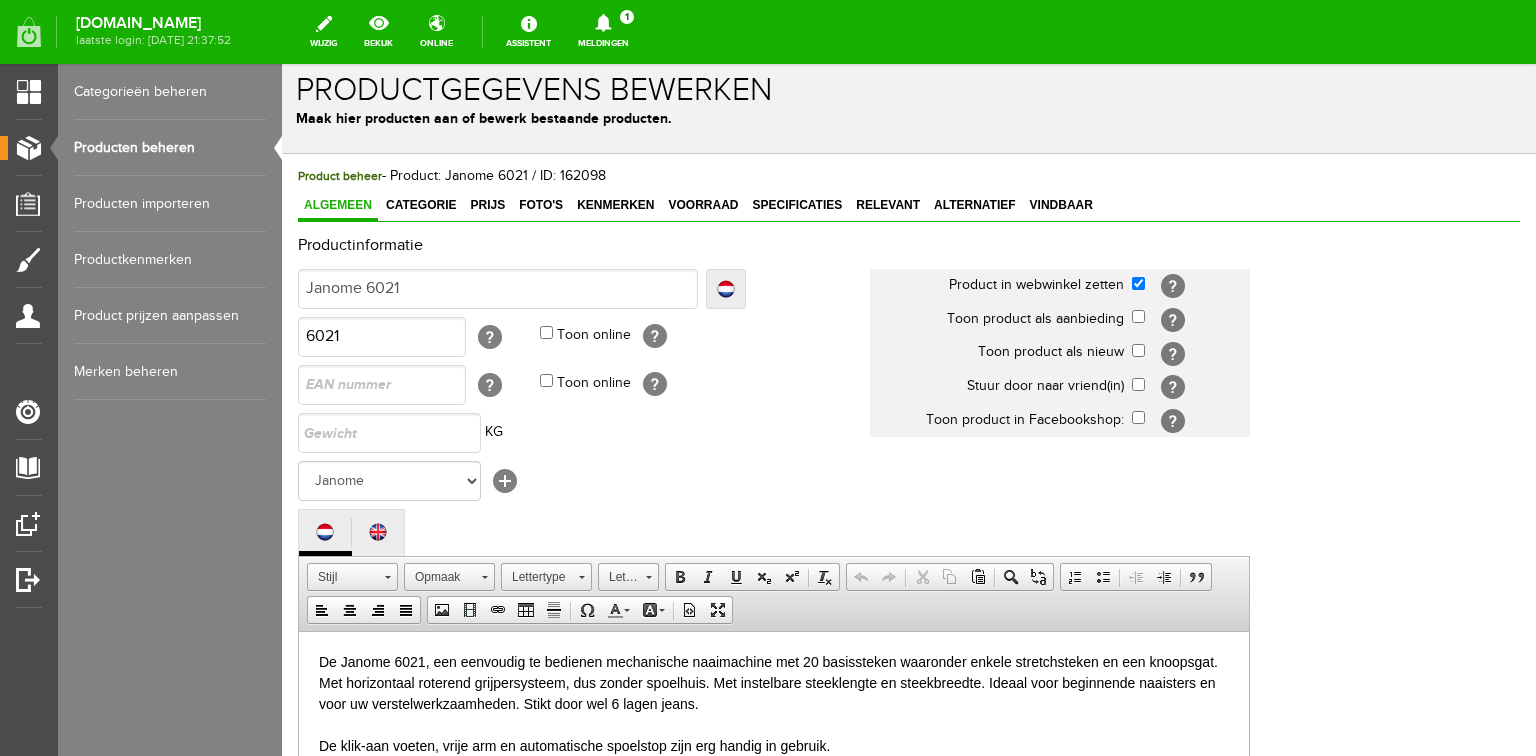 scroll, scrollTop: 0, scrollLeft: 0, axis: both 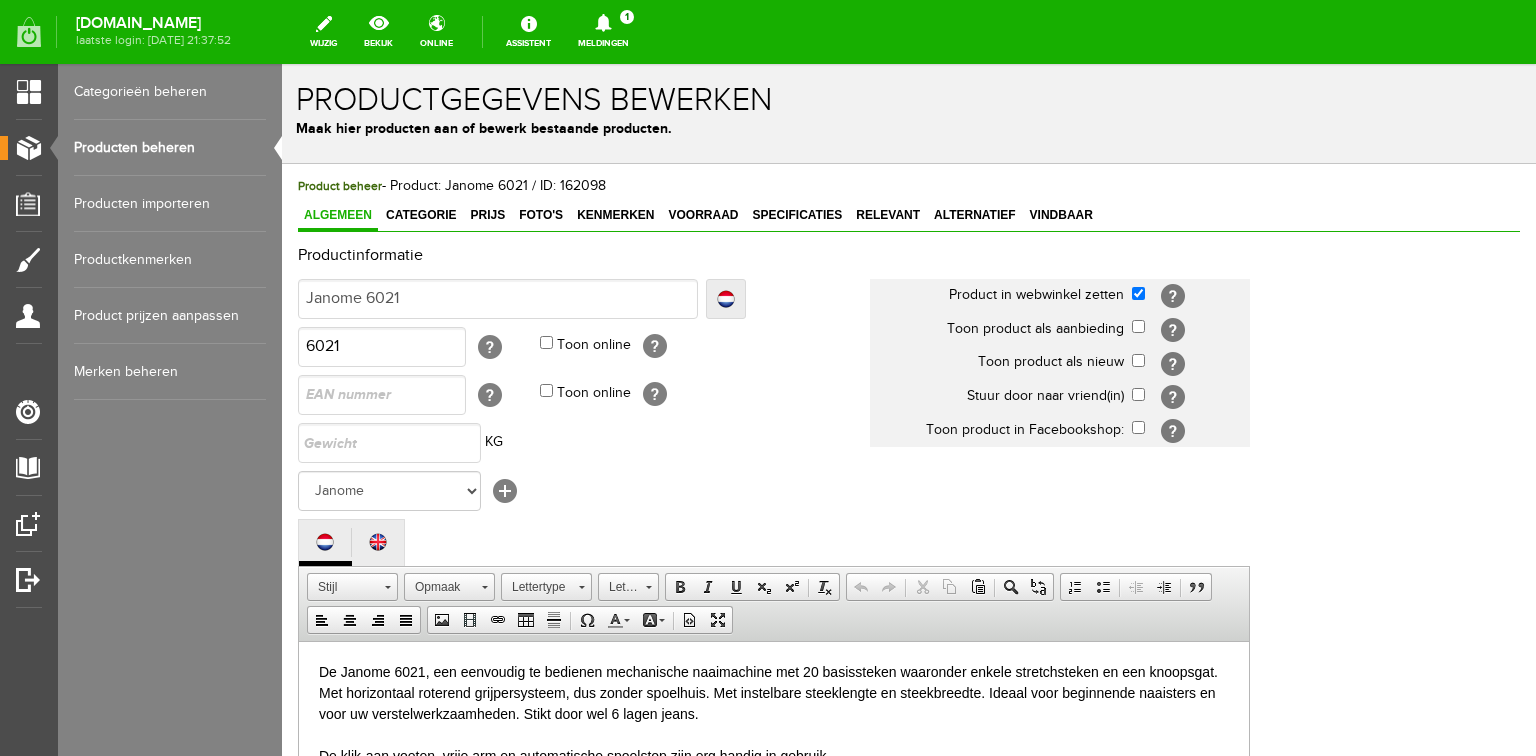 click on "Producten beheren" at bounding box center (170, 148) 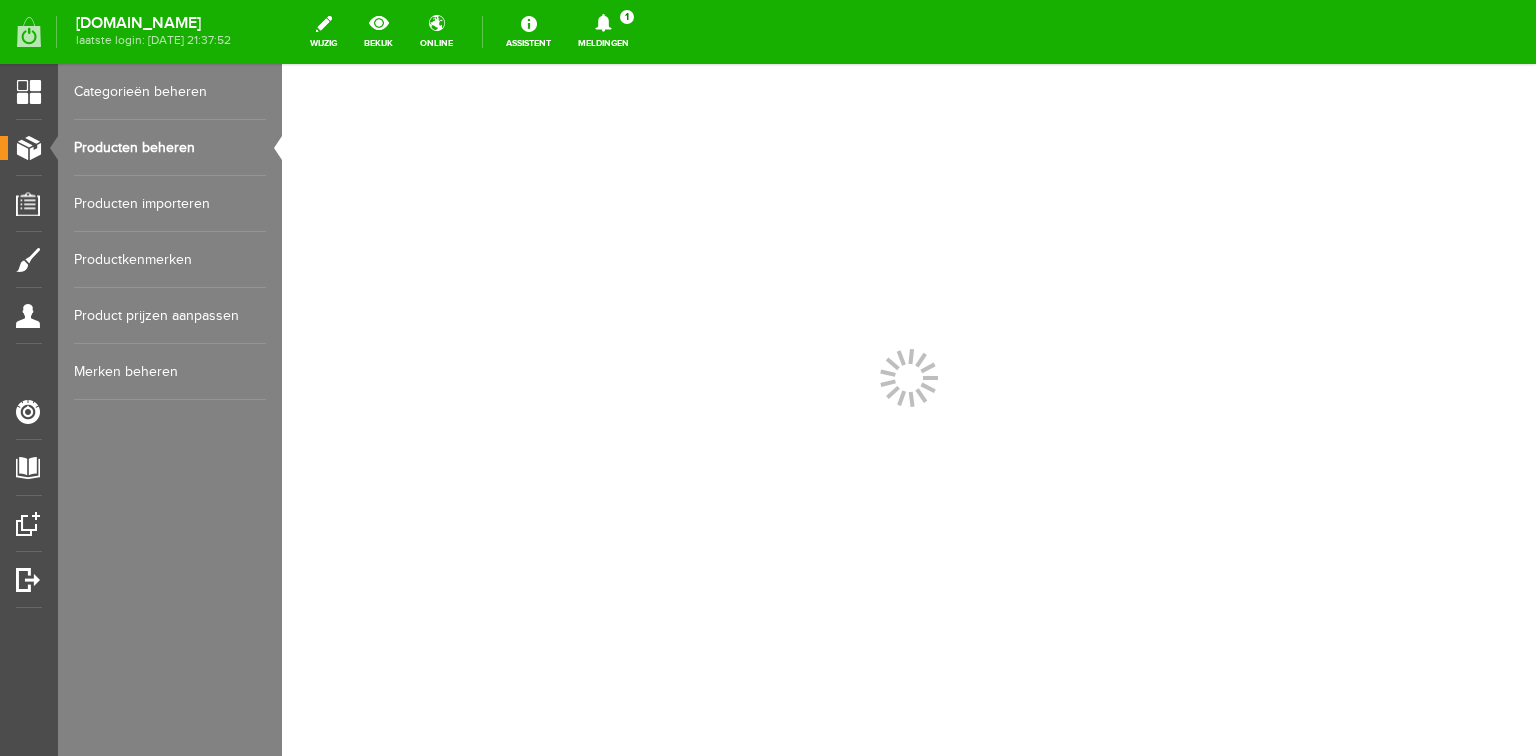 scroll, scrollTop: 0, scrollLeft: 0, axis: both 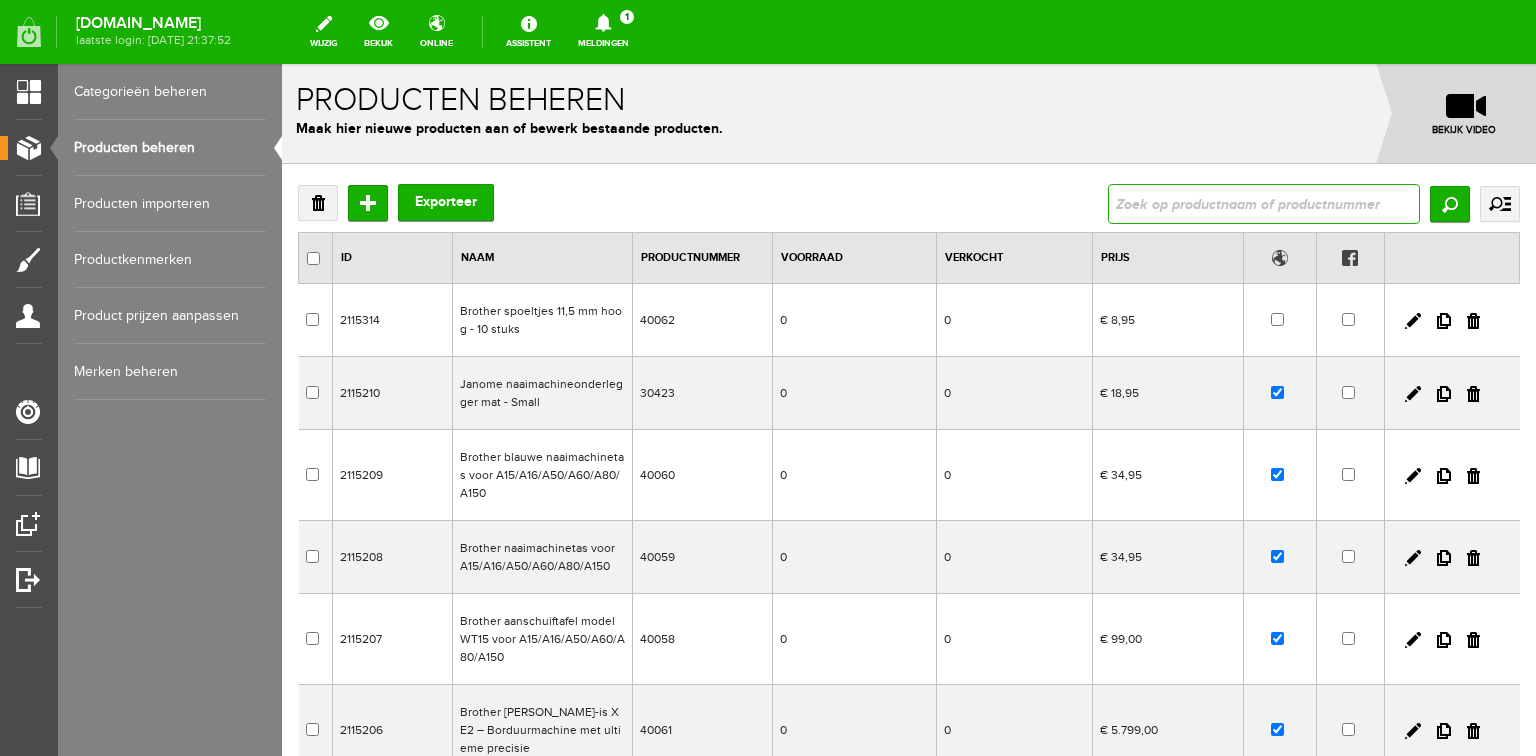 click at bounding box center [1264, 204] 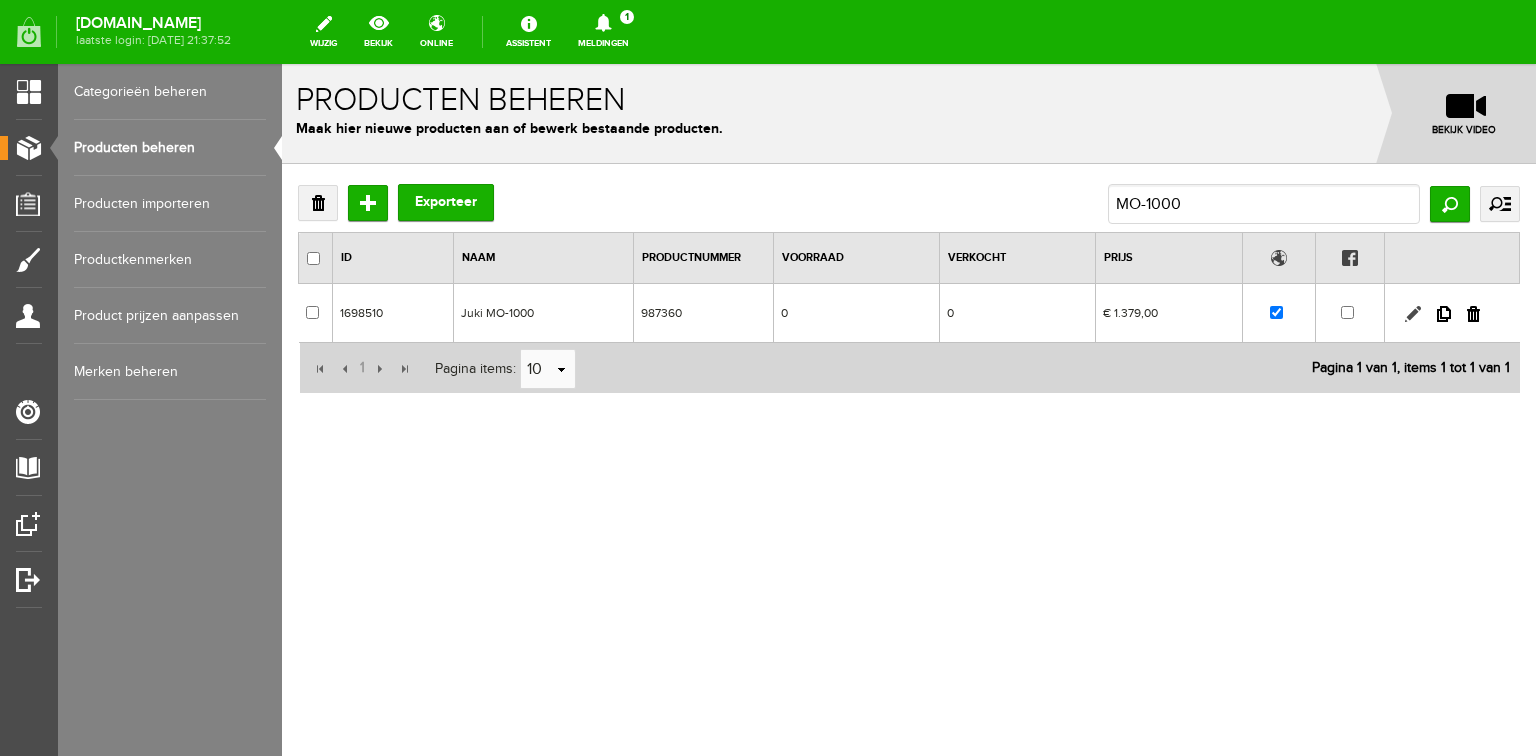 click at bounding box center [1413, 314] 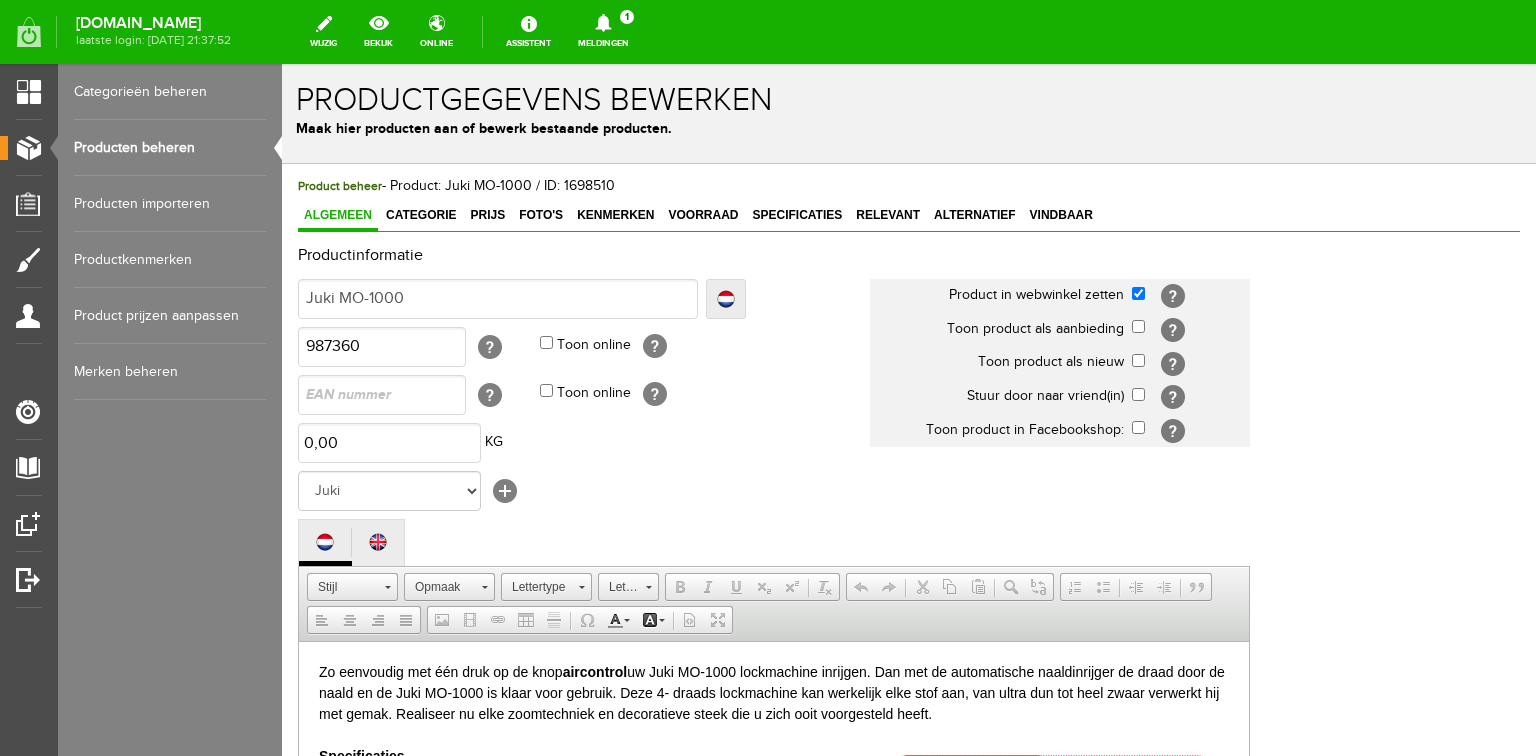 scroll, scrollTop: 0, scrollLeft: 0, axis: both 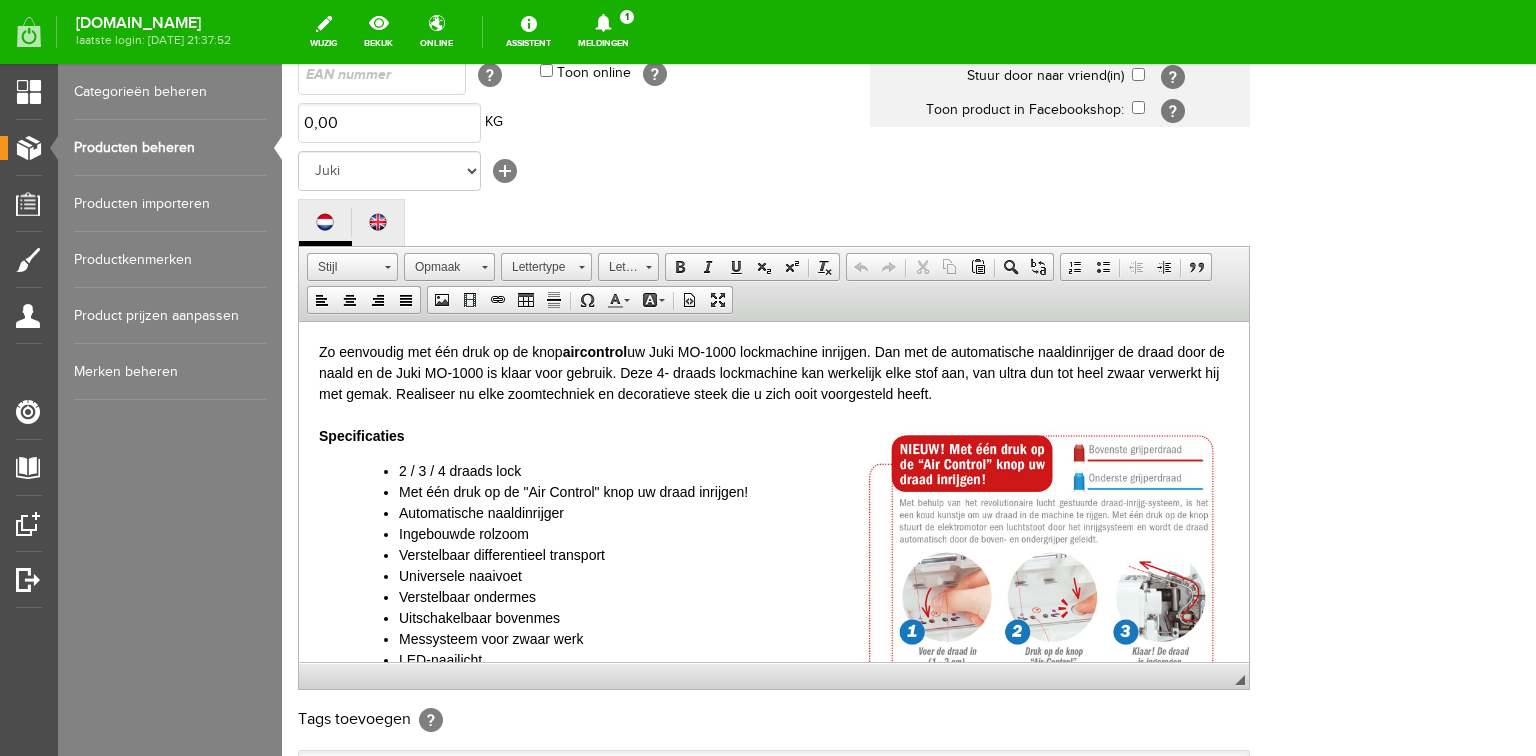 click on "Producten beheren" at bounding box center (170, 148) 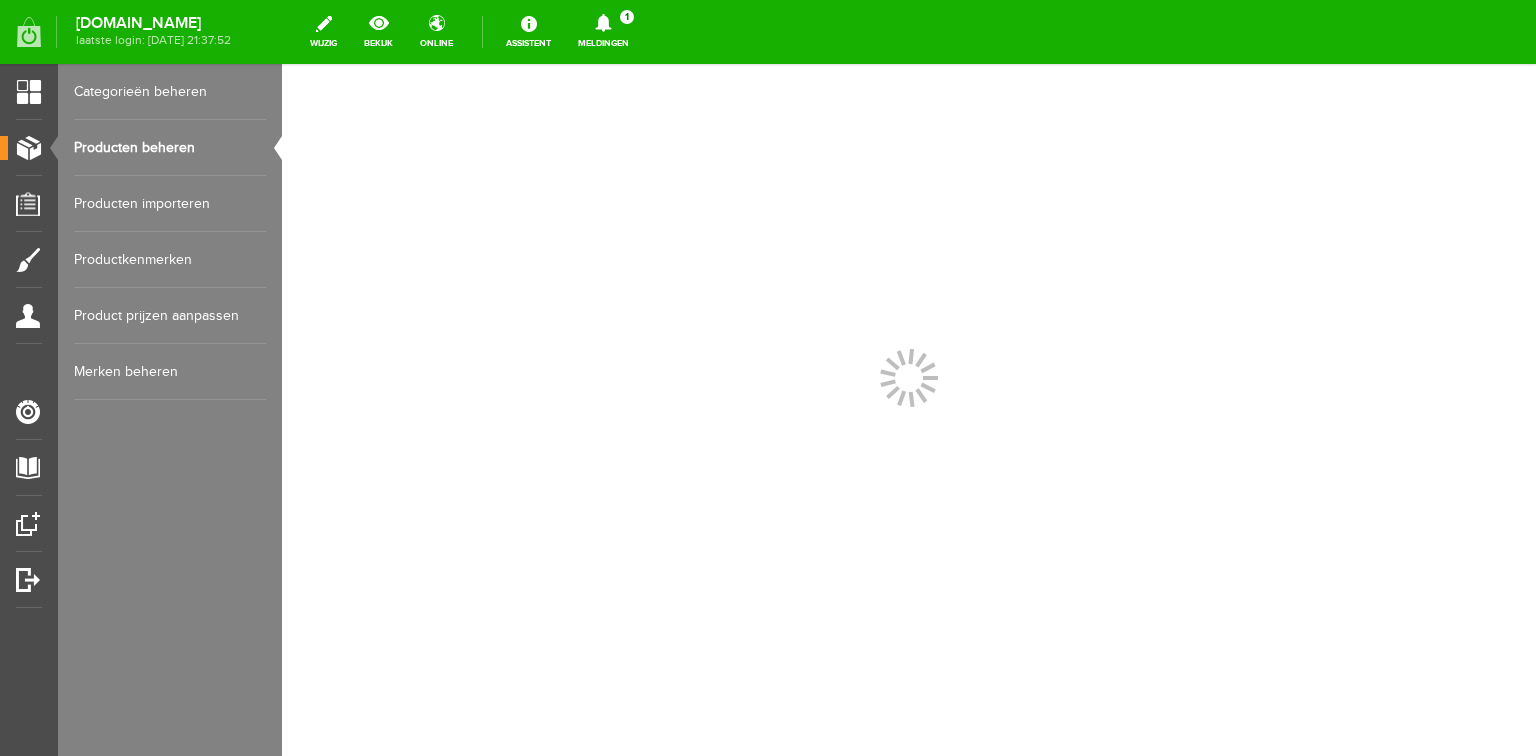 scroll, scrollTop: 0, scrollLeft: 0, axis: both 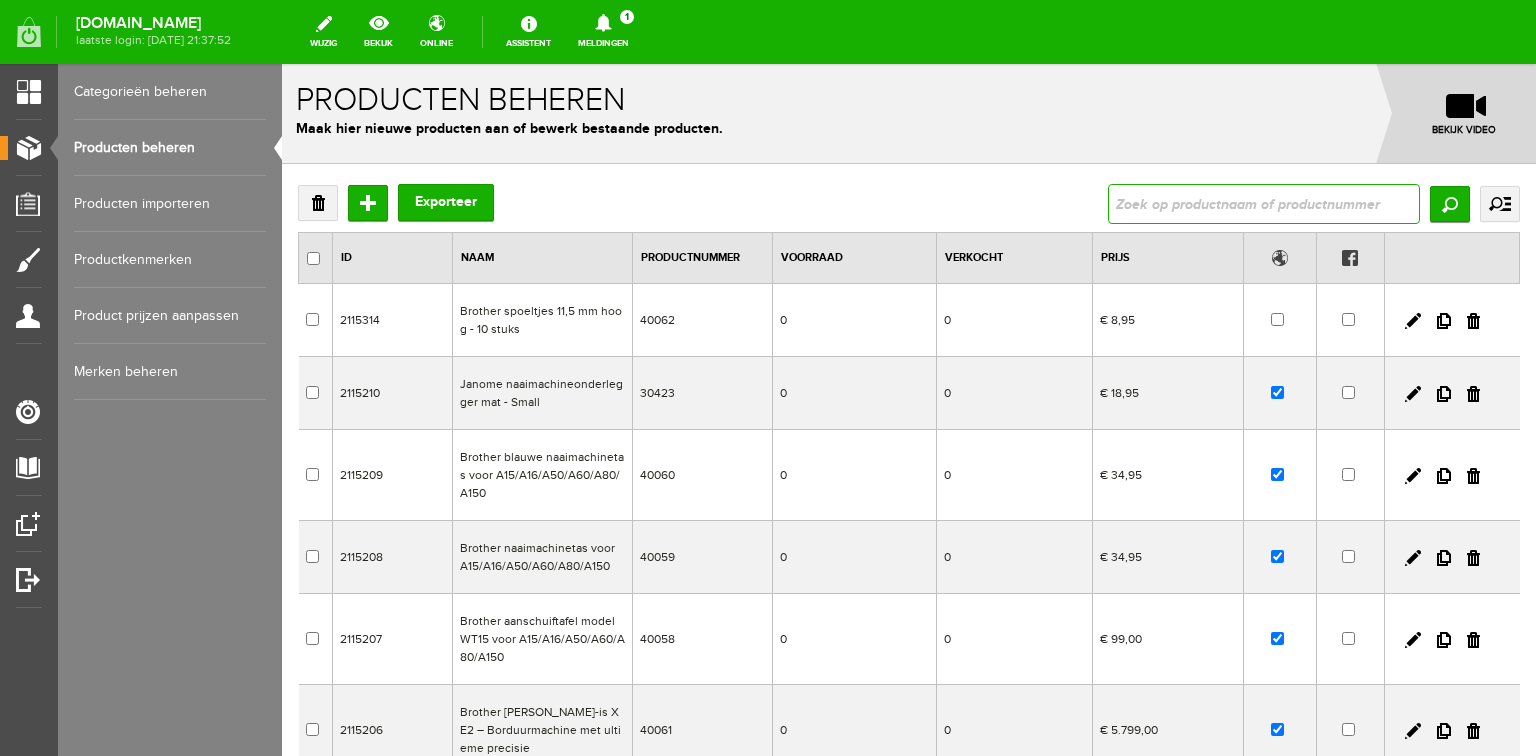 drag, startPoint x: 1159, startPoint y: 194, endPoint x: 1156, endPoint y: 180, distance: 14.3178215 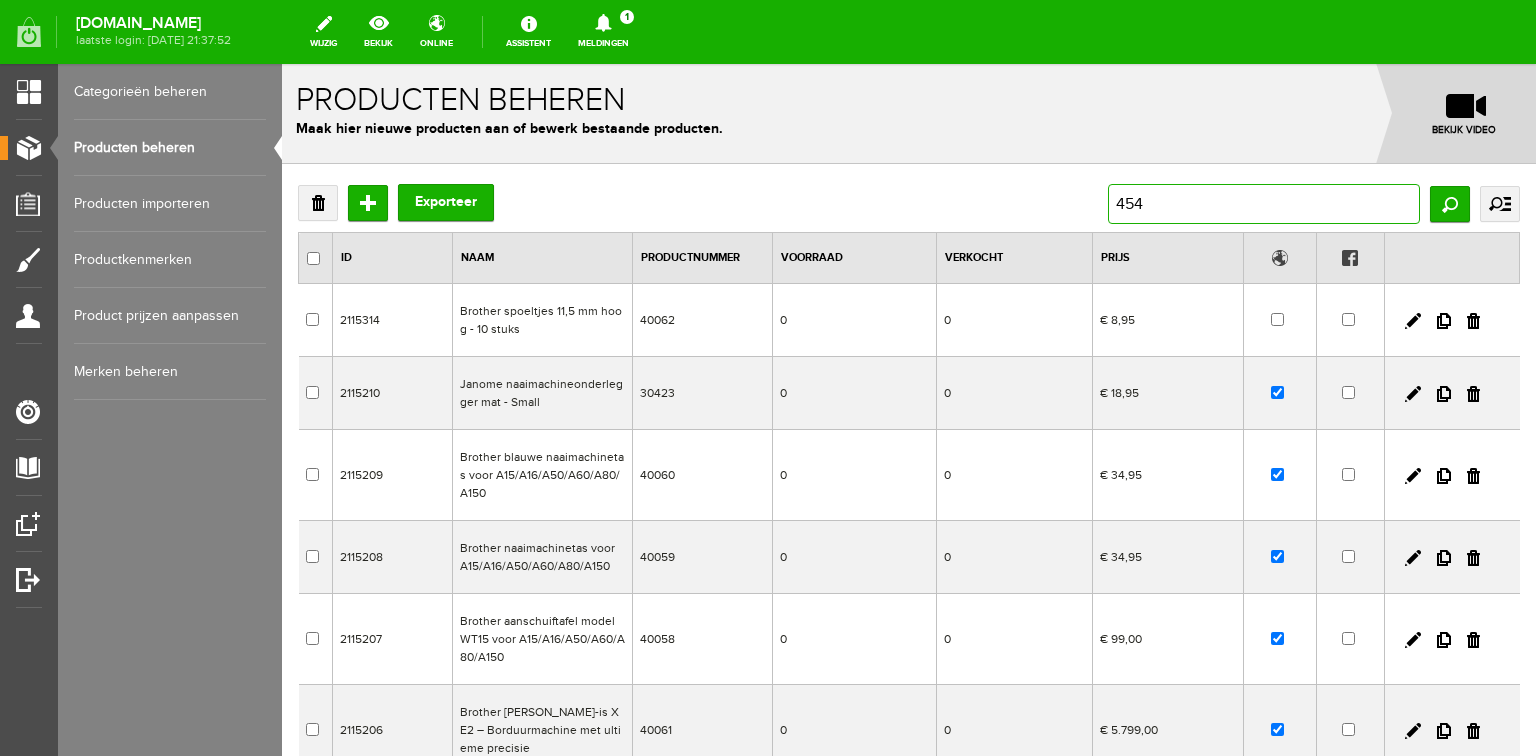type on "454d" 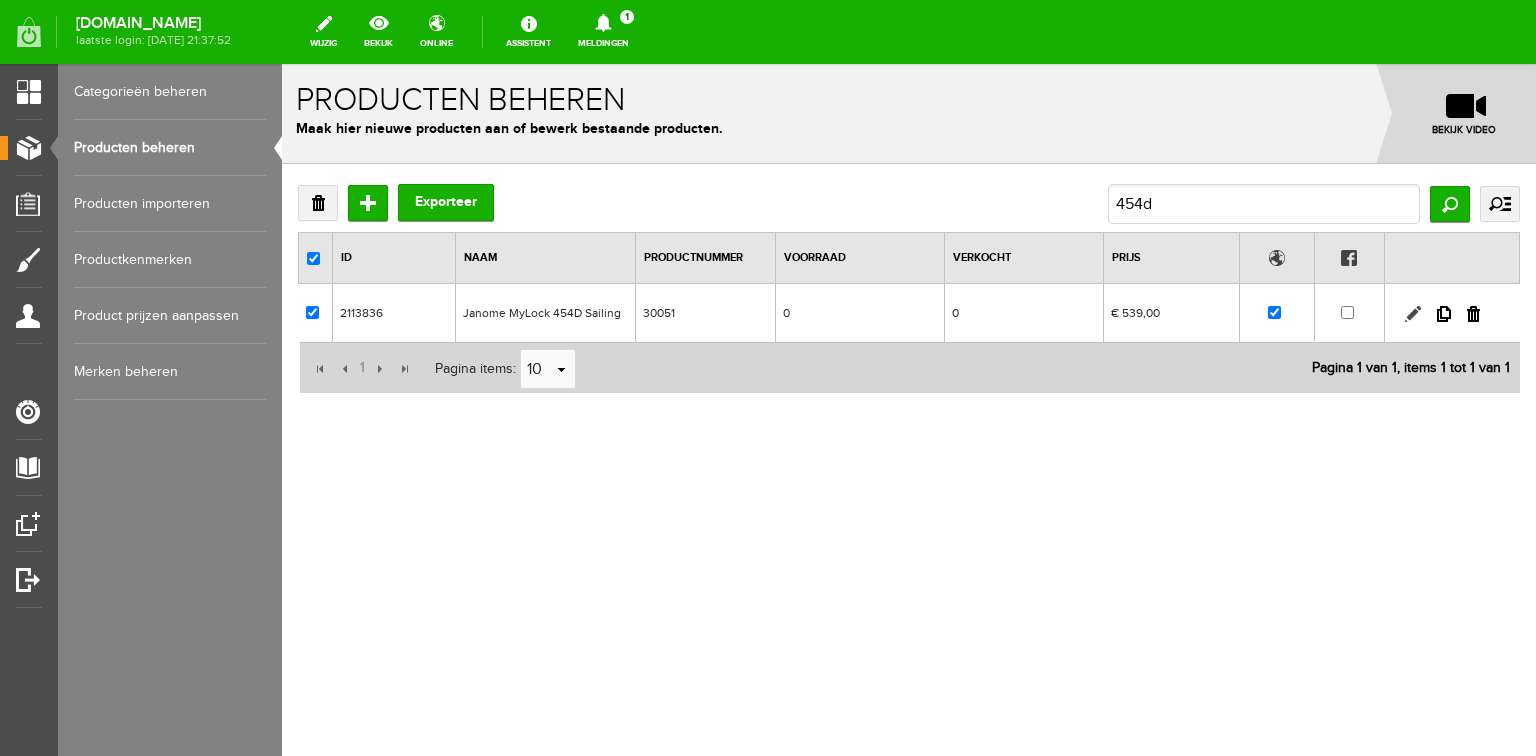 click at bounding box center (1413, 314) 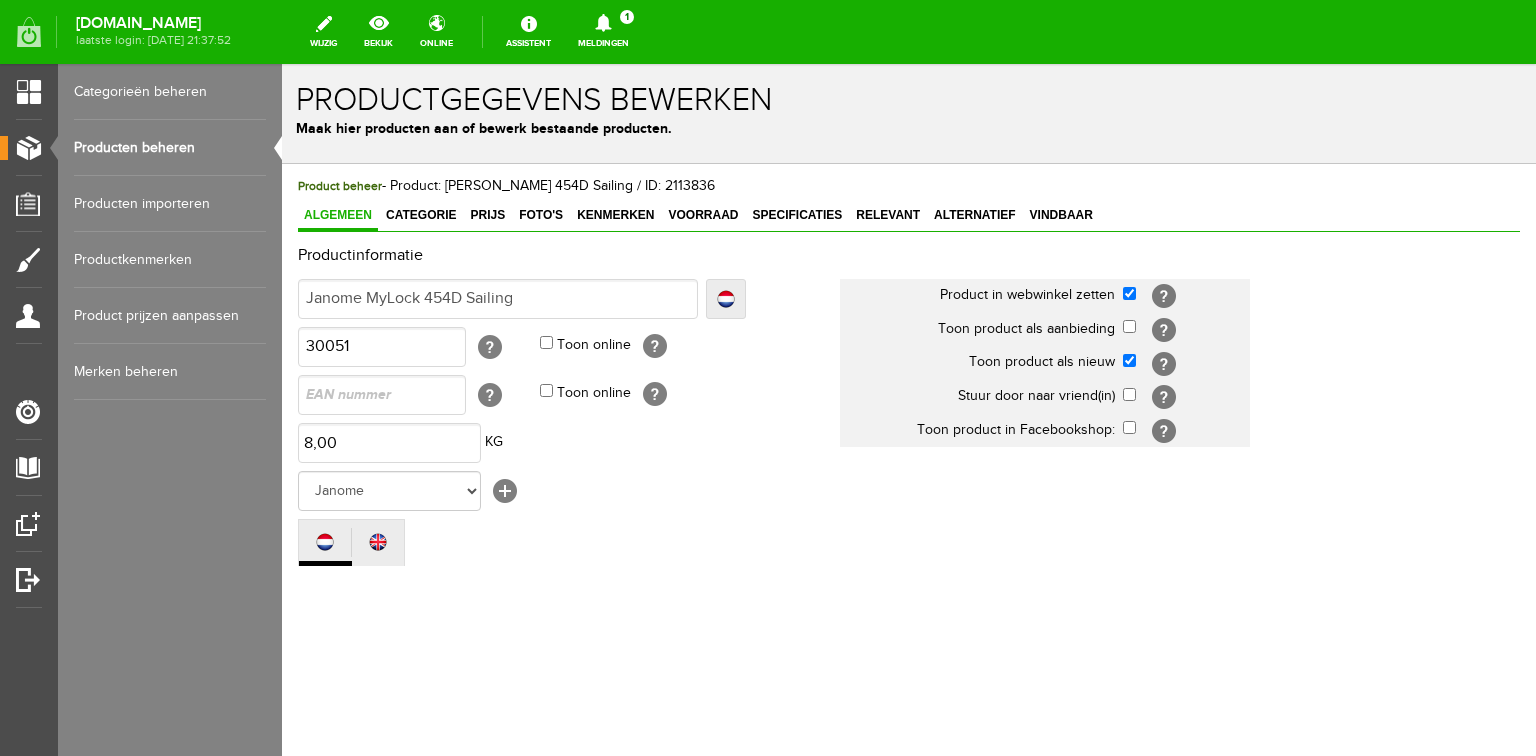 scroll, scrollTop: 0, scrollLeft: 0, axis: both 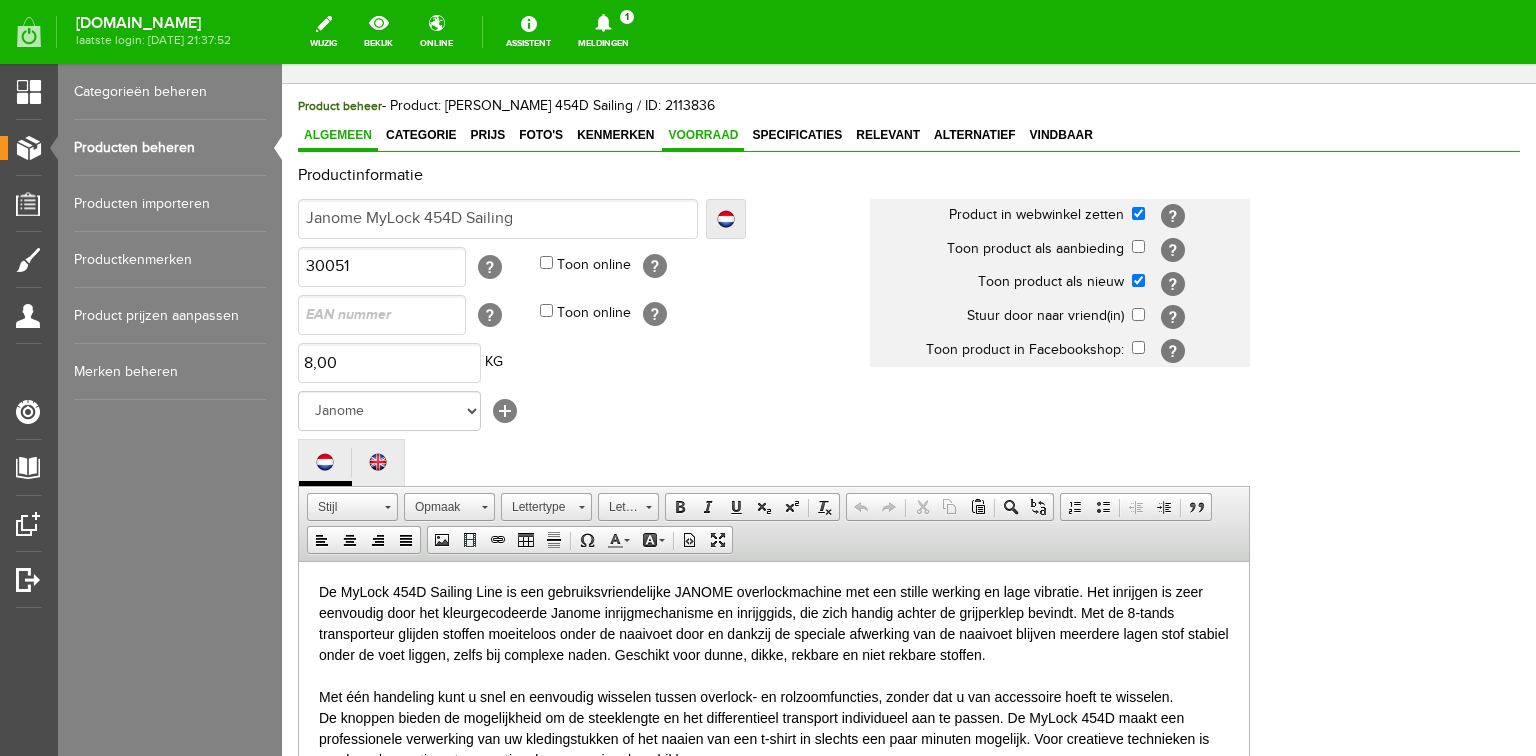 click on "Voorraad" at bounding box center (703, 135) 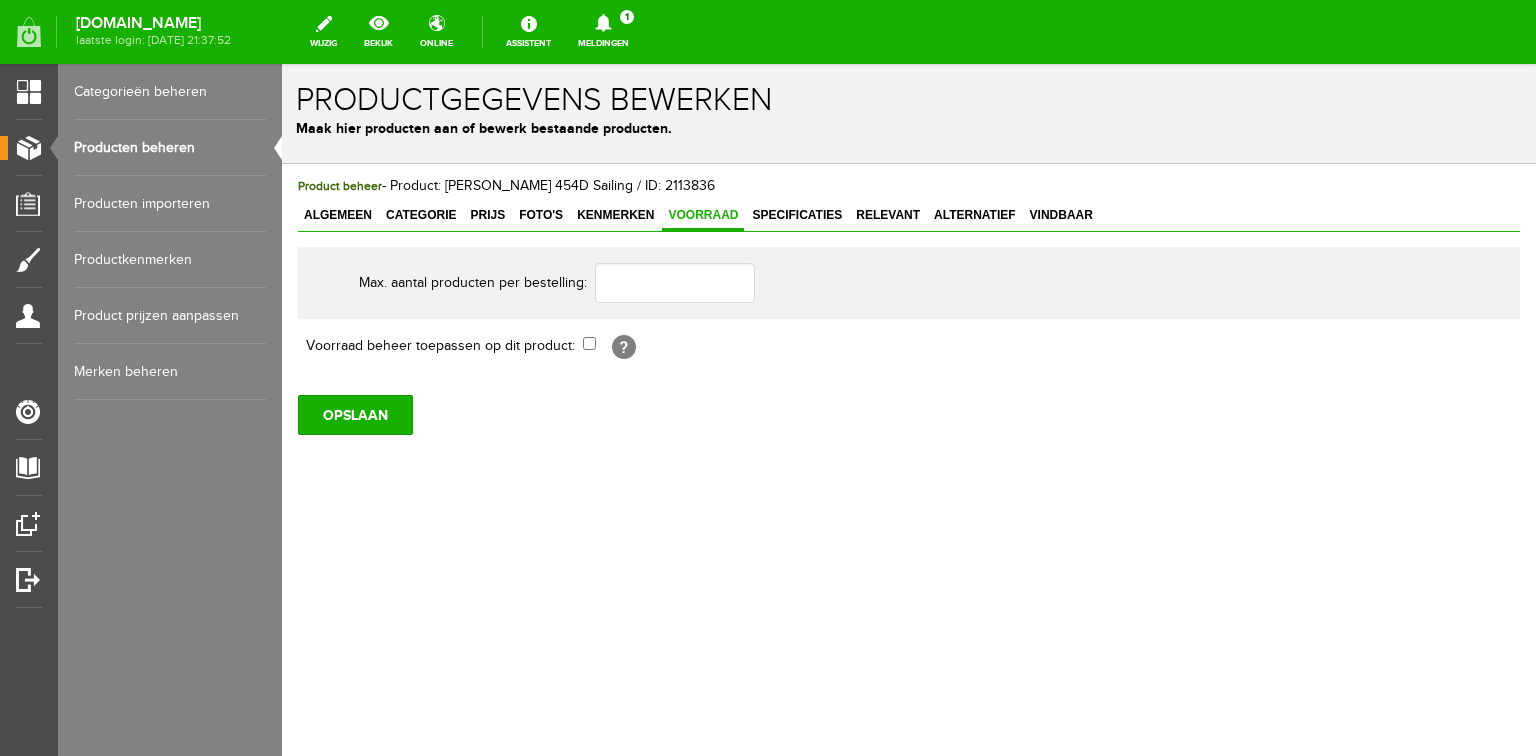 scroll, scrollTop: 0, scrollLeft: 0, axis: both 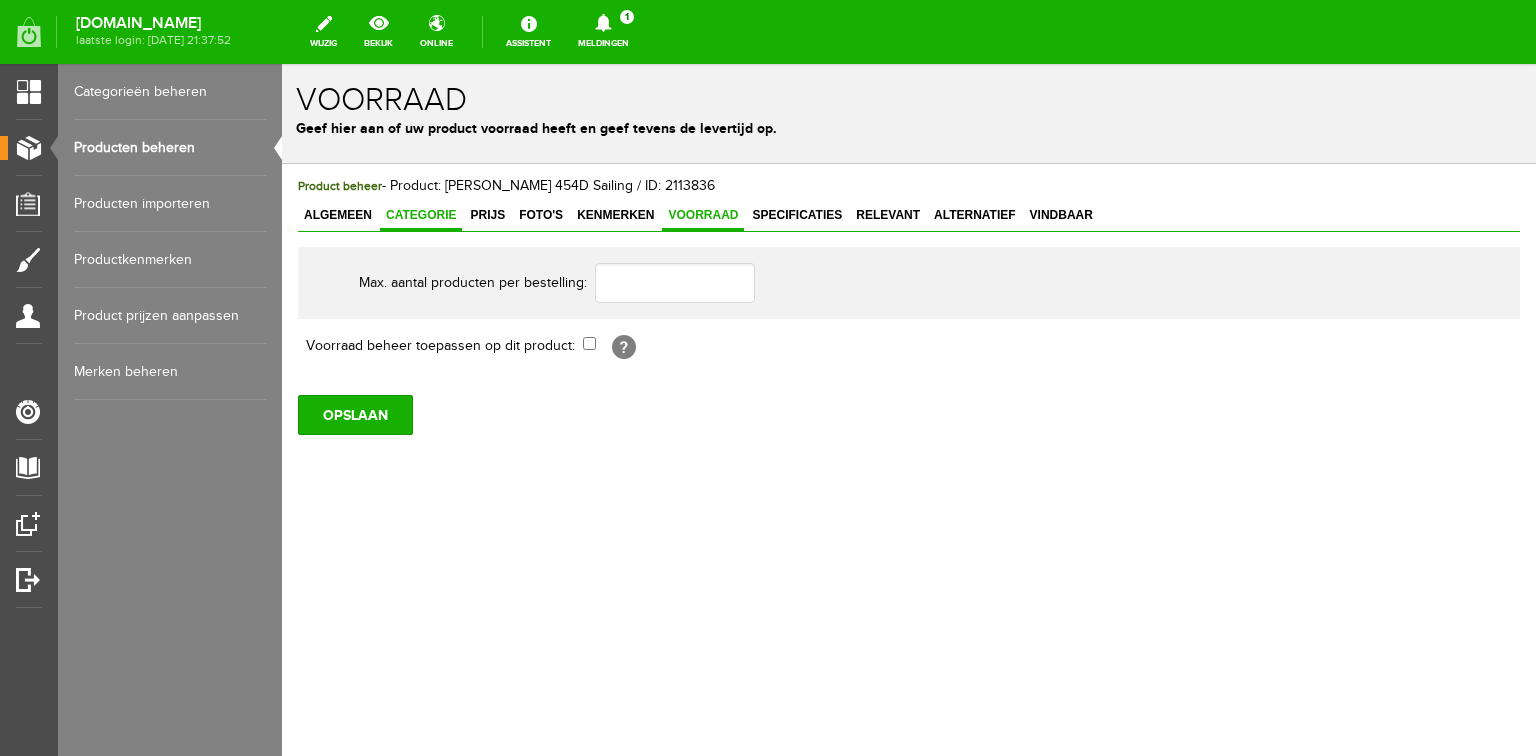 click on "Categorie" at bounding box center (421, 215) 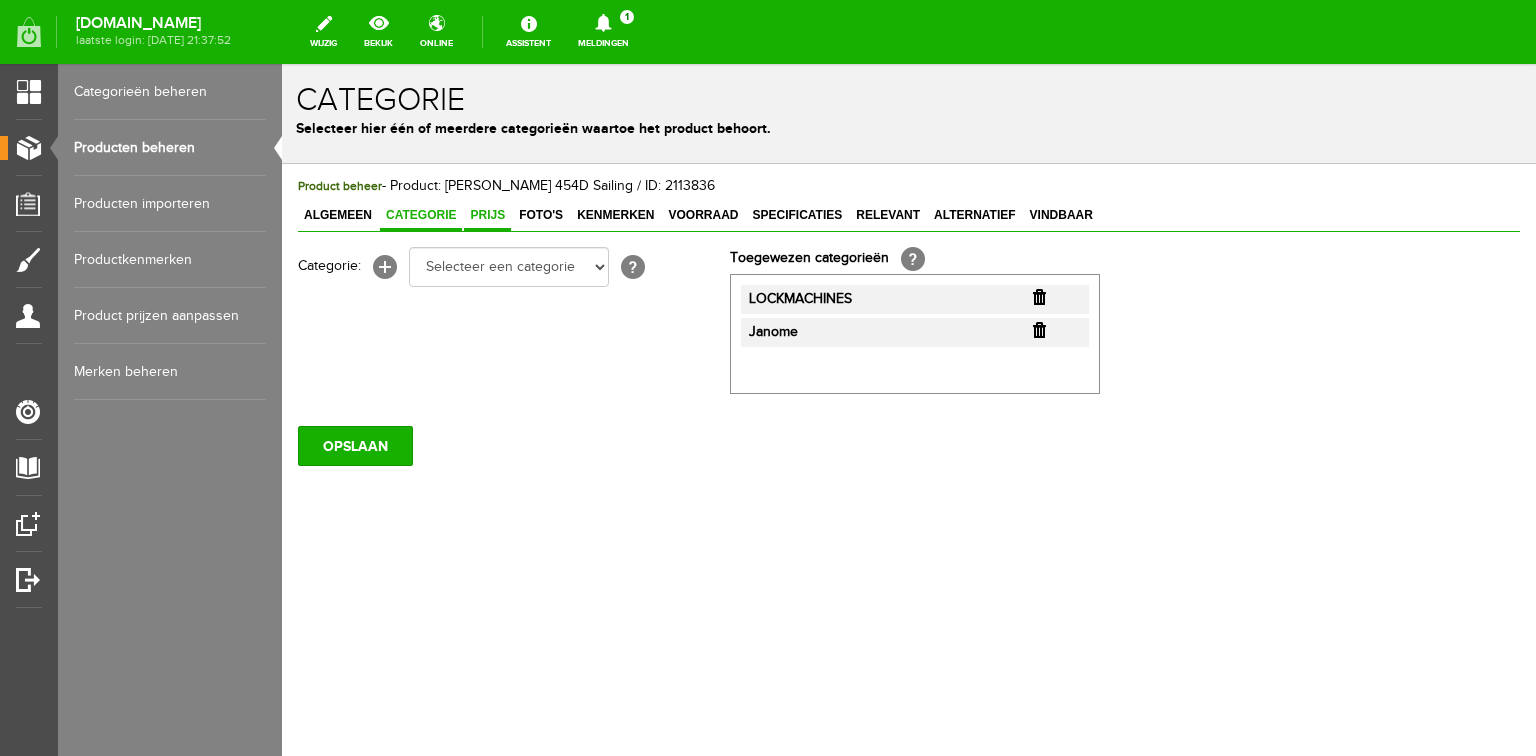 click on "Prijs" at bounding box center [487, 215] 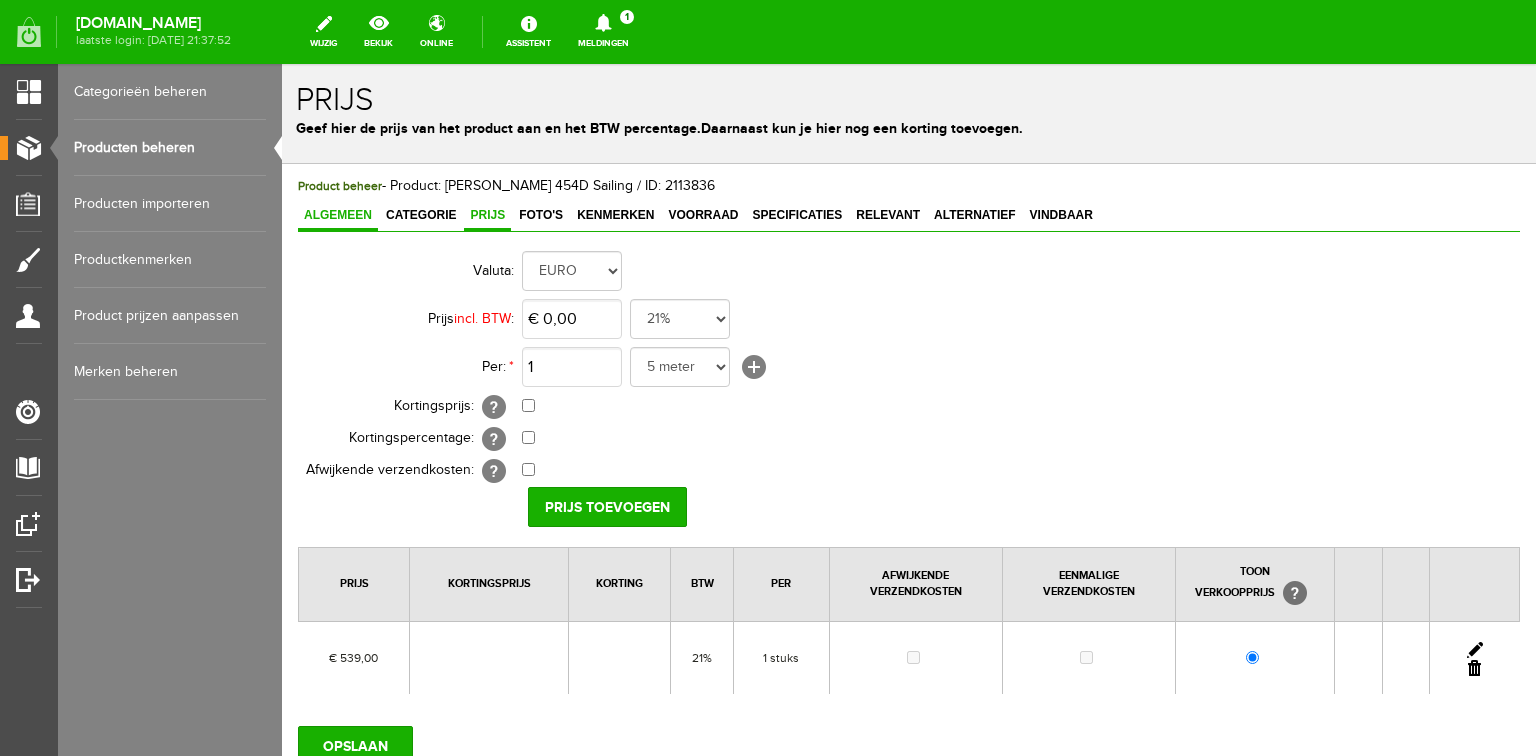 click on "Algemeen" at bounding box center (338, 215) 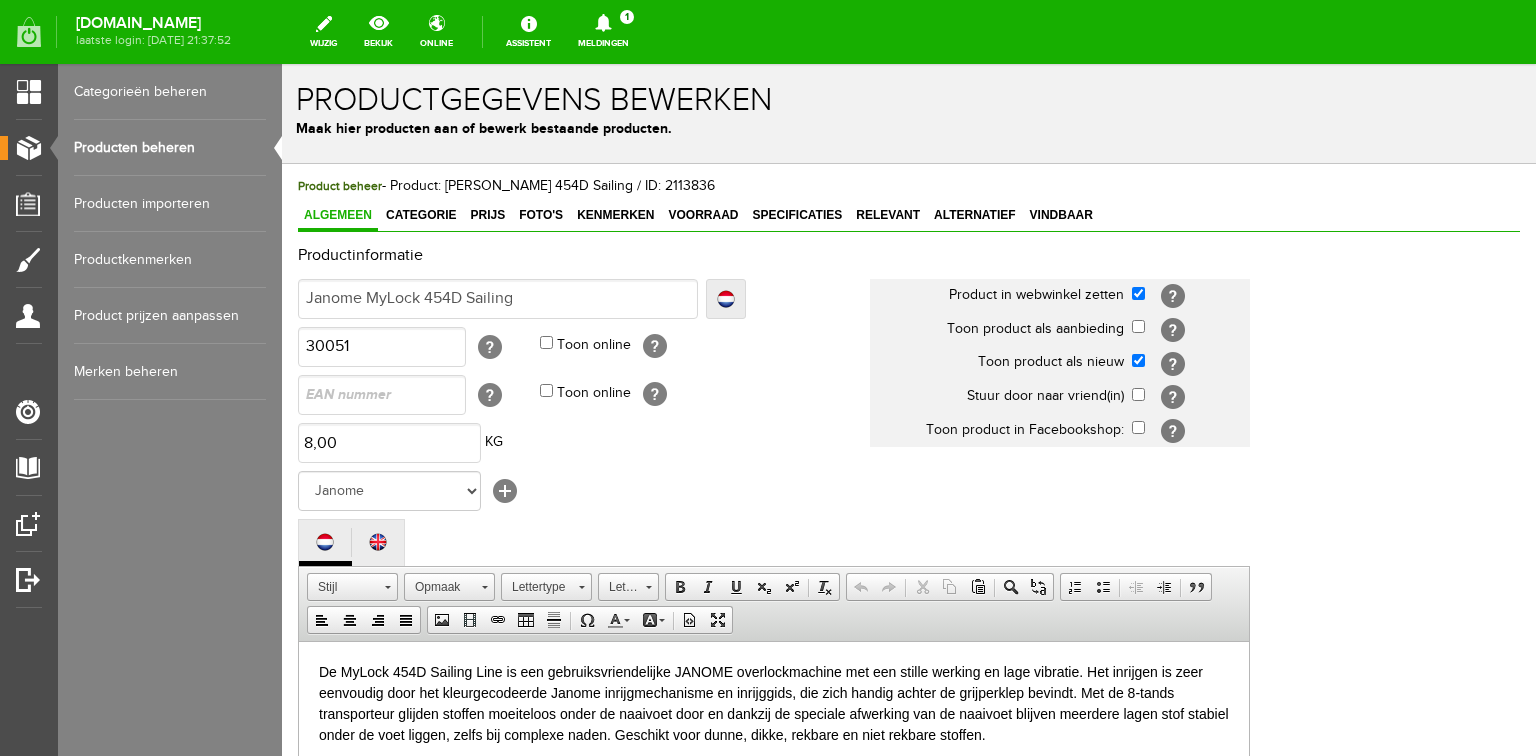 click on "Producten beheren" at bounding box center (170, 148) 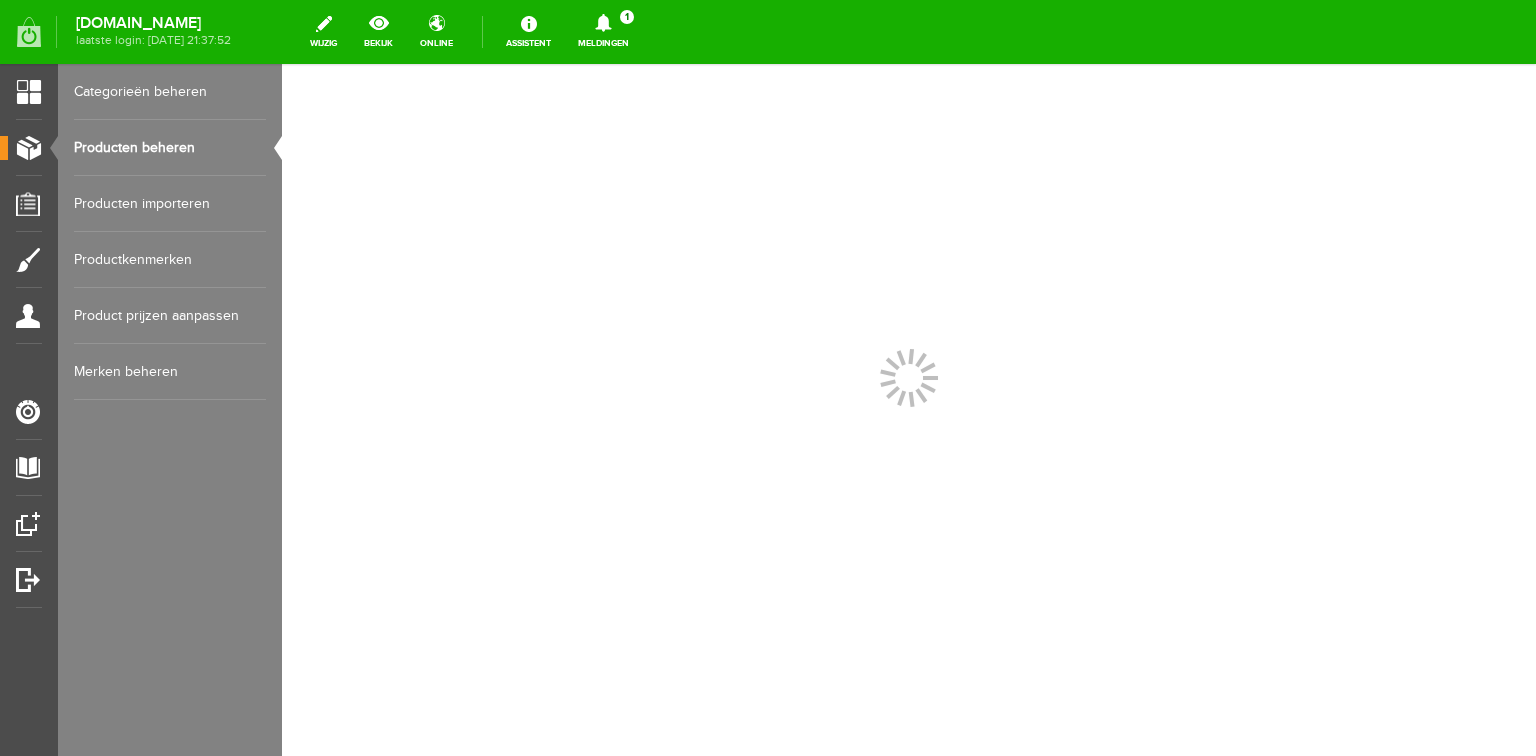 scroll, scrollTop: 0, scrollLeft: 0, axis: both 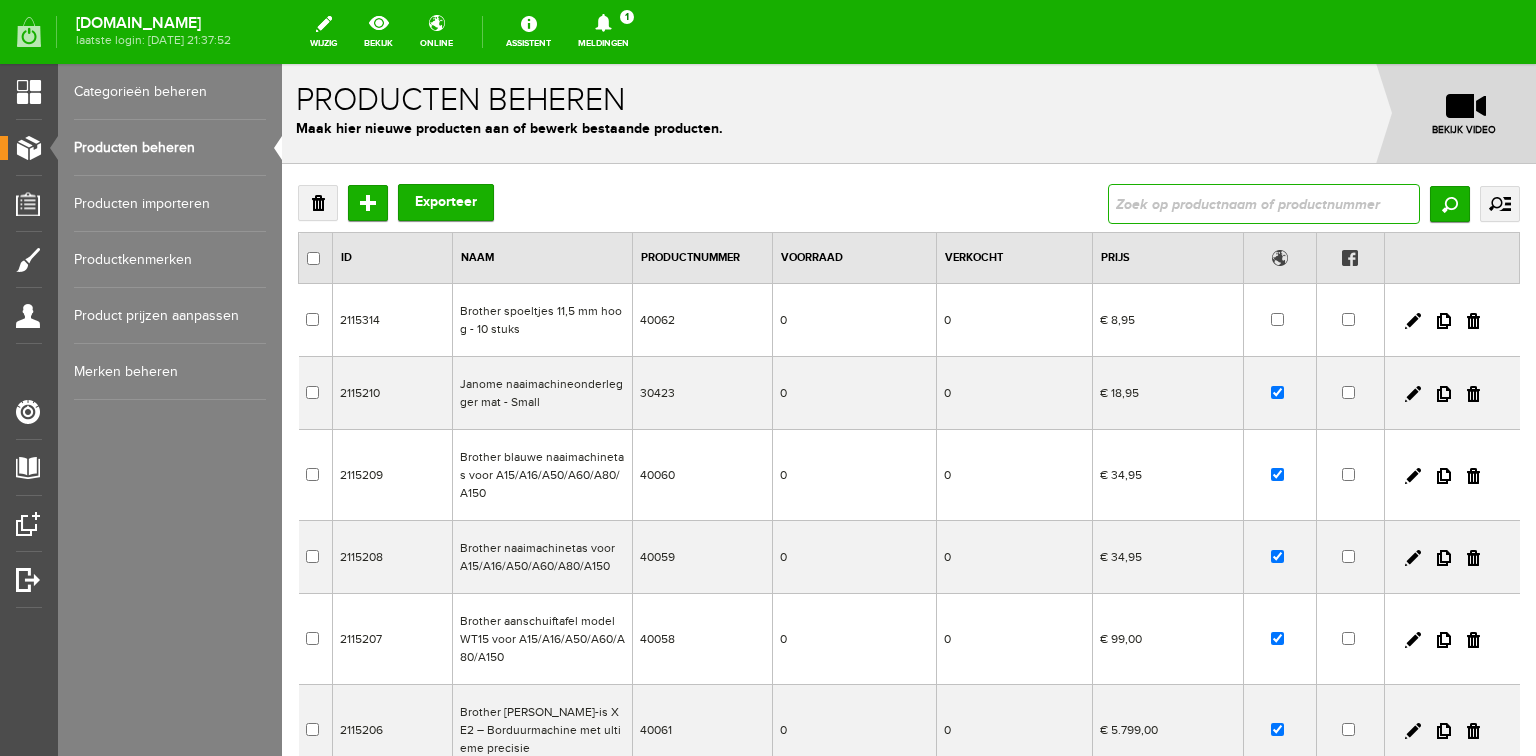 click at bounding box center [1264, 204] 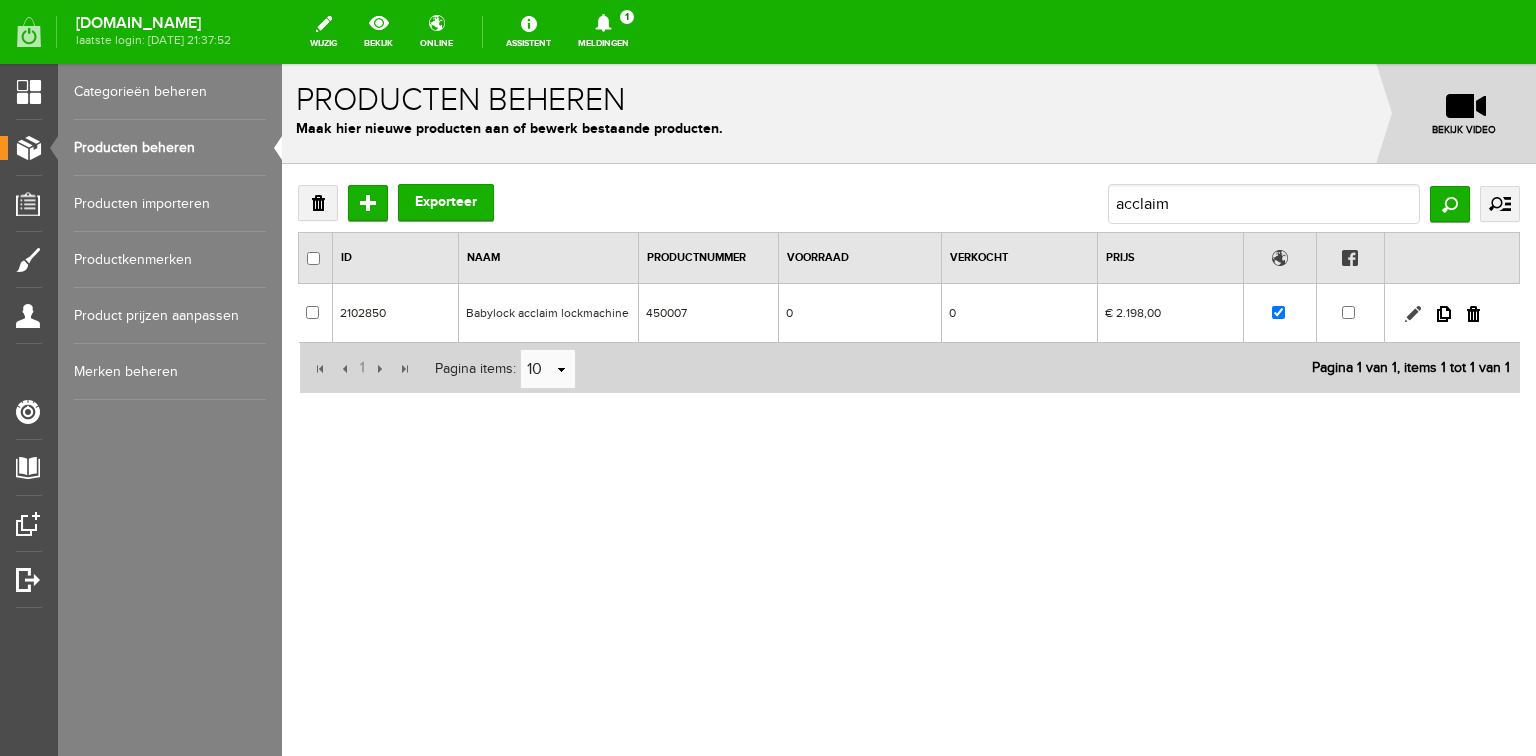 click at bounding box center (1413, 314) 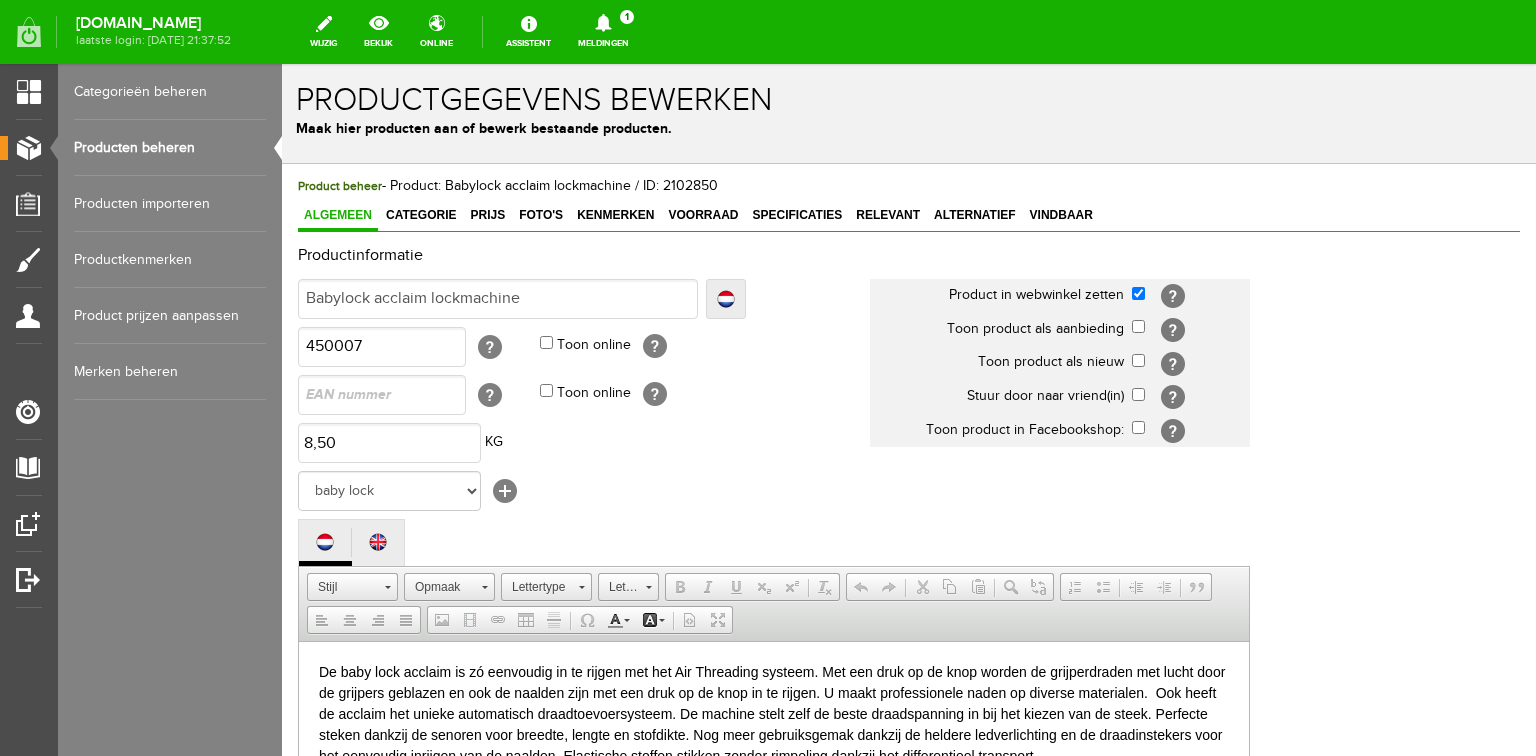scroll, scrollTop: 0, scrollLeft: 0, axis: both 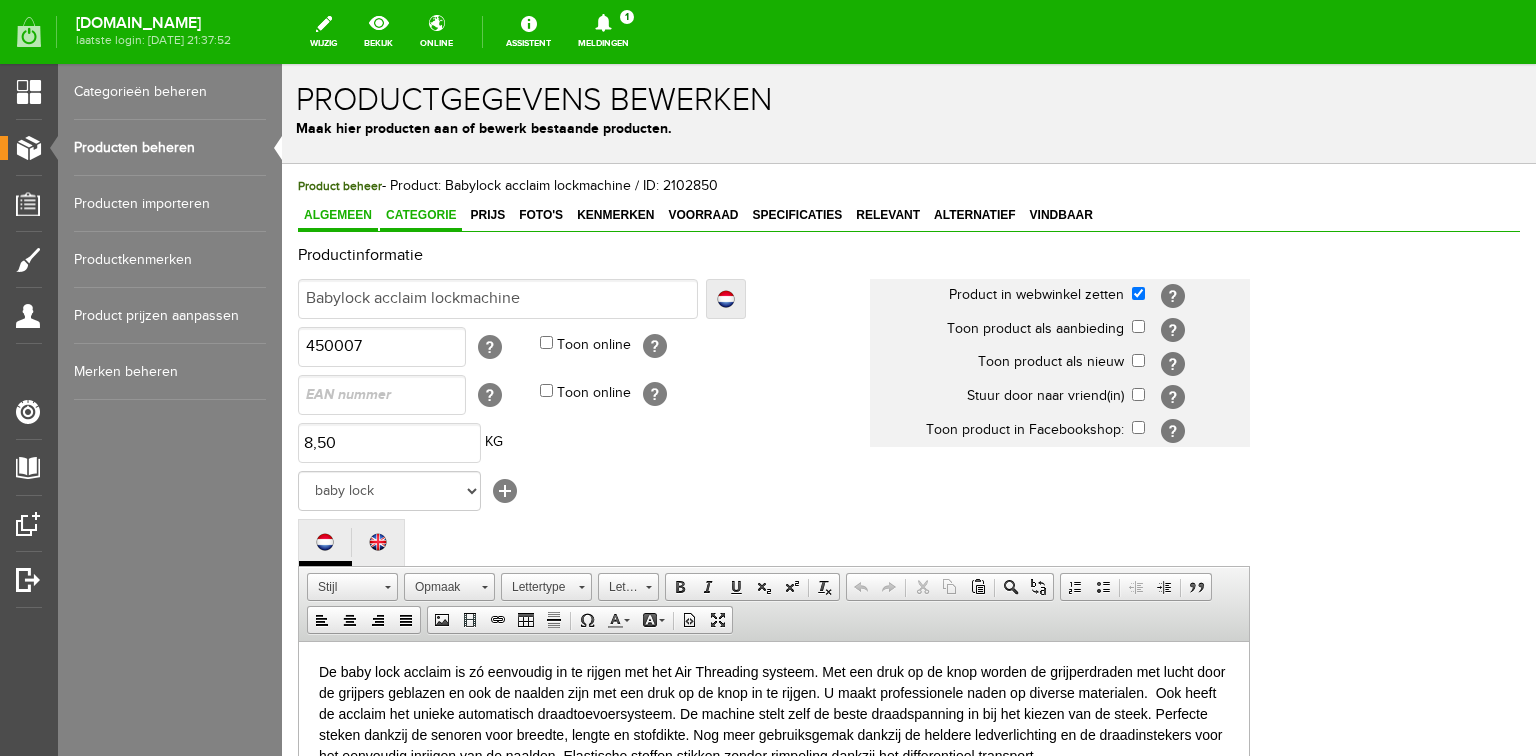 click on "Categorie" at bounding box center [421, 215] 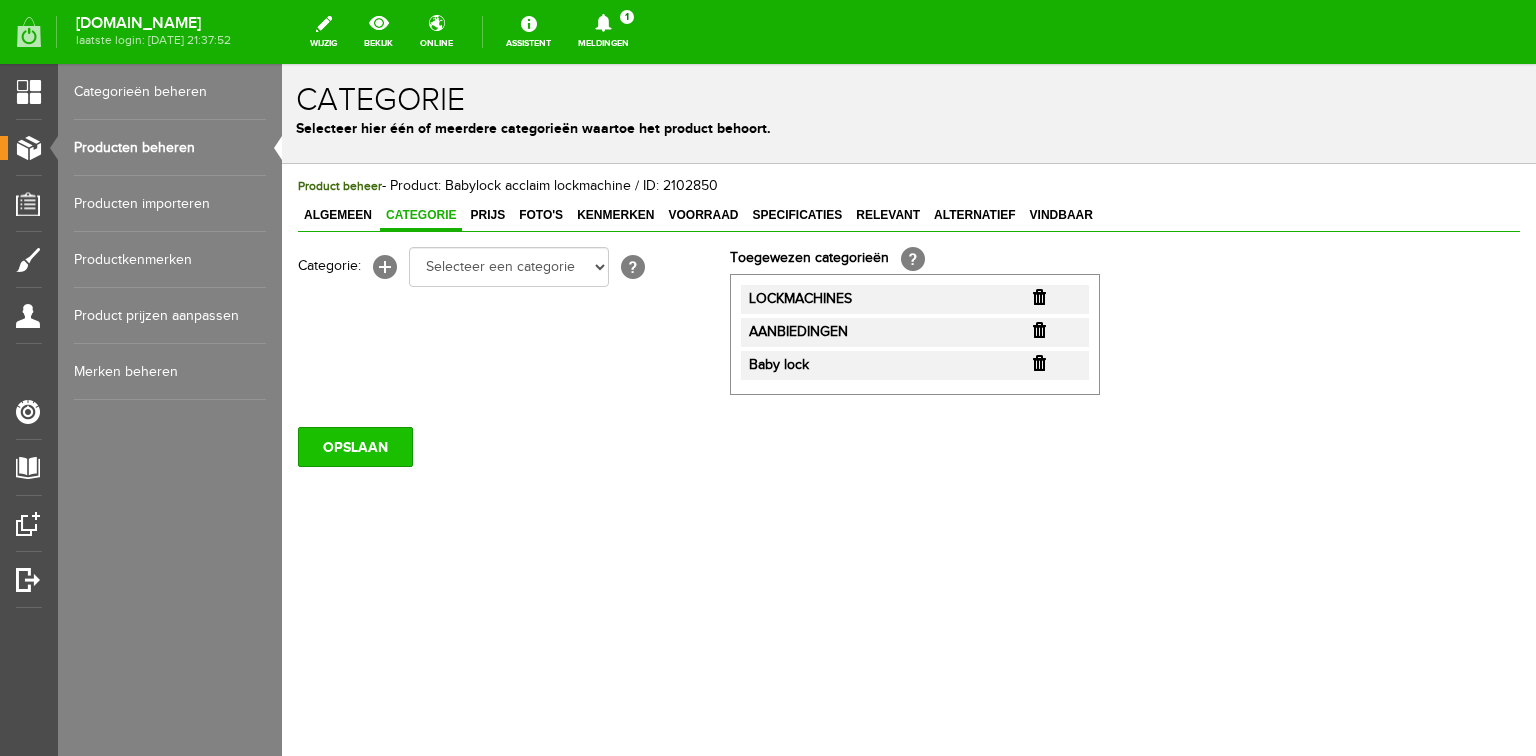 click on "OPSLAAN" at bounding box center (355, 447) 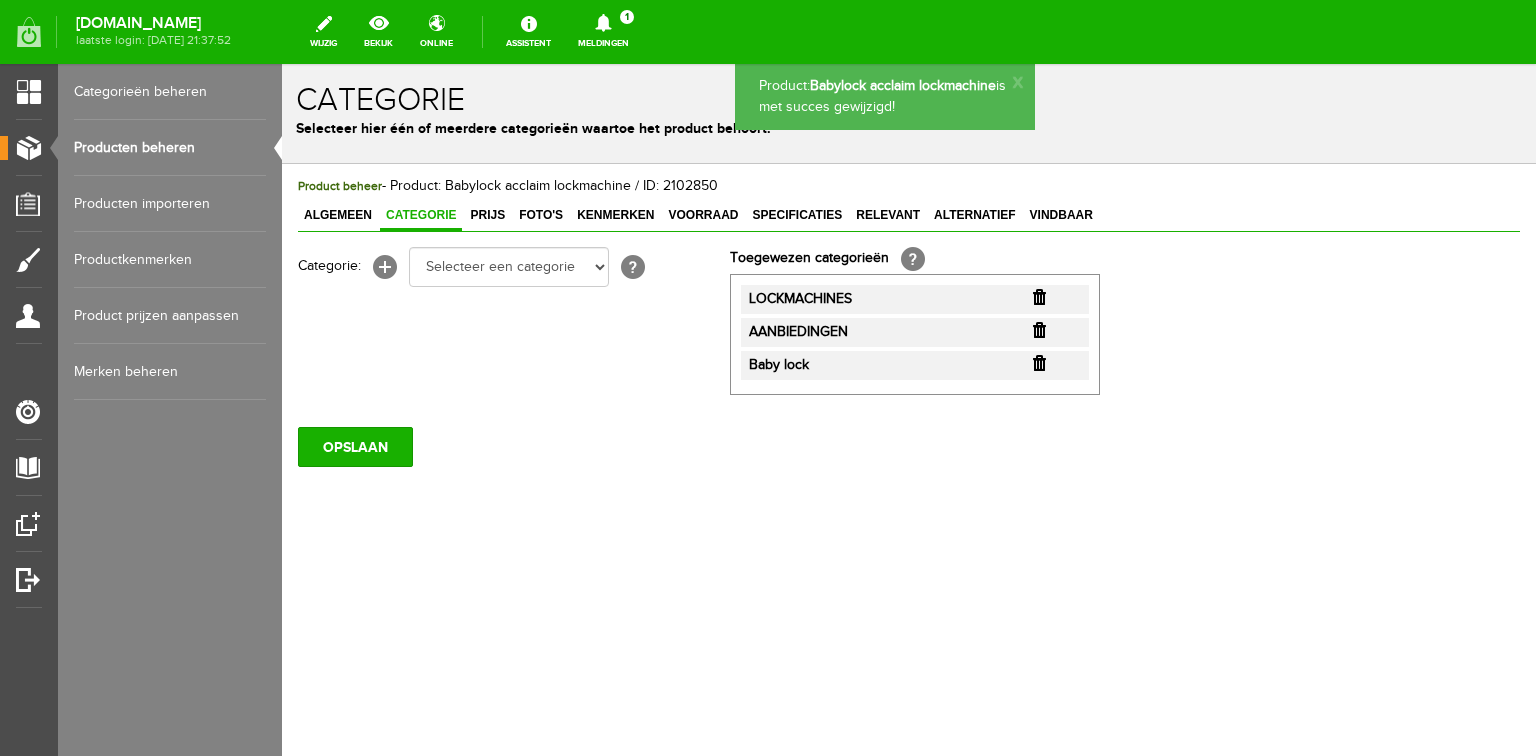 scroll, scrollTop: 0, scrollLeft: 0, axis: both 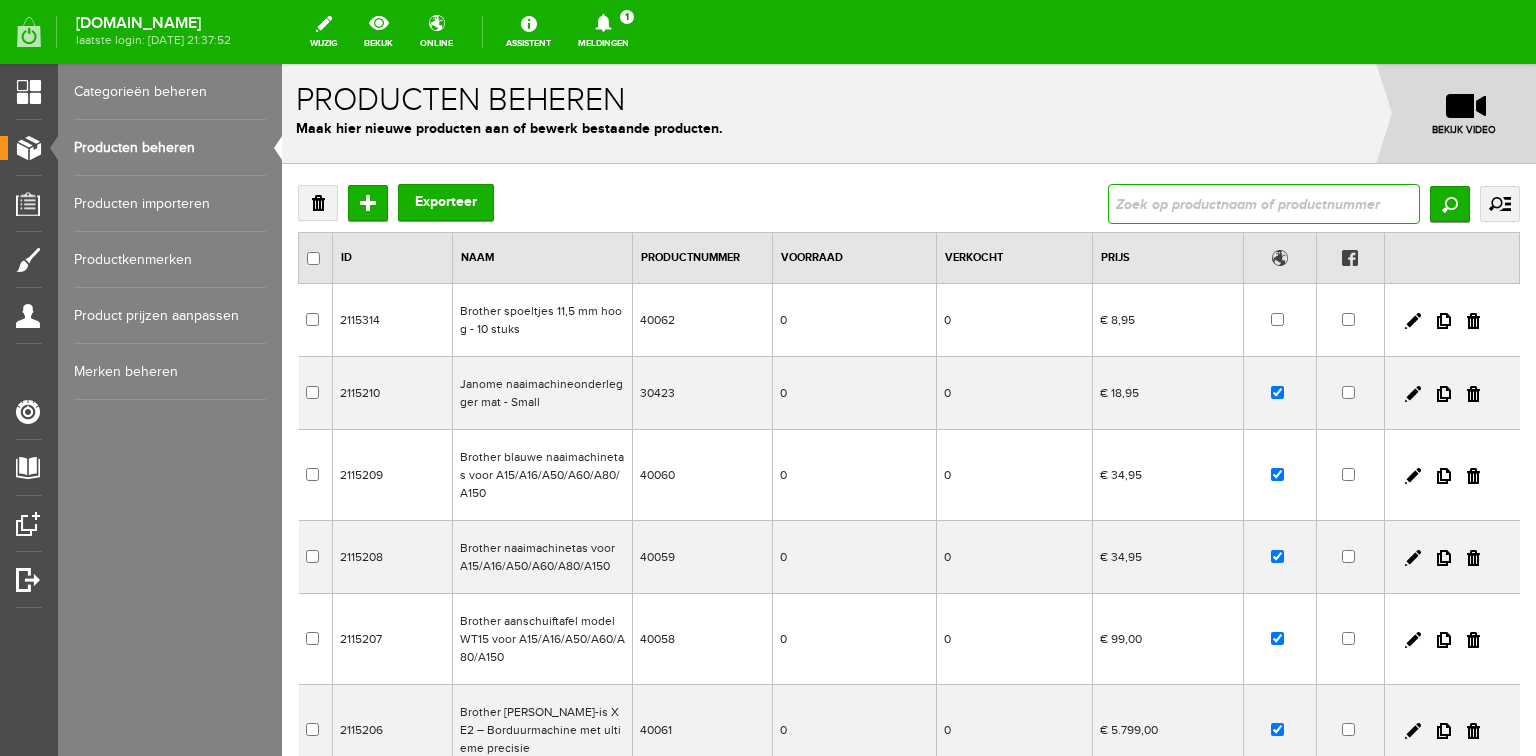 click at bounding box center [1264, 204] 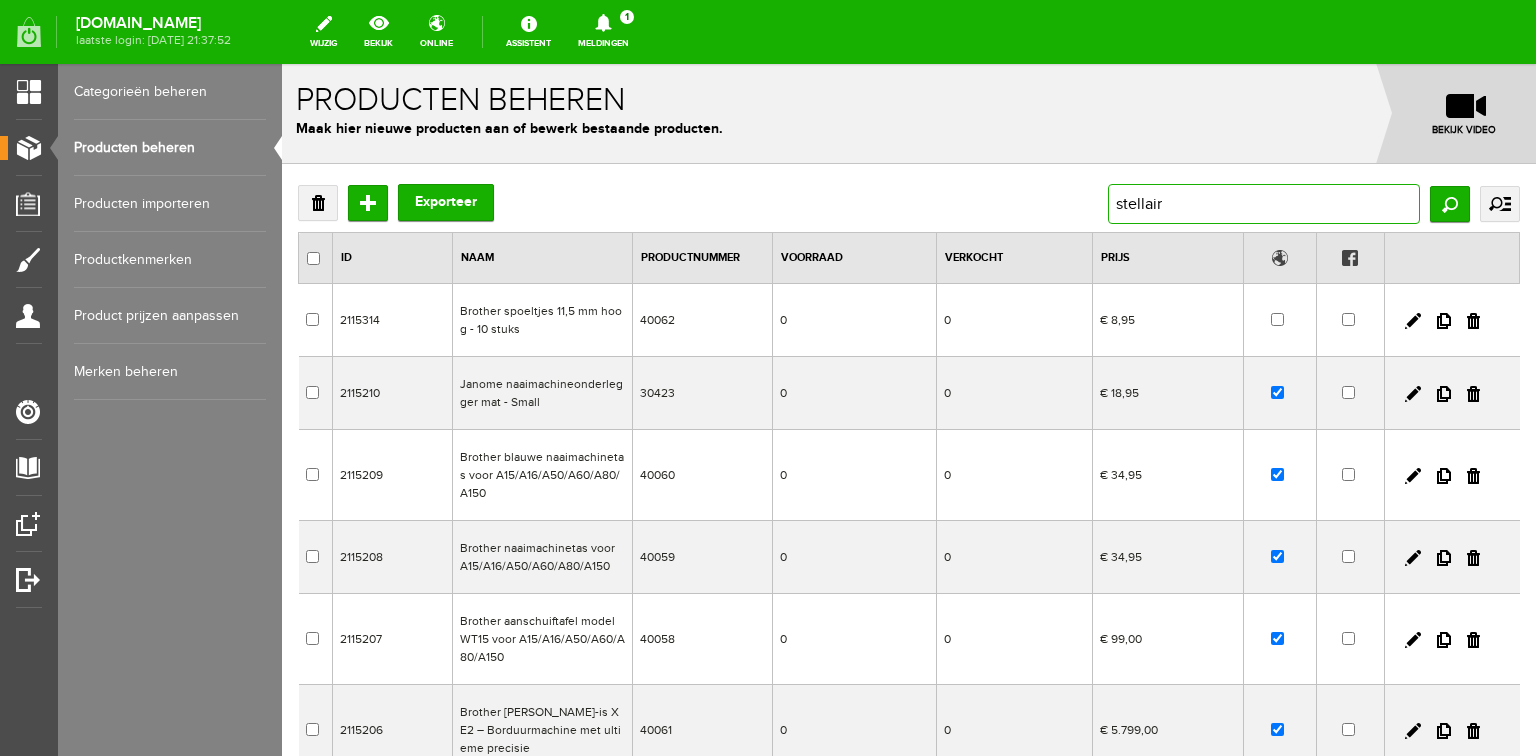 type on "stellaire" 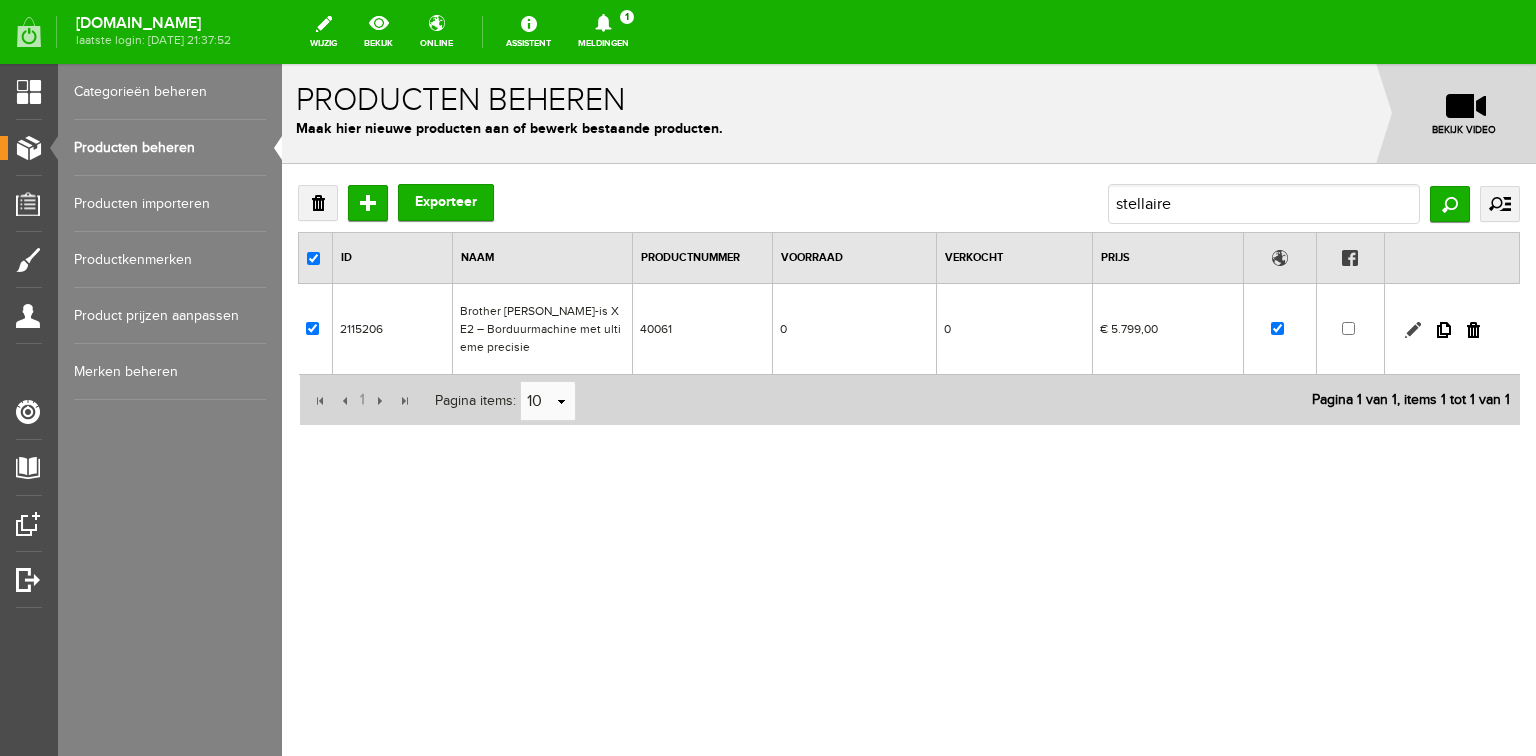 click at bounding box center [1413, 330] 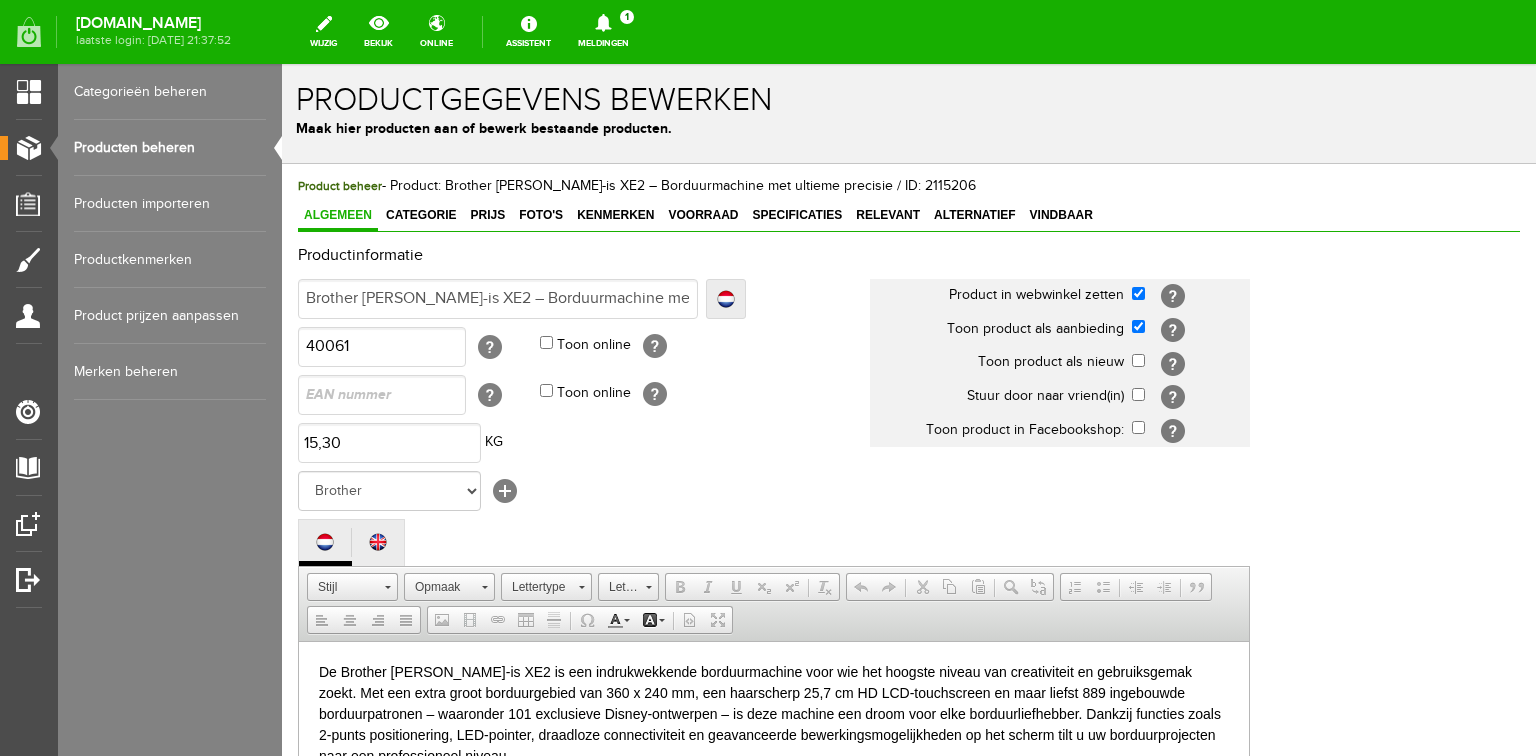 scroll, scrollTop: 0, scrollLeft: 0, axis: both 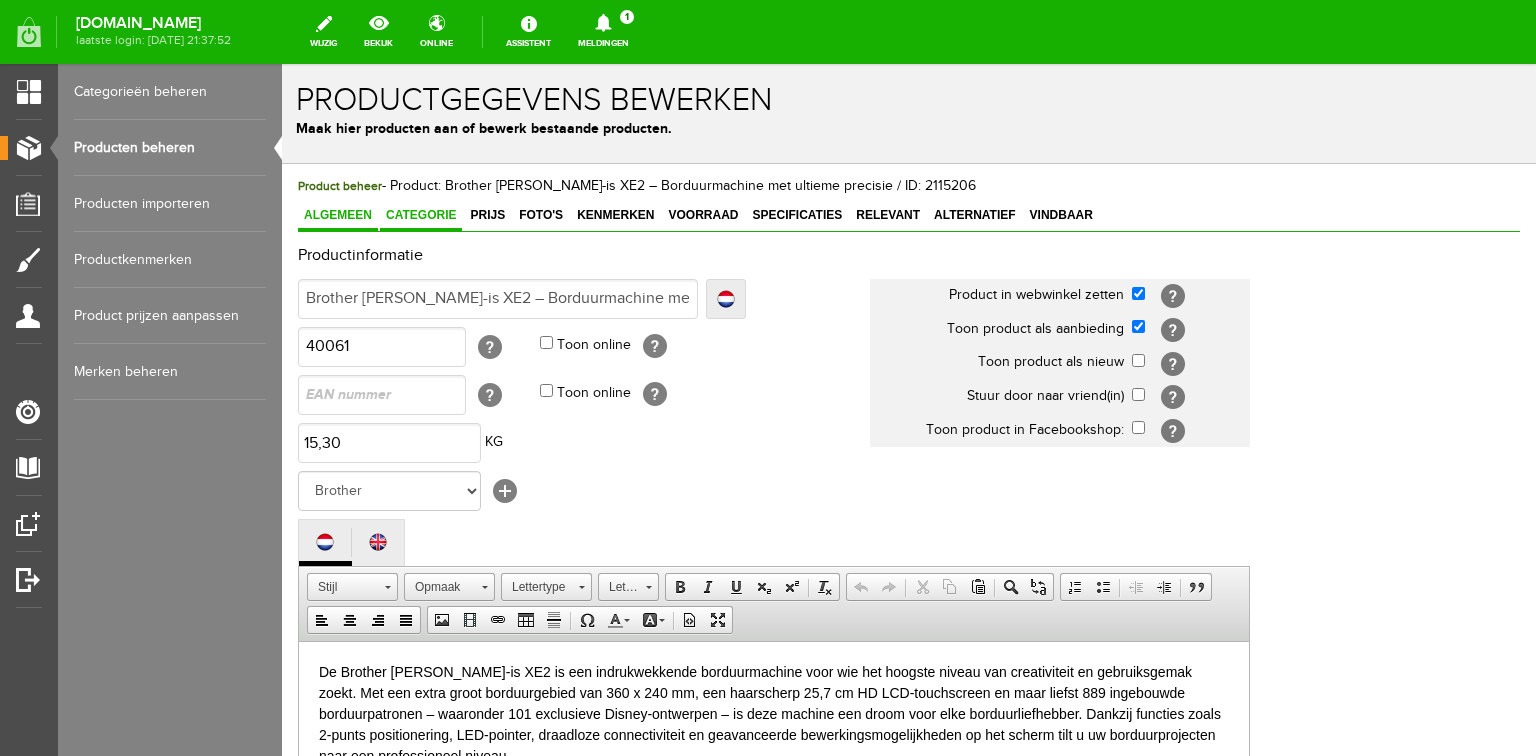 click on "Categorie" at bounding box center [421, 215] 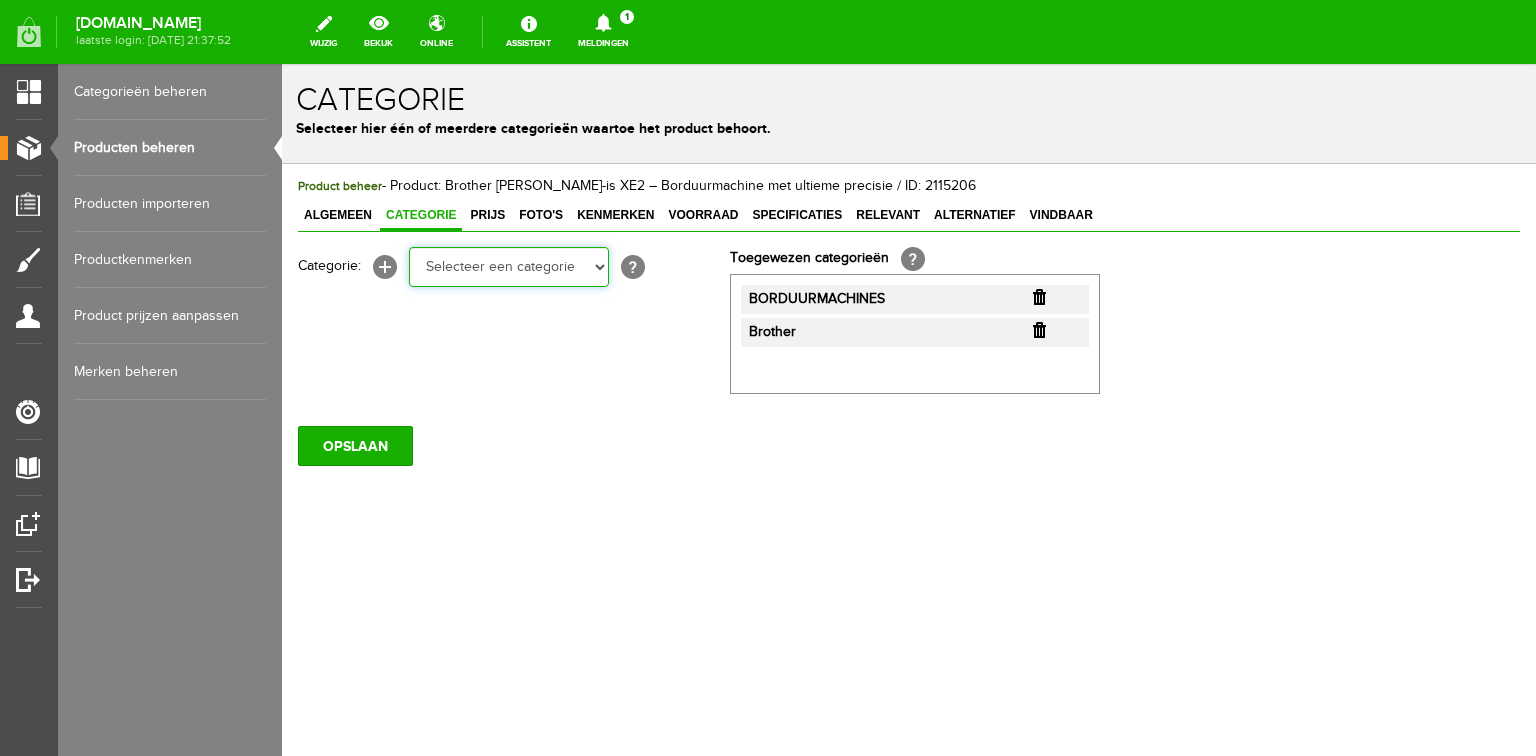 click on "Selecteer een categorie
Cadeaubon
[DATE][DATE] AANBIEDINGEN!
Naai Tips en video's
NAAIMACHINES
Babylock
Bernina
Brother
[PERSON_NAME]
Husqvarna Viking
[PERSON_NAME]
Pfaff
Singer
BORDUURMACHINES
Bernina
Brother
Husqvarna Viking
[PERSON_NAME]
Singer
INDUSTRIEMACHINES
LOCKMACHINES
Baby lock
Bernina
Brother
Husqvarna Viking
[PERSON_NAME]
Juki
Pfaff
Singer
QUILTMACHINES
Brother
Husqvarna Viking
JANOME
PFAFF
ACCESSOIRES
Tassen en koffers
Babylock accessoires HOBBY" at bounding box center (509, 267) 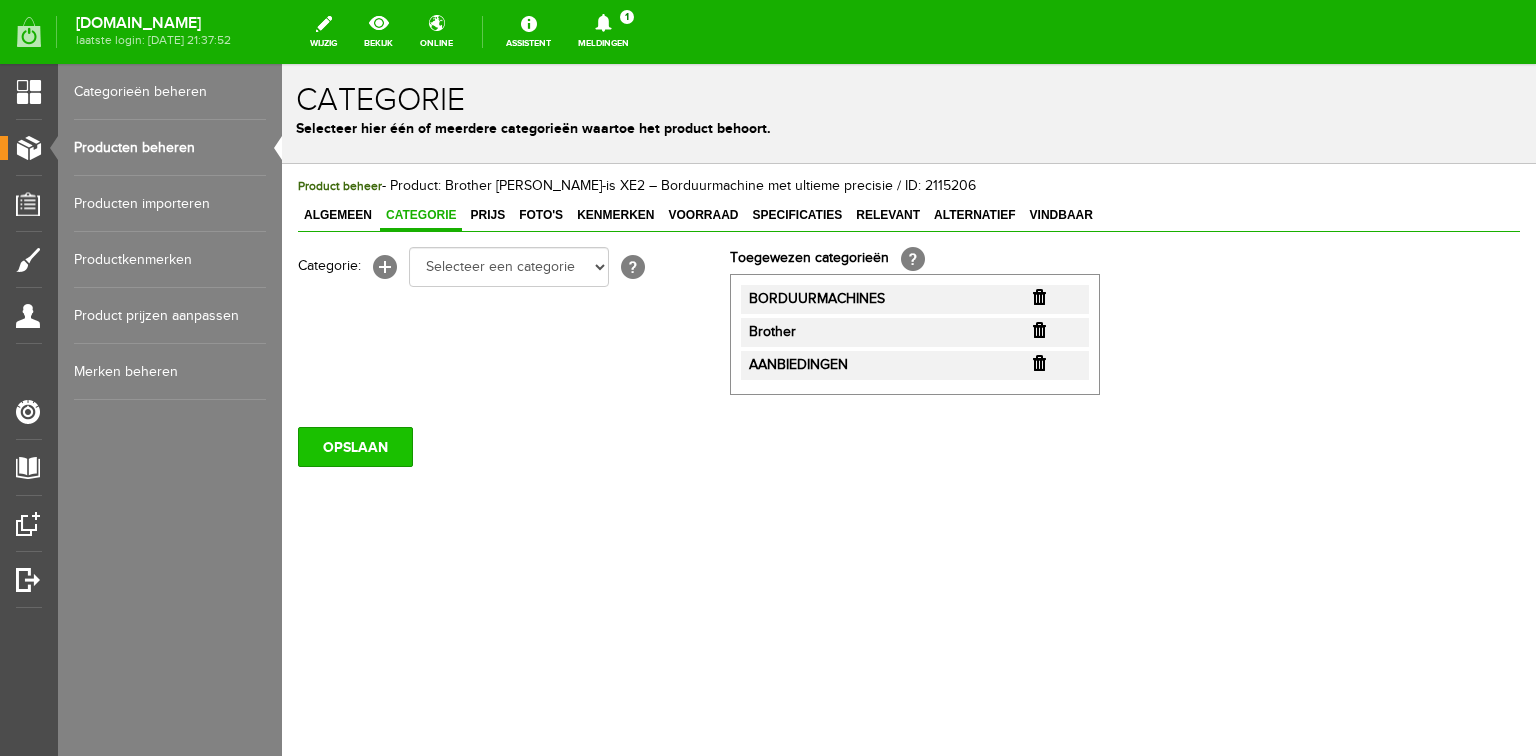 click on "OPSLAAN" at bounding box center (355, 447) 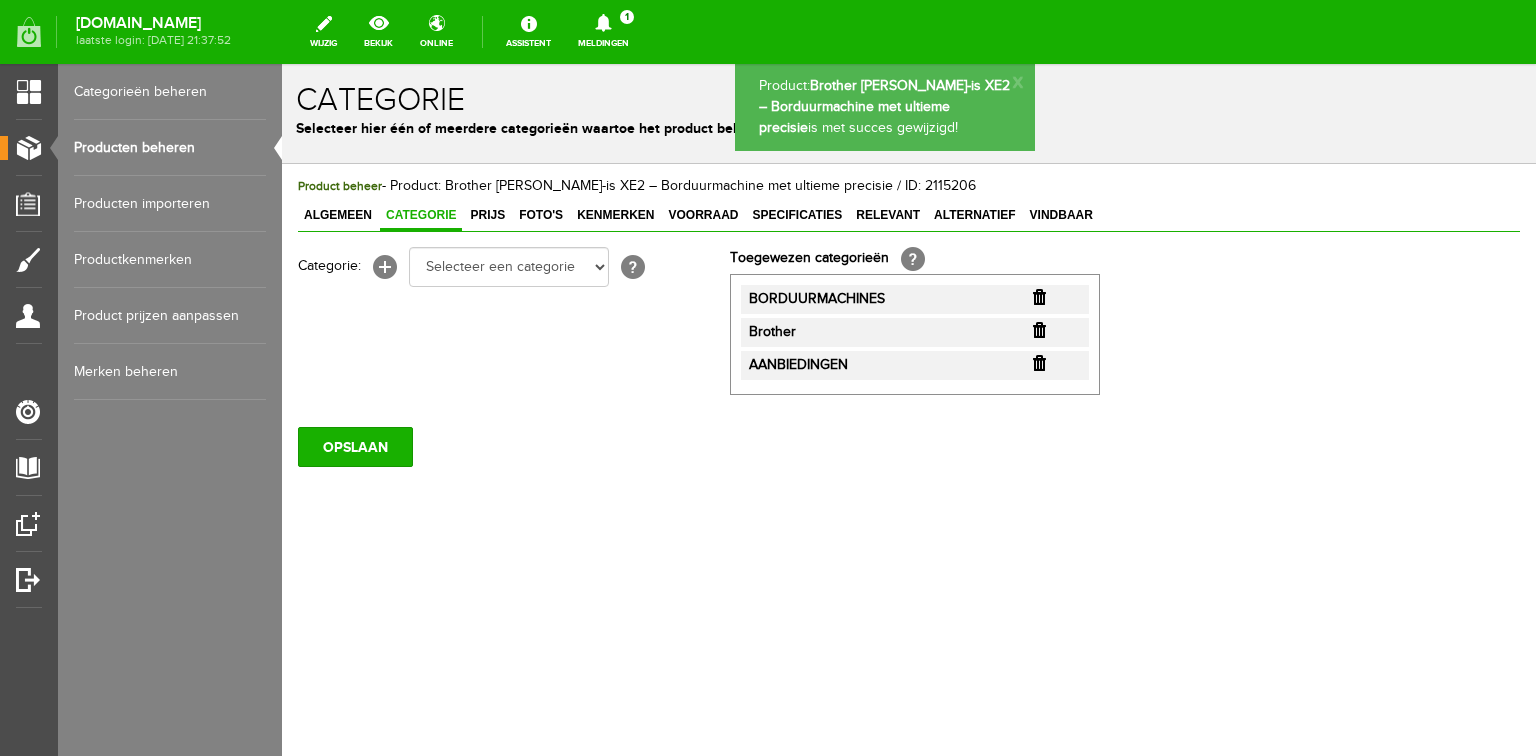 scroll, scrollTop: 0, scrollLeft: 0, axis: both 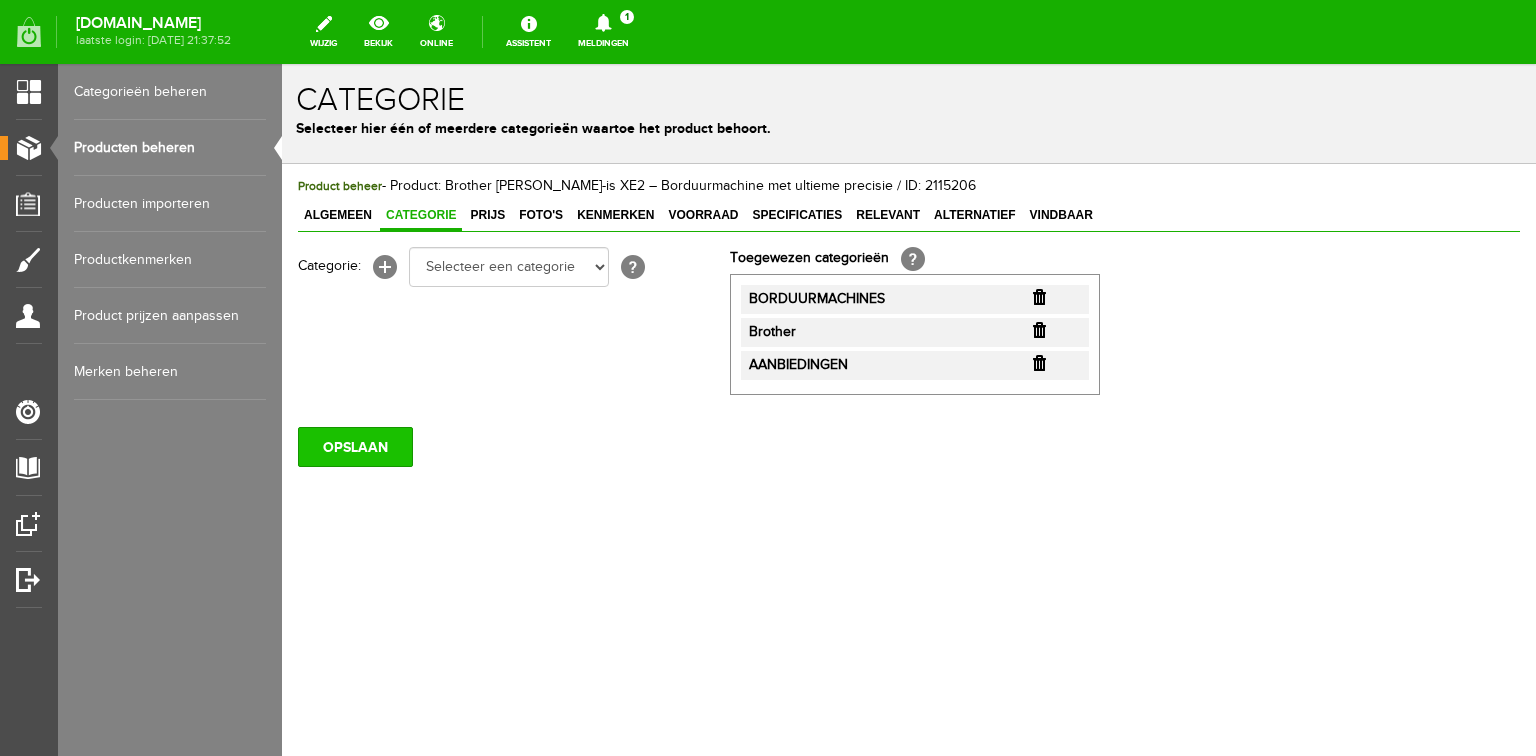 click on "OPSLAAN" at bounding box center (355, 447) 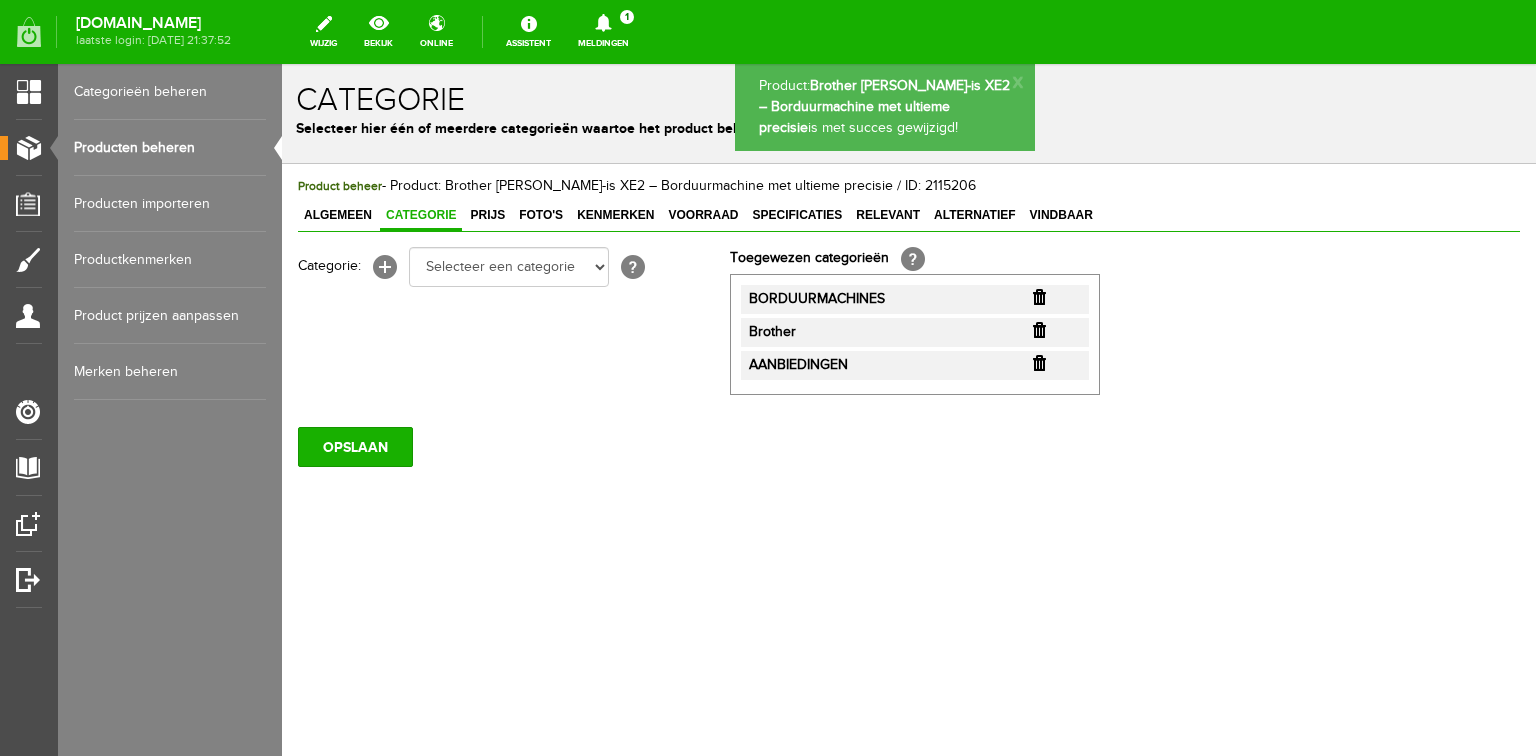 scroll, scrollTop: 0, scrollLeft: 0, axis: both 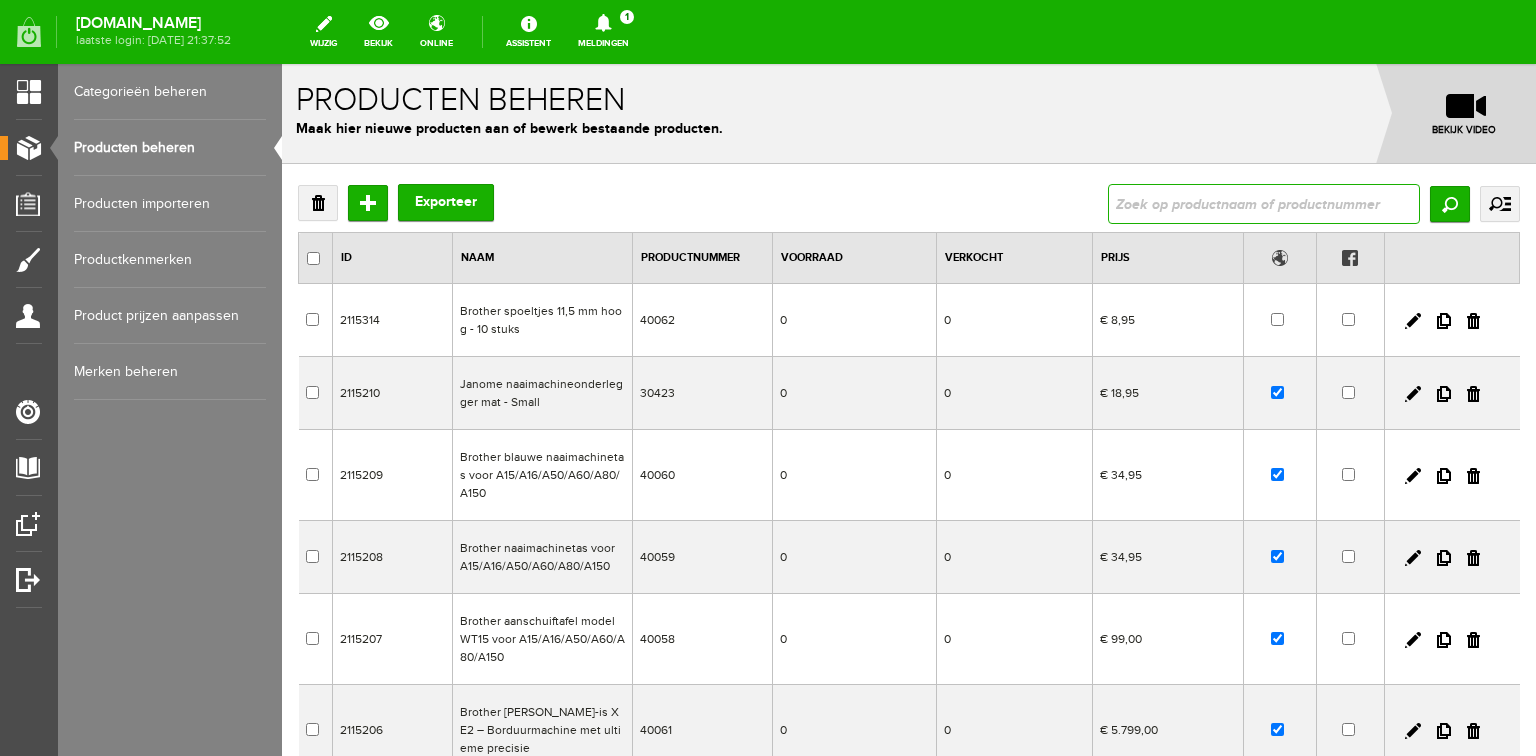 click at bounding box center (1264, 204) 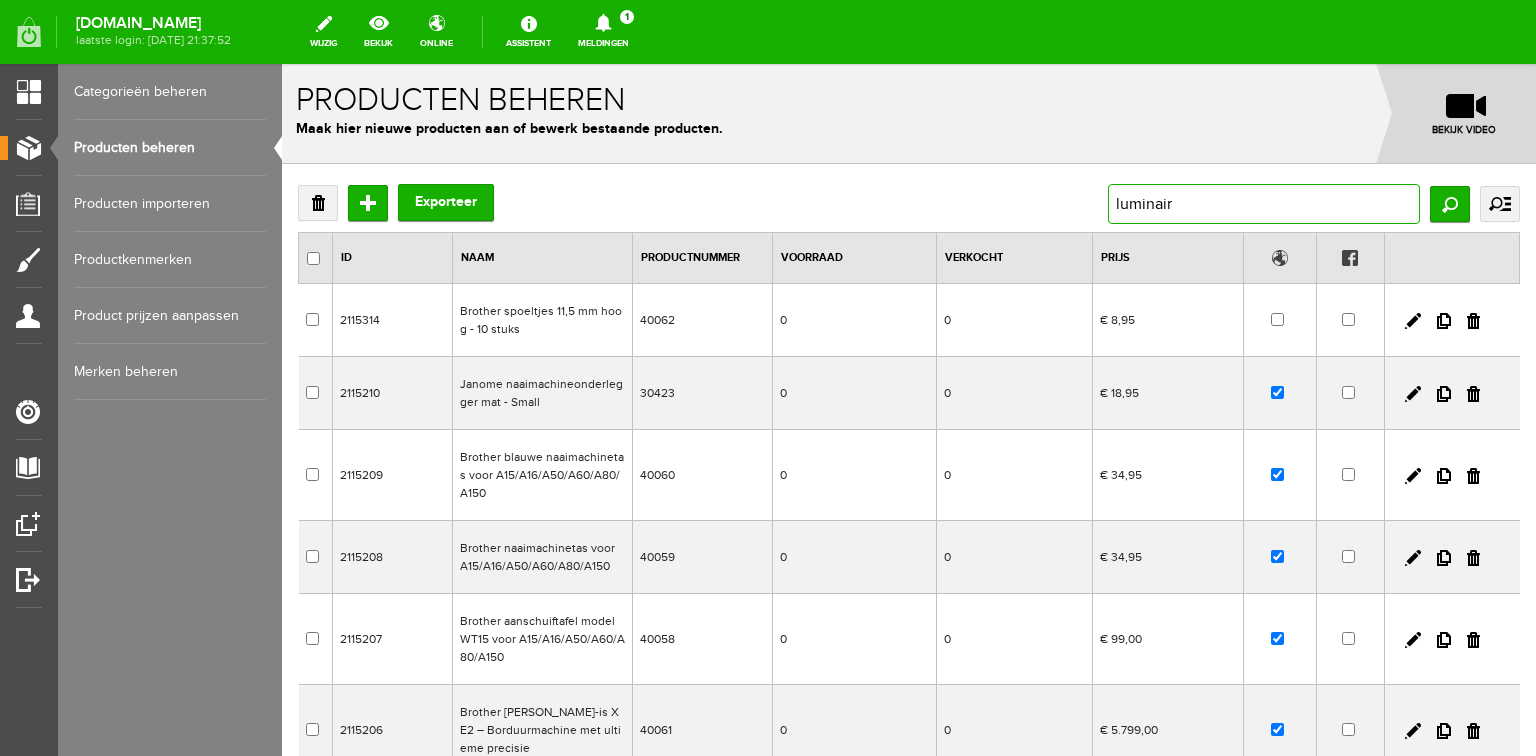 type on "luminaire" 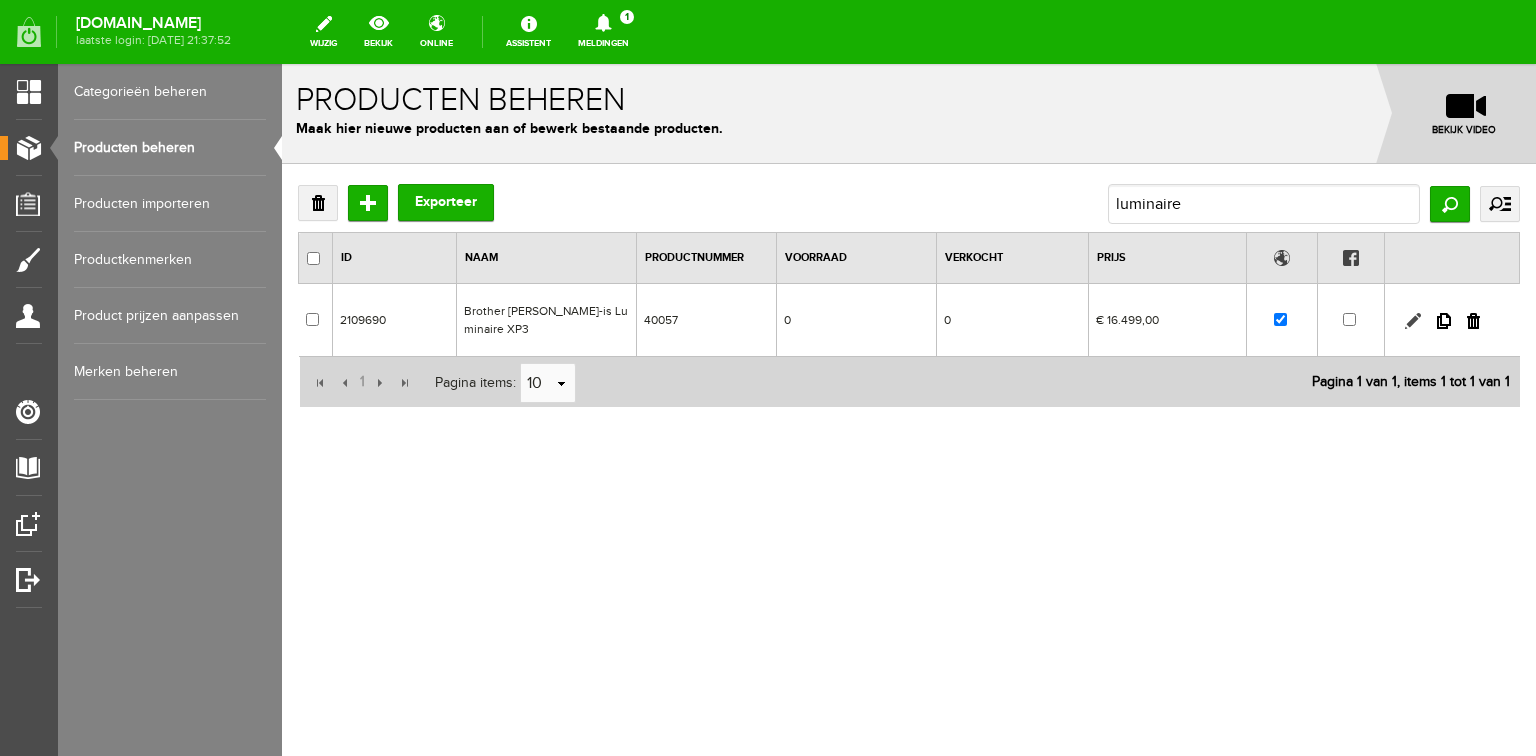 click at bounding box center (1413, 321) 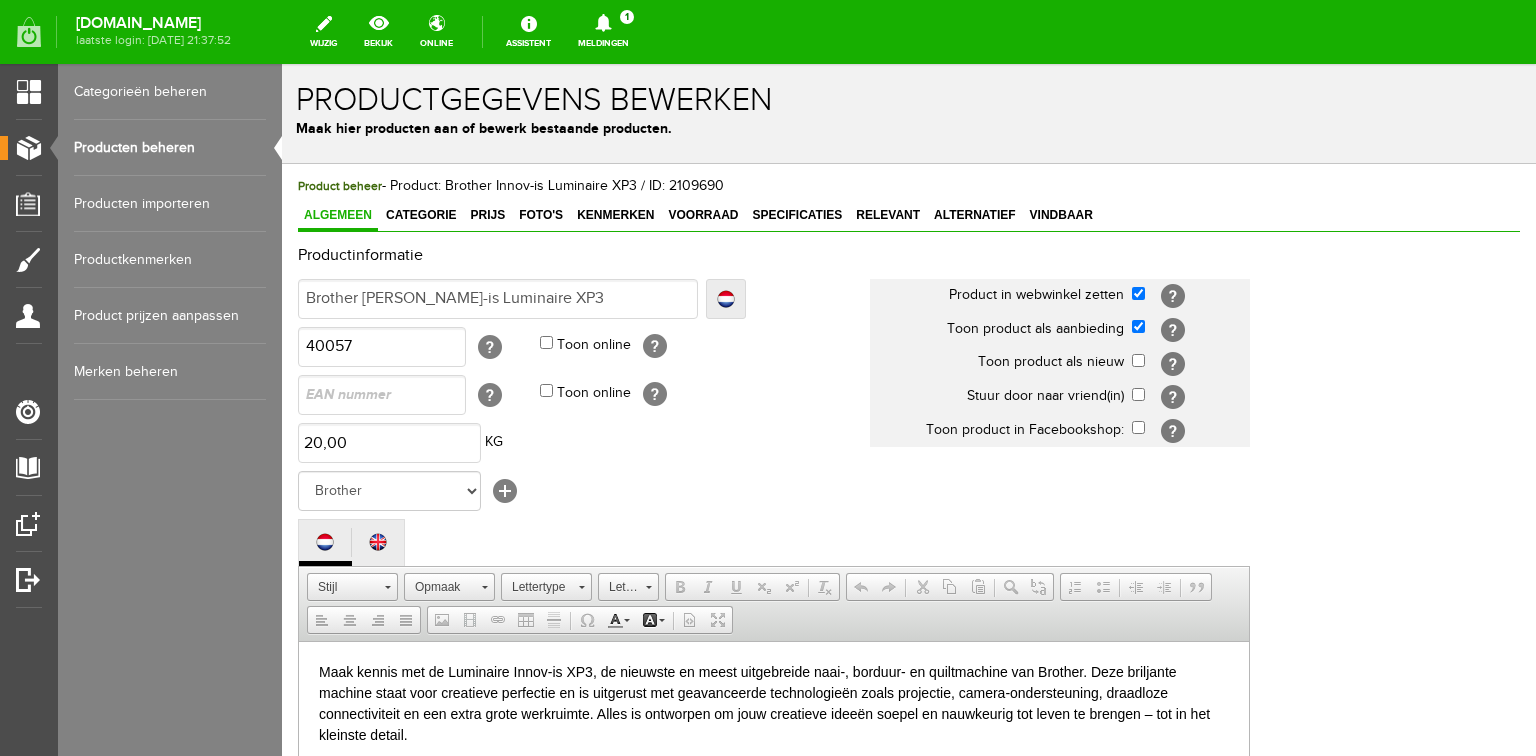 scroll, scrollTop: 0, scrollLeft: 0, axis: both 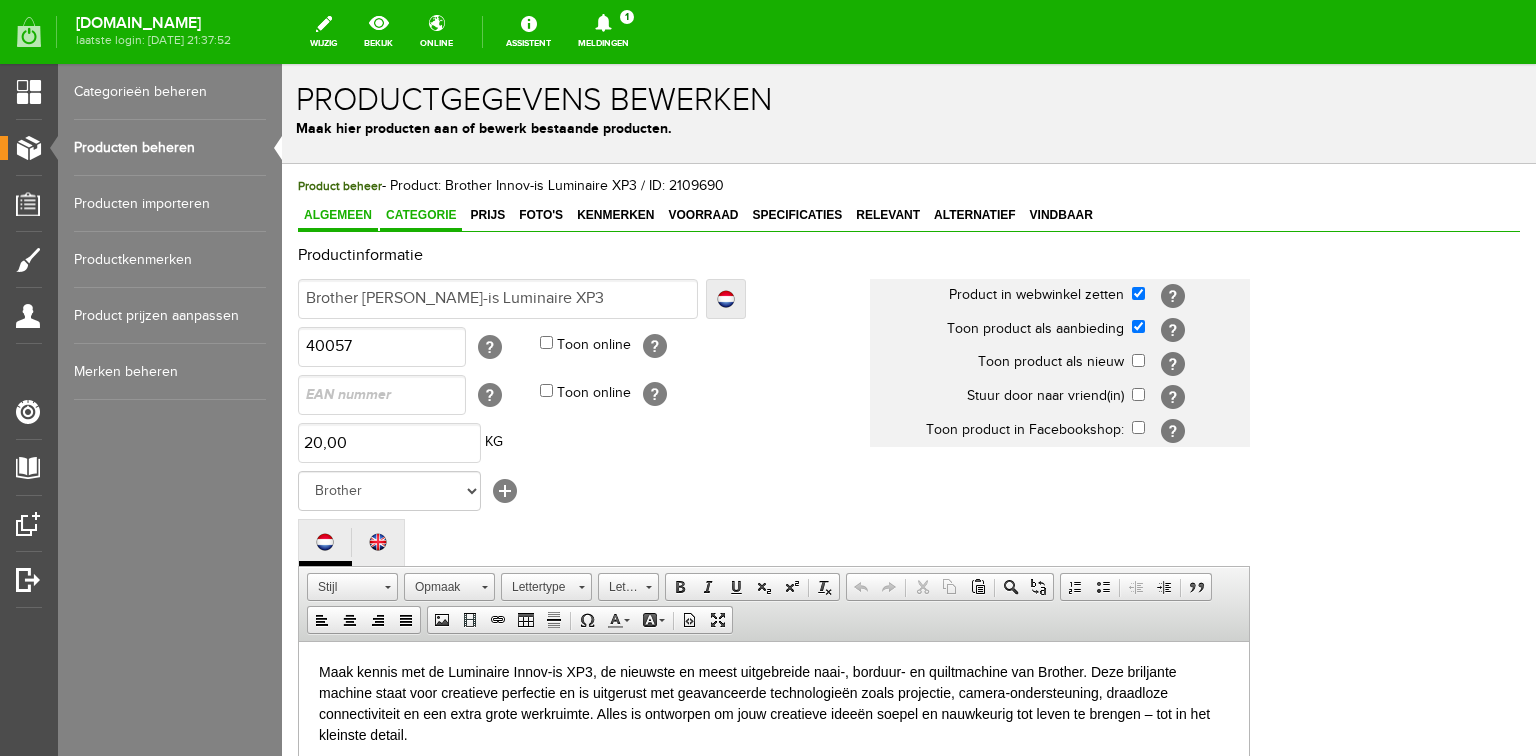 click on "Categorie" at bounding box center (421, 215) 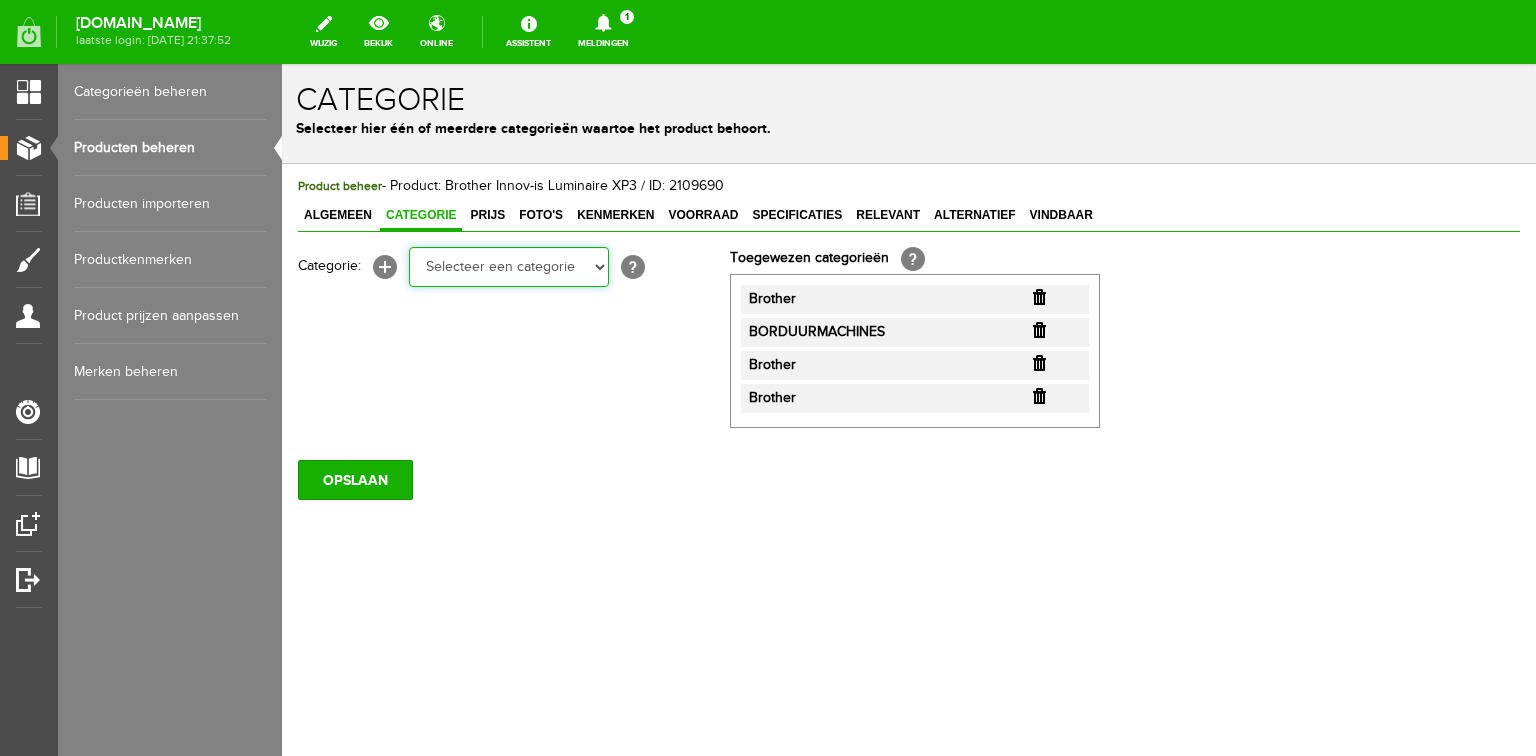 click on "Selecteer een categorie
Cadeaubon
[DATE][DATE] AANBIEDINGEN!
Naai Tips en video's
NAAIMACHINES
Babylock
Bernina
Brother
[PERSON_NAME]
Husqvarna Viking
[PERSON_NAME]
Pfaff
Singer
BORDUURMACHINES
Bernina
Brother
Husqvarna Viking
[PERSON_NAME]
Singer
INDUSTRIEMACHINES
LOCKMACHINES
Baby lock
Bernina
Brother
Husqvarna Viking
[PERSON_NAME]
Juki
Pfaff
Singer
QUILTMACHINES
Brother
Husqvarna Viking
JANOME
PFAFF
ACCESSOIRES
Tassen en koffers
Babylock accessoires HOBBY" at bounding box center (509, 267) 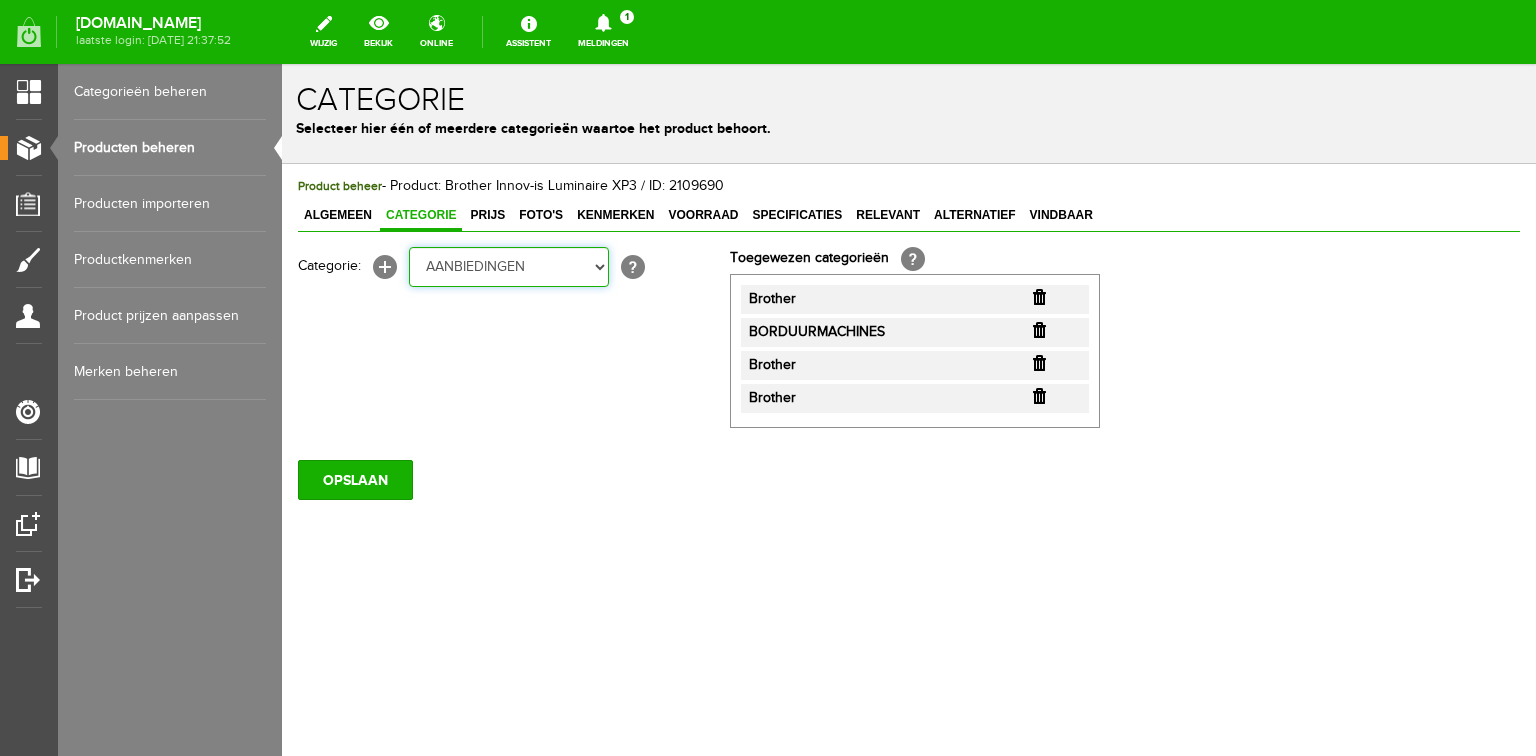 click on "Selecteer een categorie
Cadeaubon
[DATE][DATE] AANBIEDINGEN!
Naai Tips en video's
NAAIMACHINES
Babylock
Bernina
Brother
[PERSON_NAME]
Husqvarna Viking
[PERSON_NAME]
Pfaff
Singer
BORDUURMACHINES
Bernina
Brother
Husqvarna Viking
[PERSON_NAME]
Singer
INDUSTRIEMACHINES
LOCKMACHINES
Baby lock
Bernina
Brother
Husqvarna Viking
[PERSON_NAME]
Juki
Pfaff
Singer
QUILTMACHINES
Brother
Husqvarna Viking
JANOME
PFAFF
ACCESSOIRES
Tassen en koffers
Babylock accessoires HOBBY" at bounding box center [509, 267] 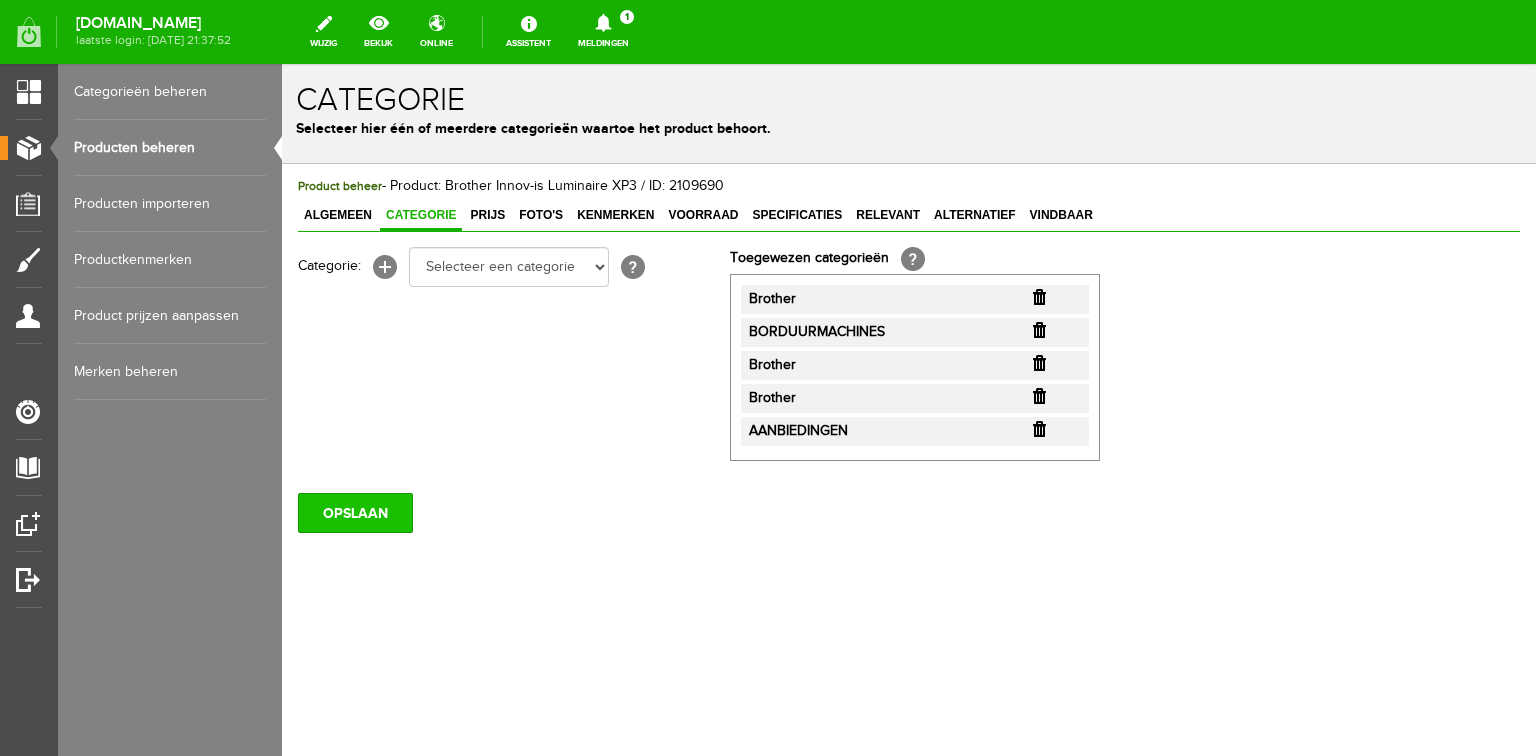 click on "OPSLAAN" at bounding box center [355, 513] 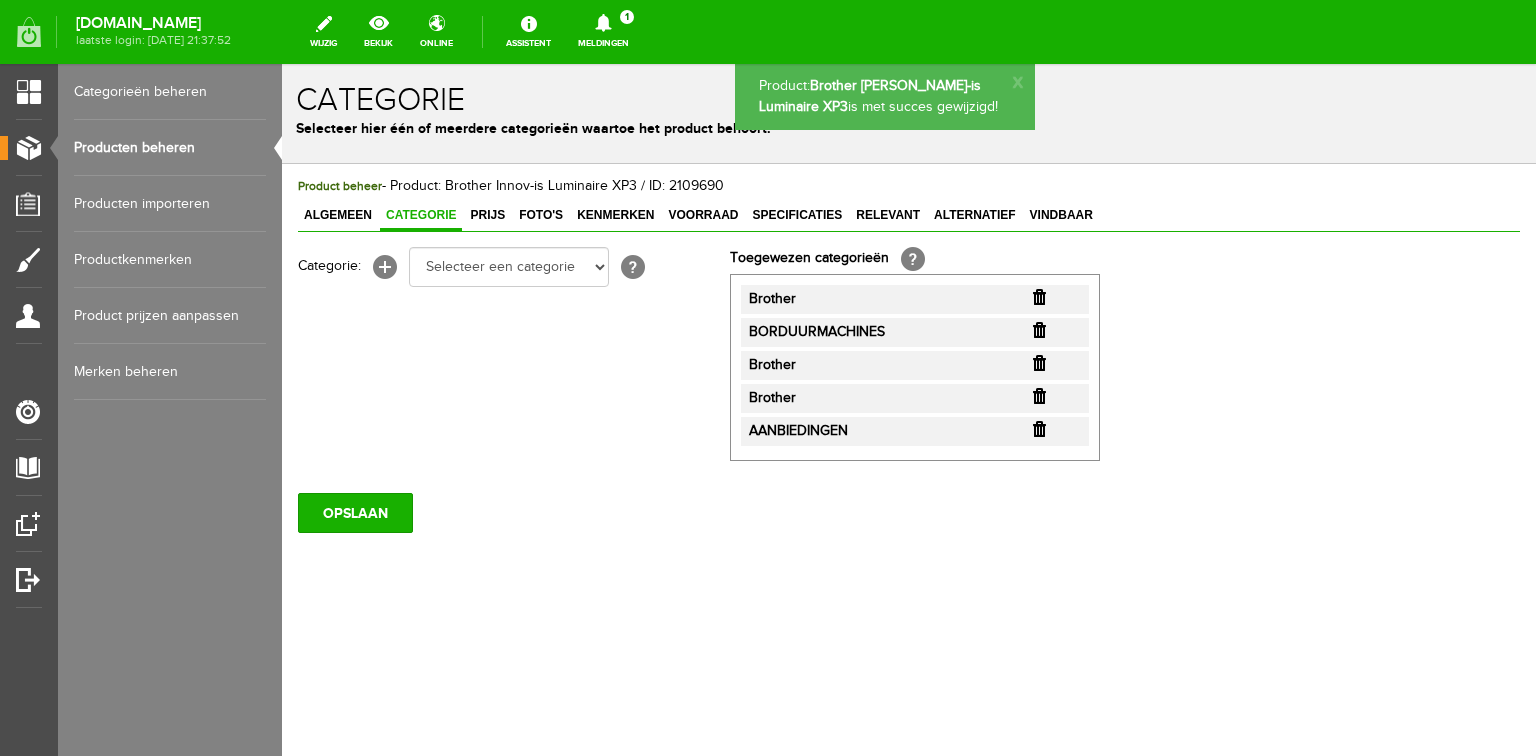 scroll, scrollTop: 0, scrollLeft: 0, axis: both 